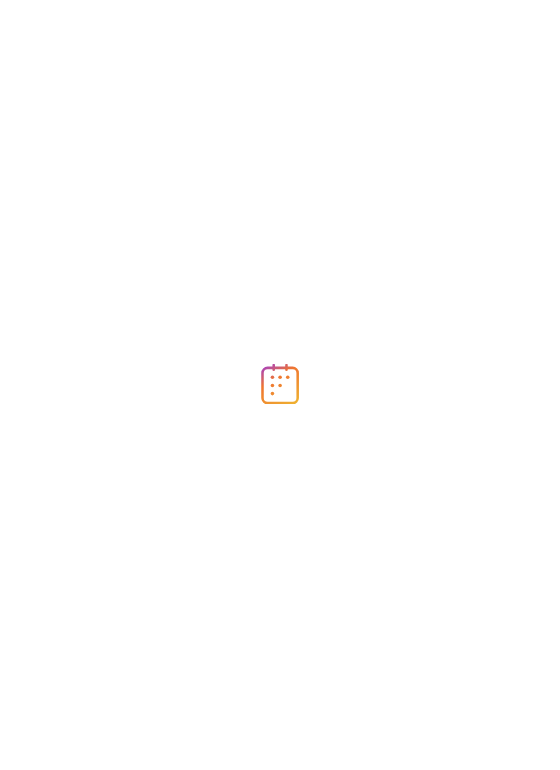 scroll, scrollTop: 0, scrollLeft: 0, axis: both 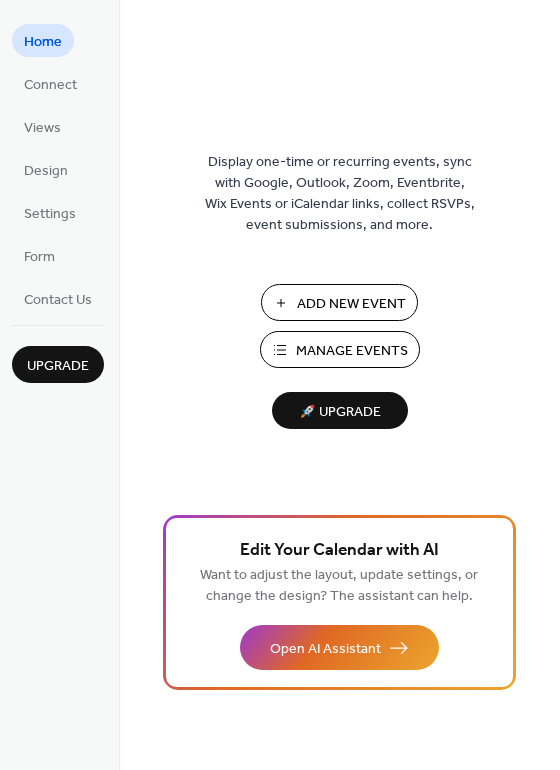 click on "Add New Event" at bounding box center (351, 304) 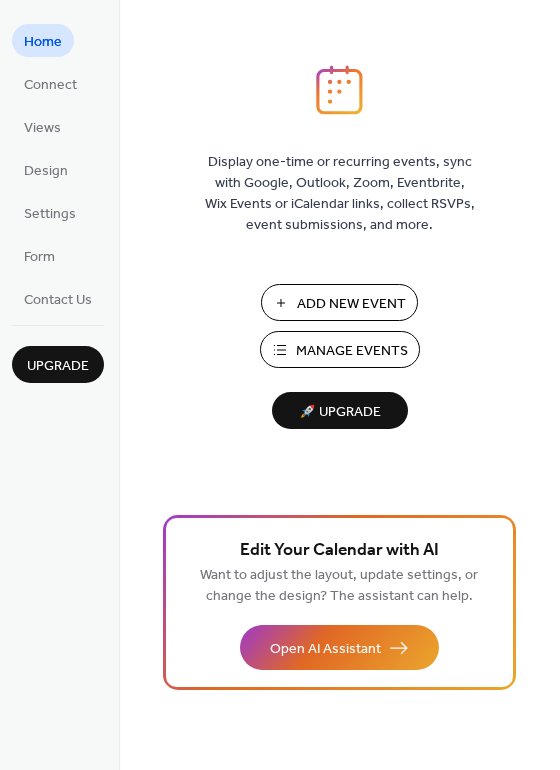 click on "Manage Events" at bounding box center [352, 351] 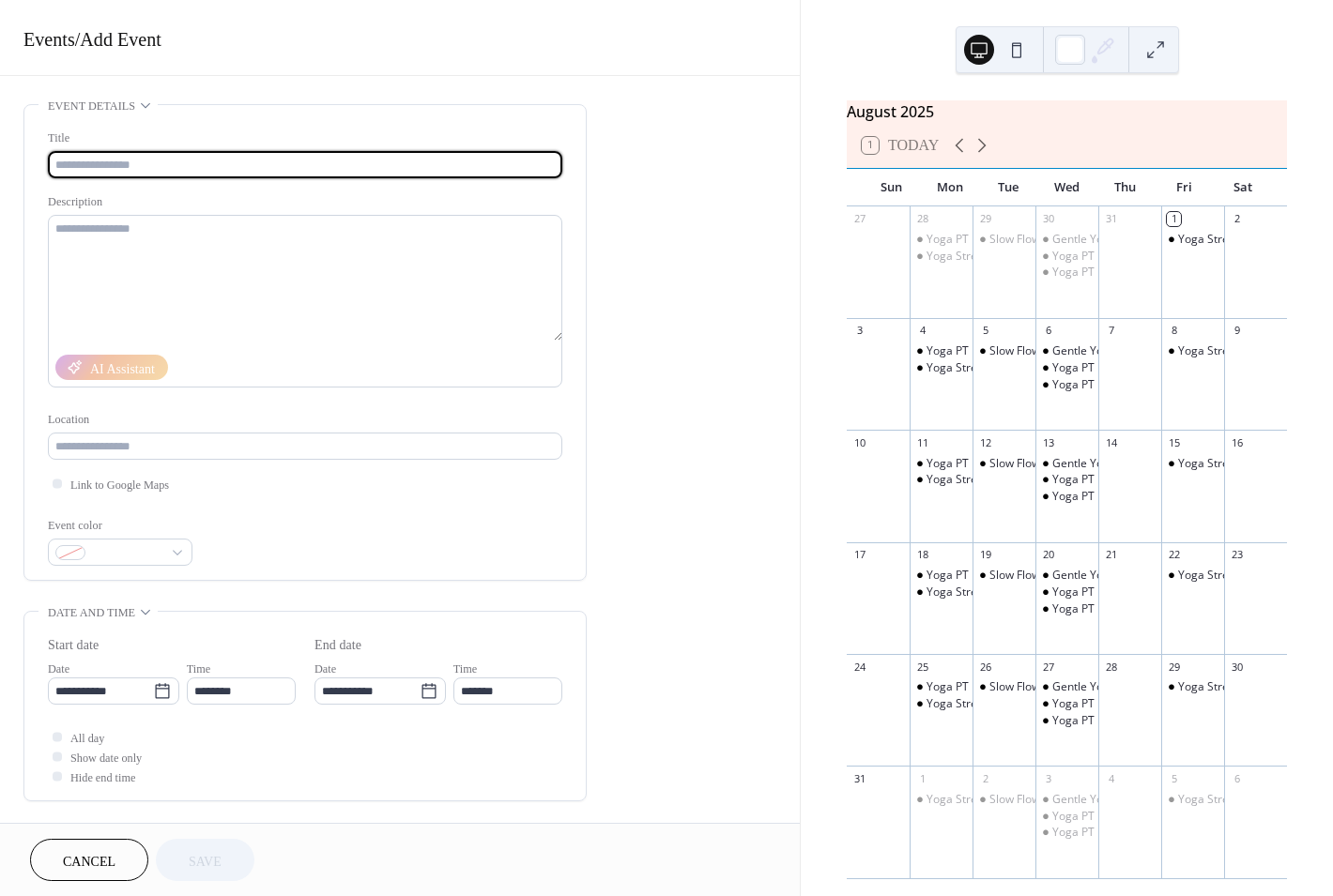 scroll, scrollTop: 0, scrollLeft: 0, axis: both 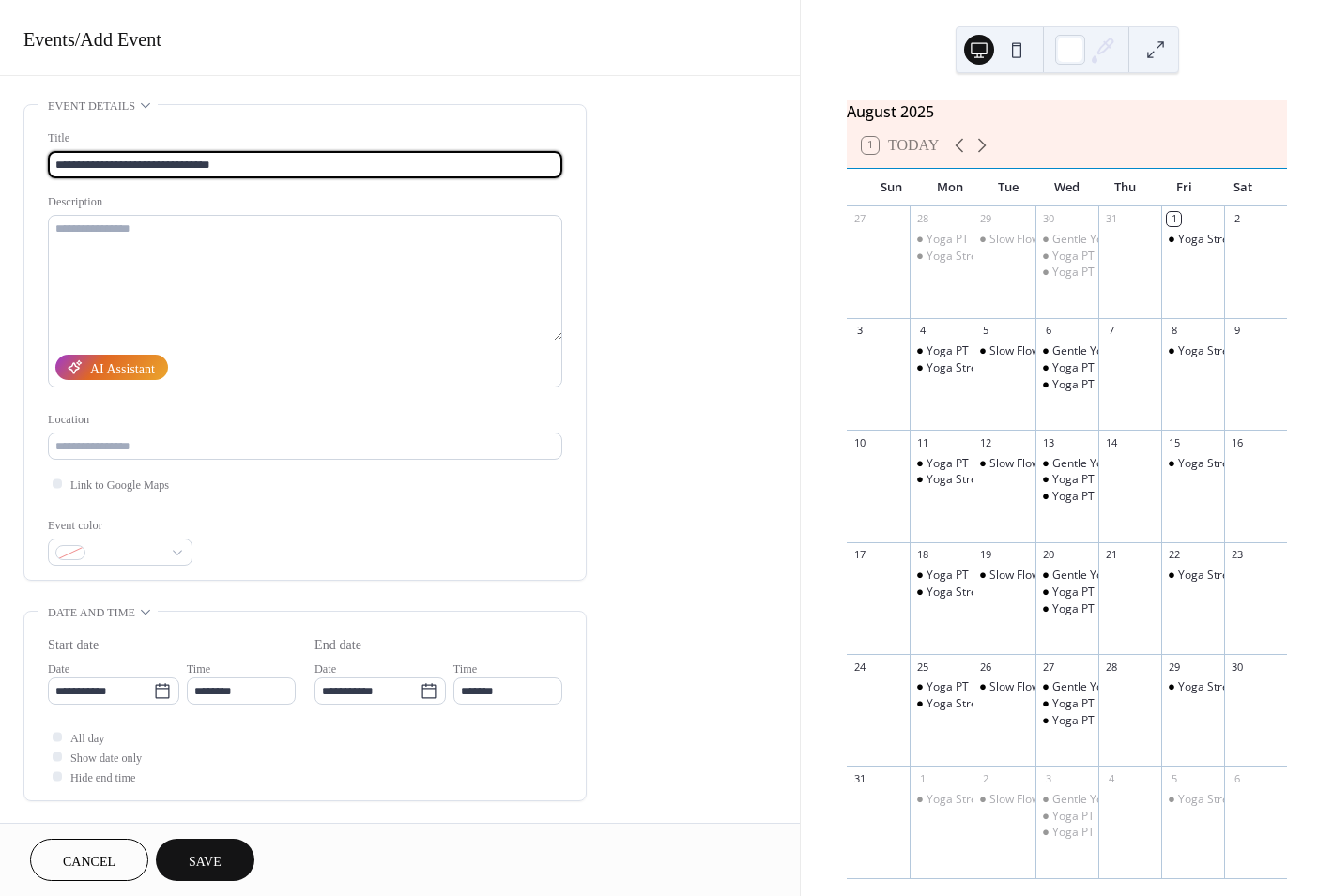 type on "**********" 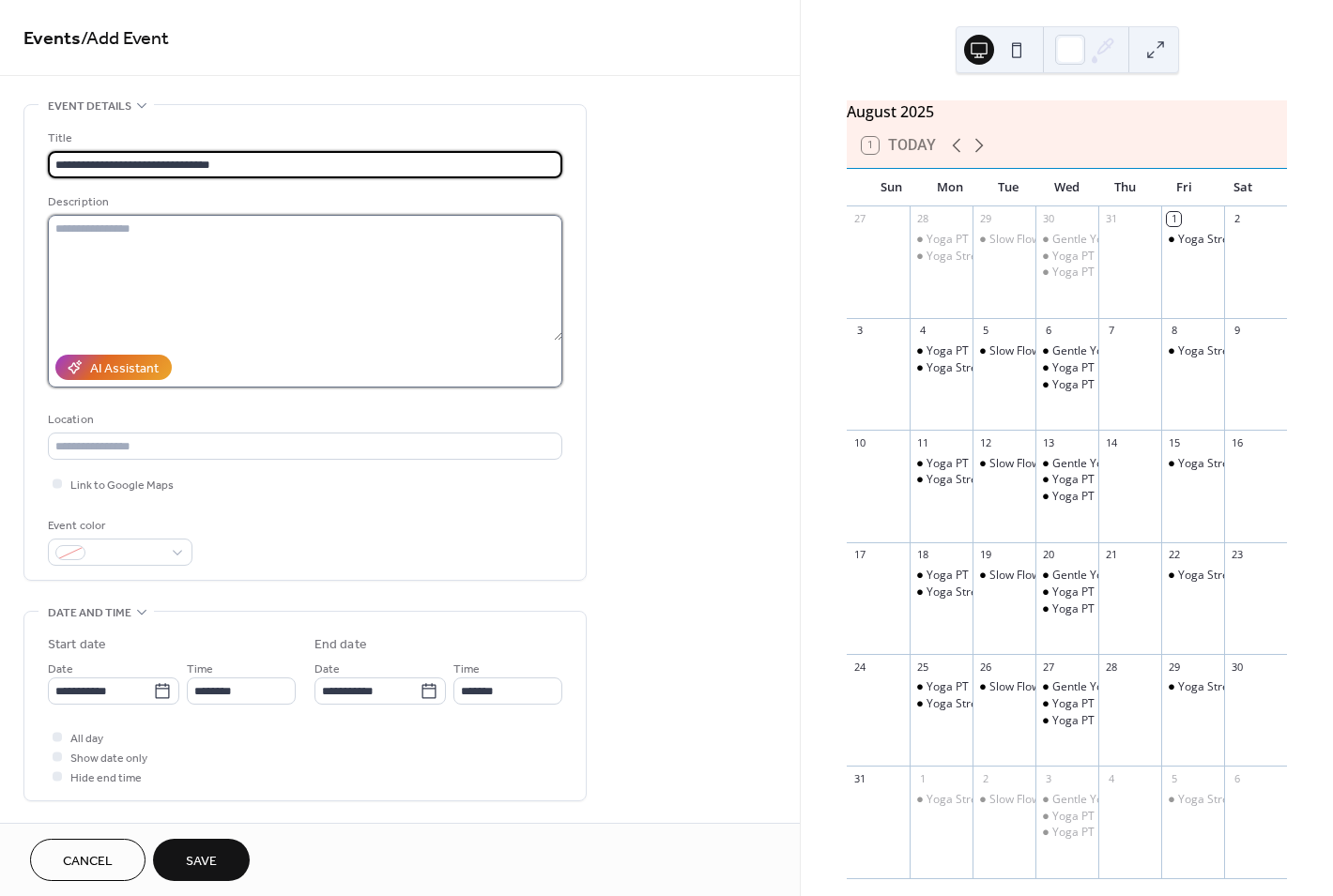 click at bounding box center [305, 278] 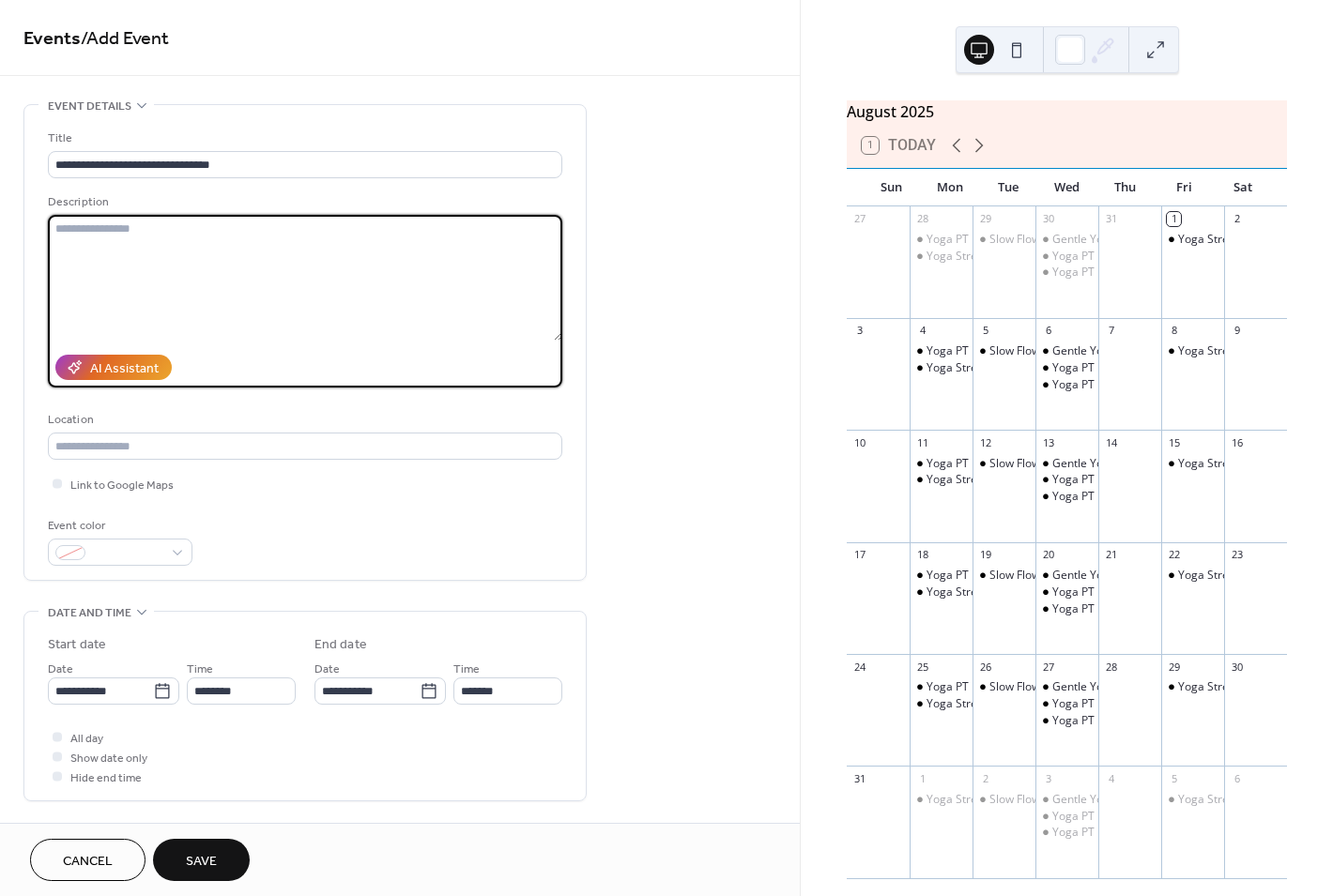 paste on "**********" 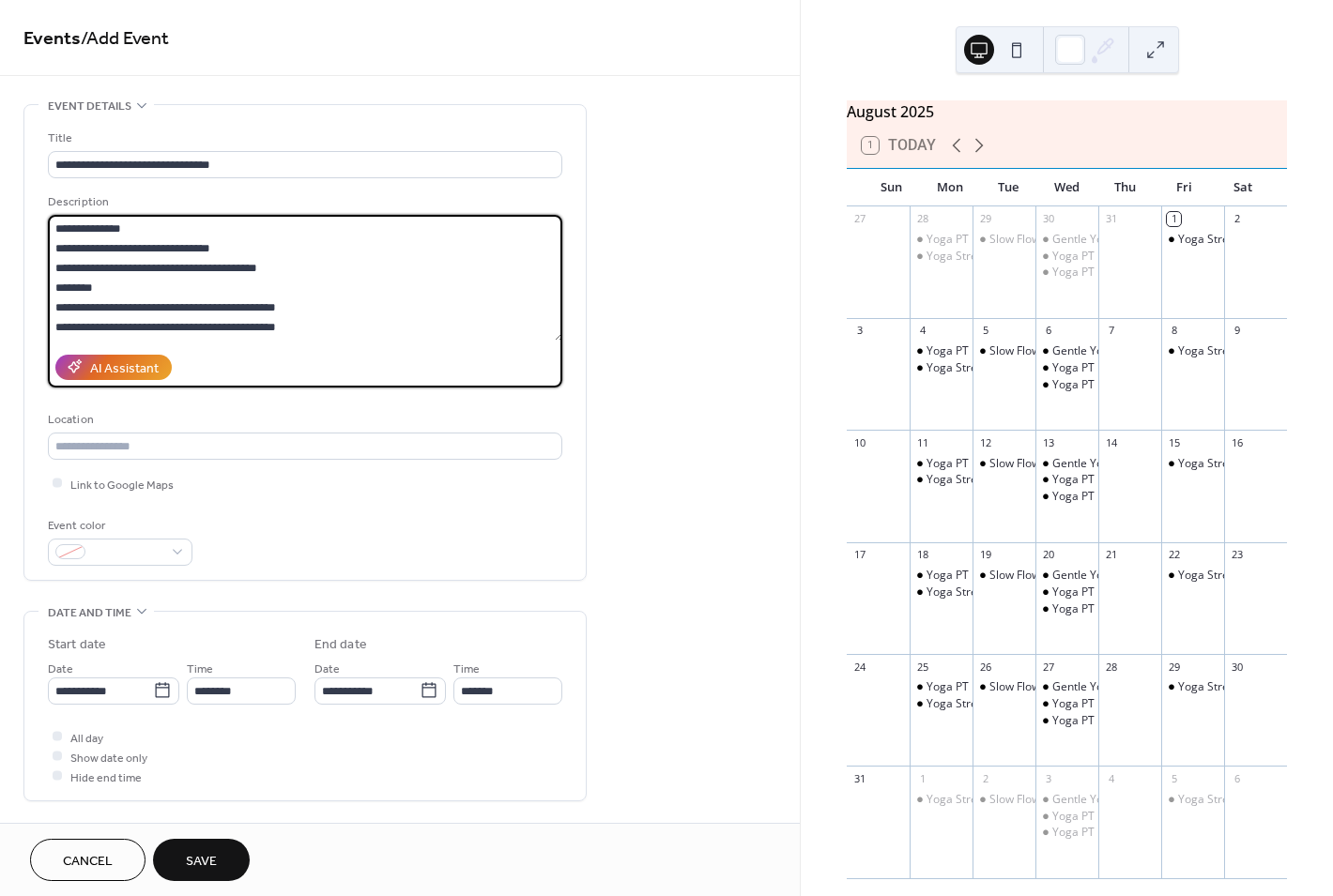 scroll, scrollTop: 0, scrollLeft: 0, axis: both 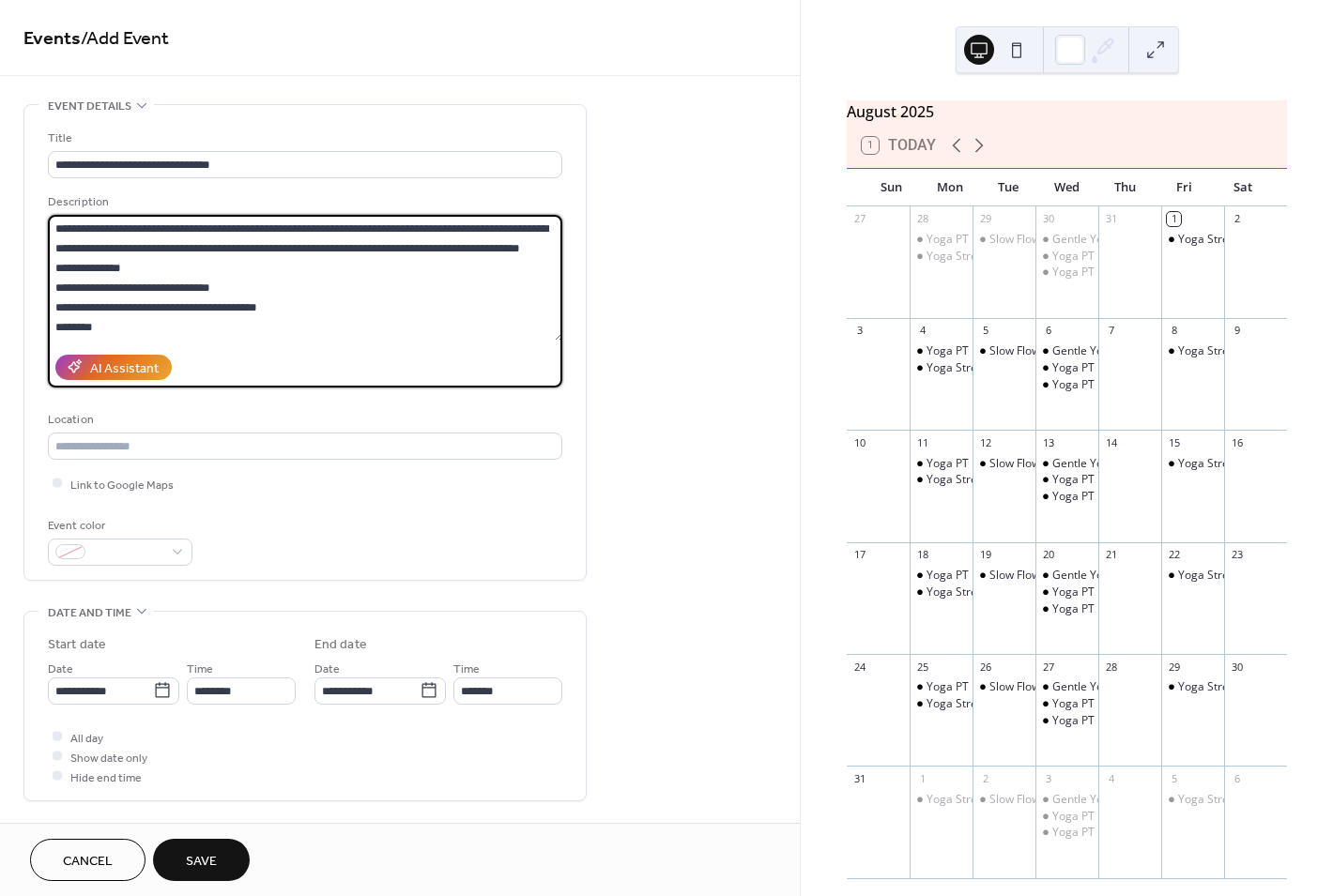 click on "**********" at bounding box center (305, 278) 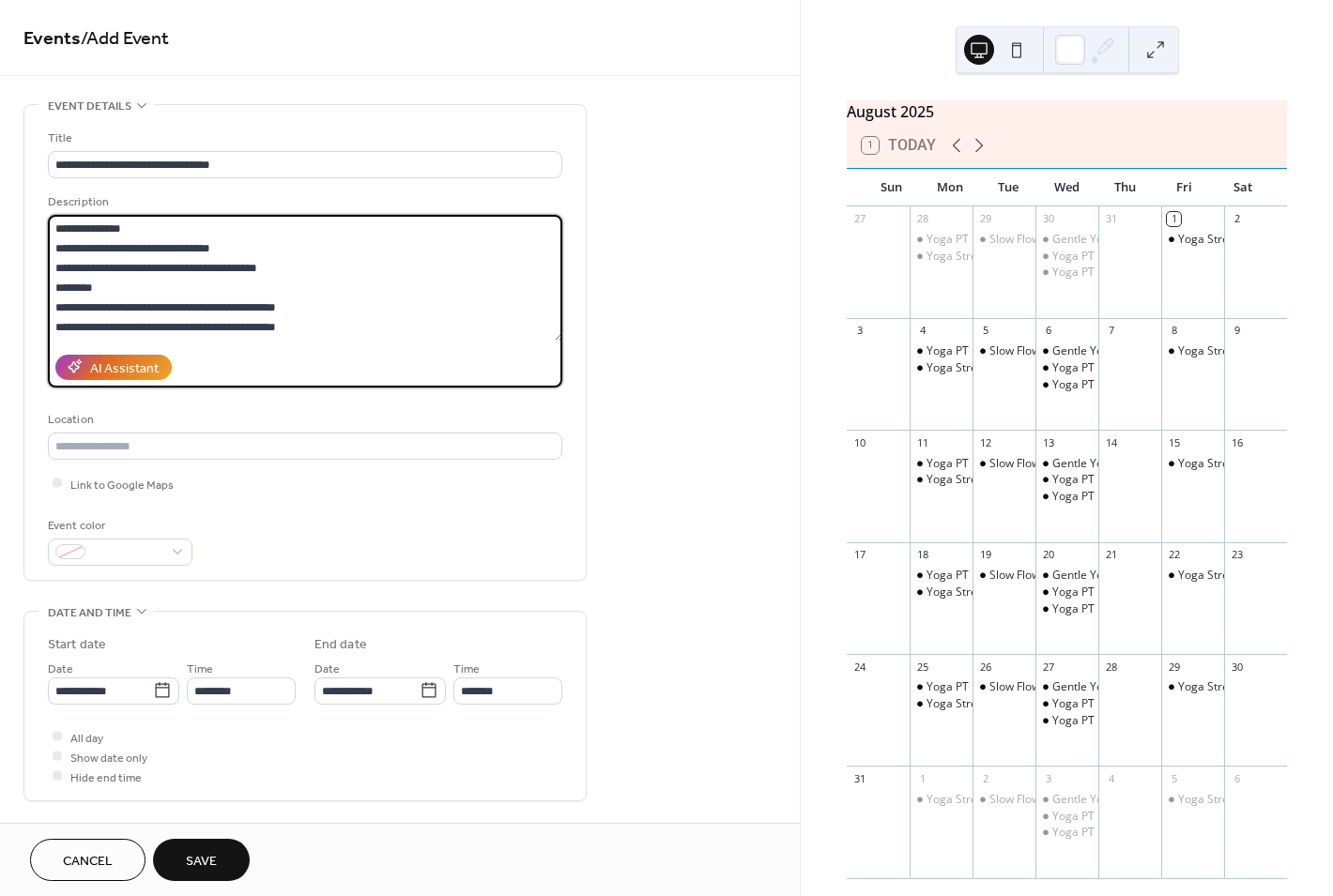 scroll, scrollTop: 0, scrollLeft: 0, axis: both 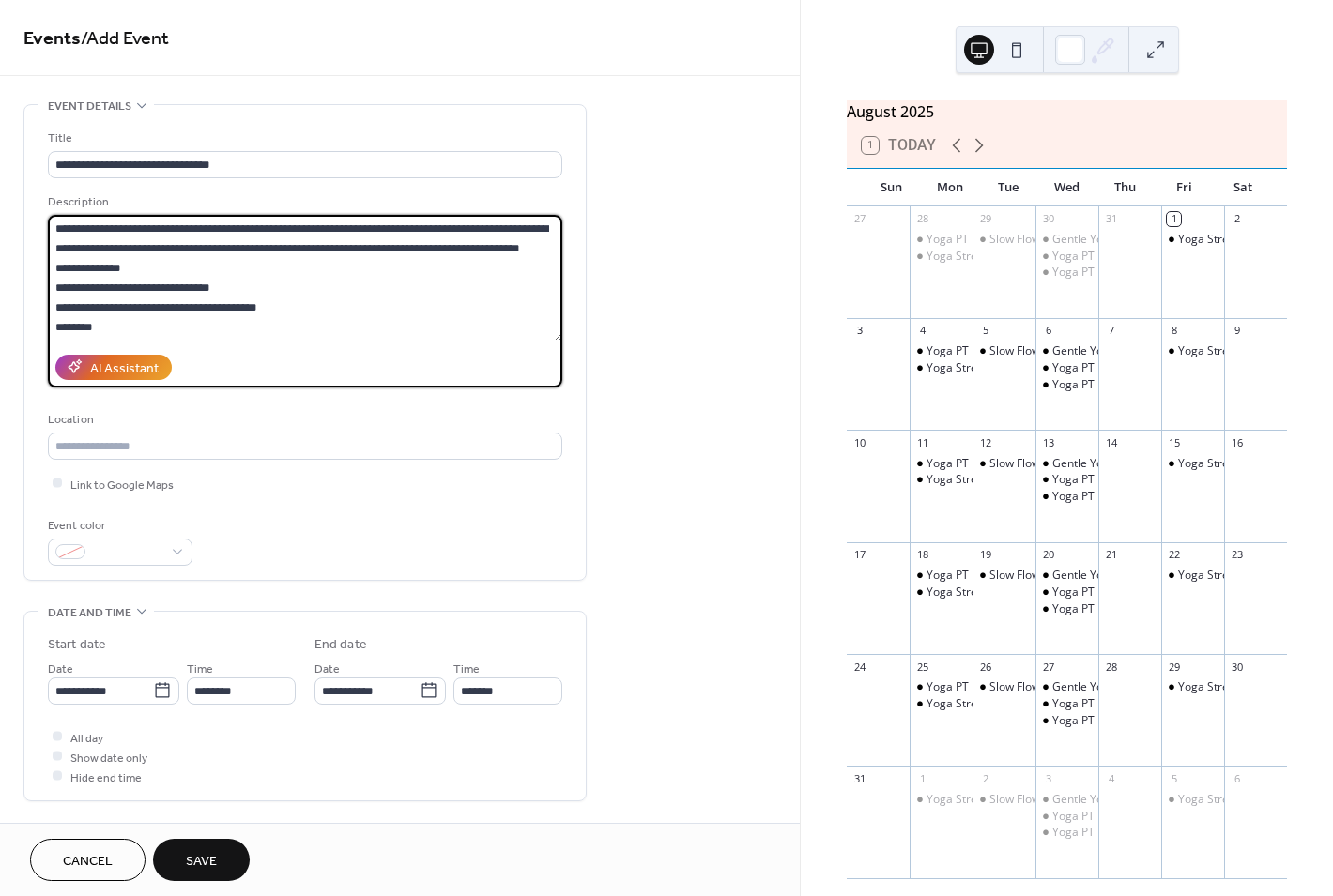 type on "**********" 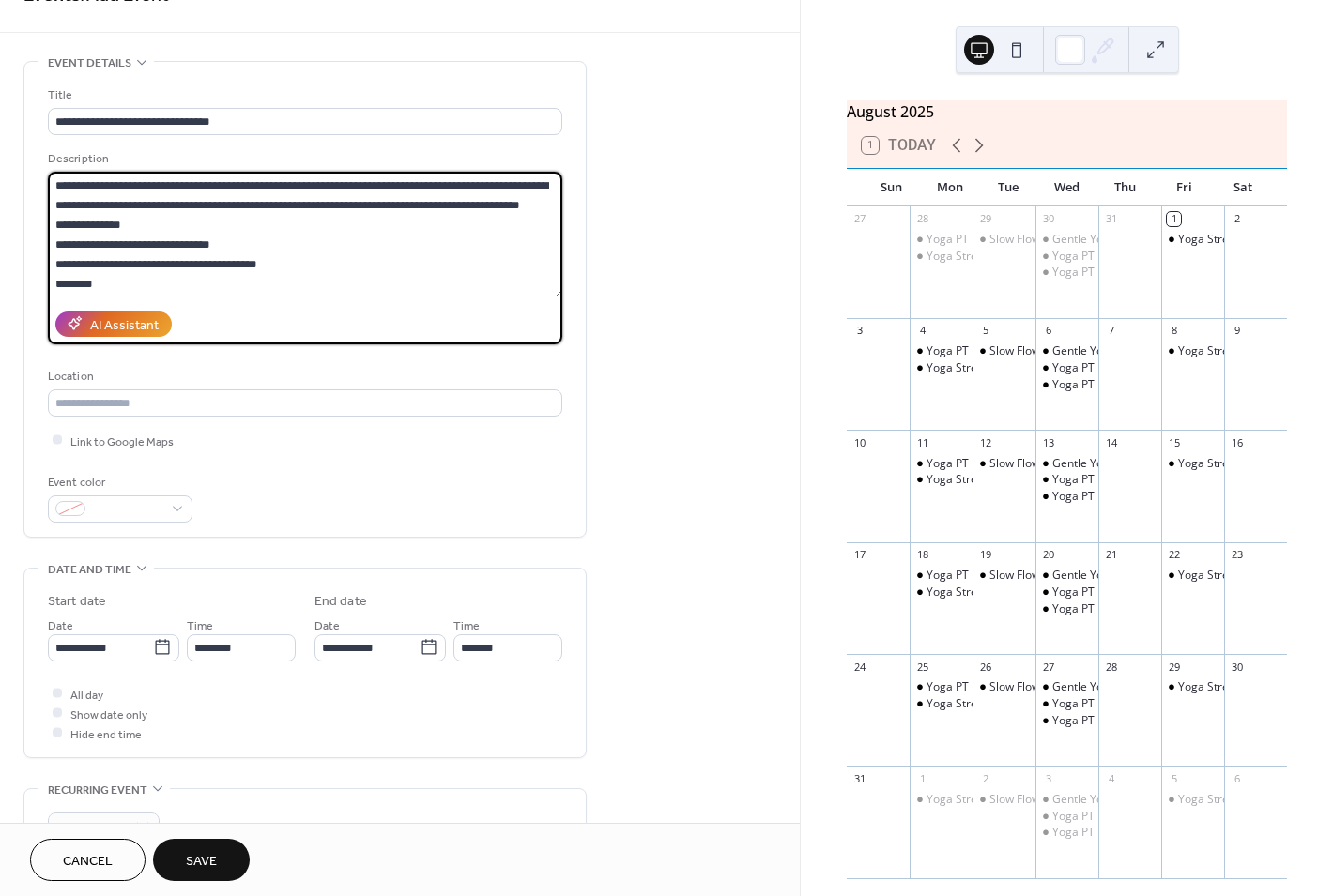 scroll, scrollTop: 42, scrollLeft: 0, axis: vertical 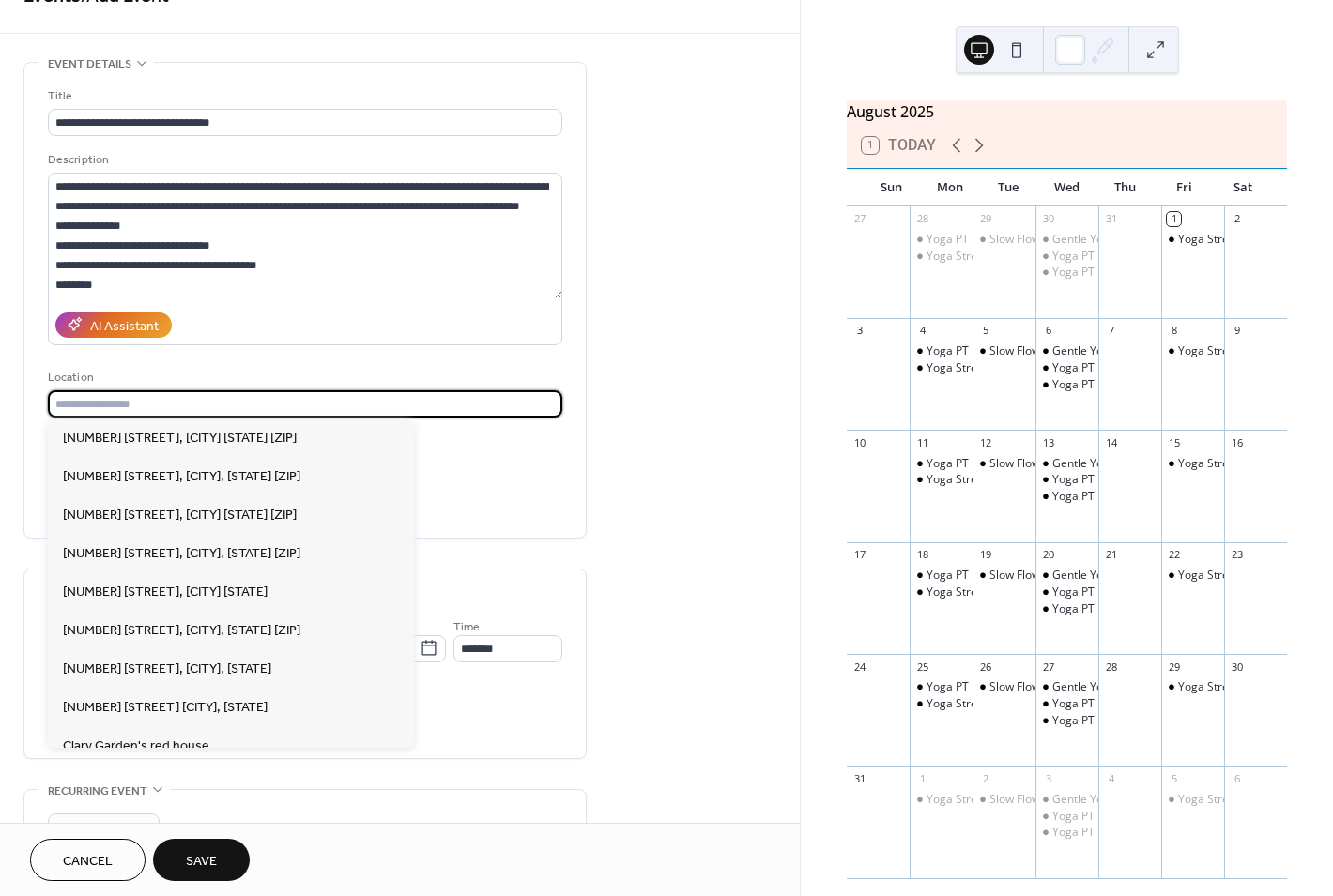 click at bounding box center [305, 403] 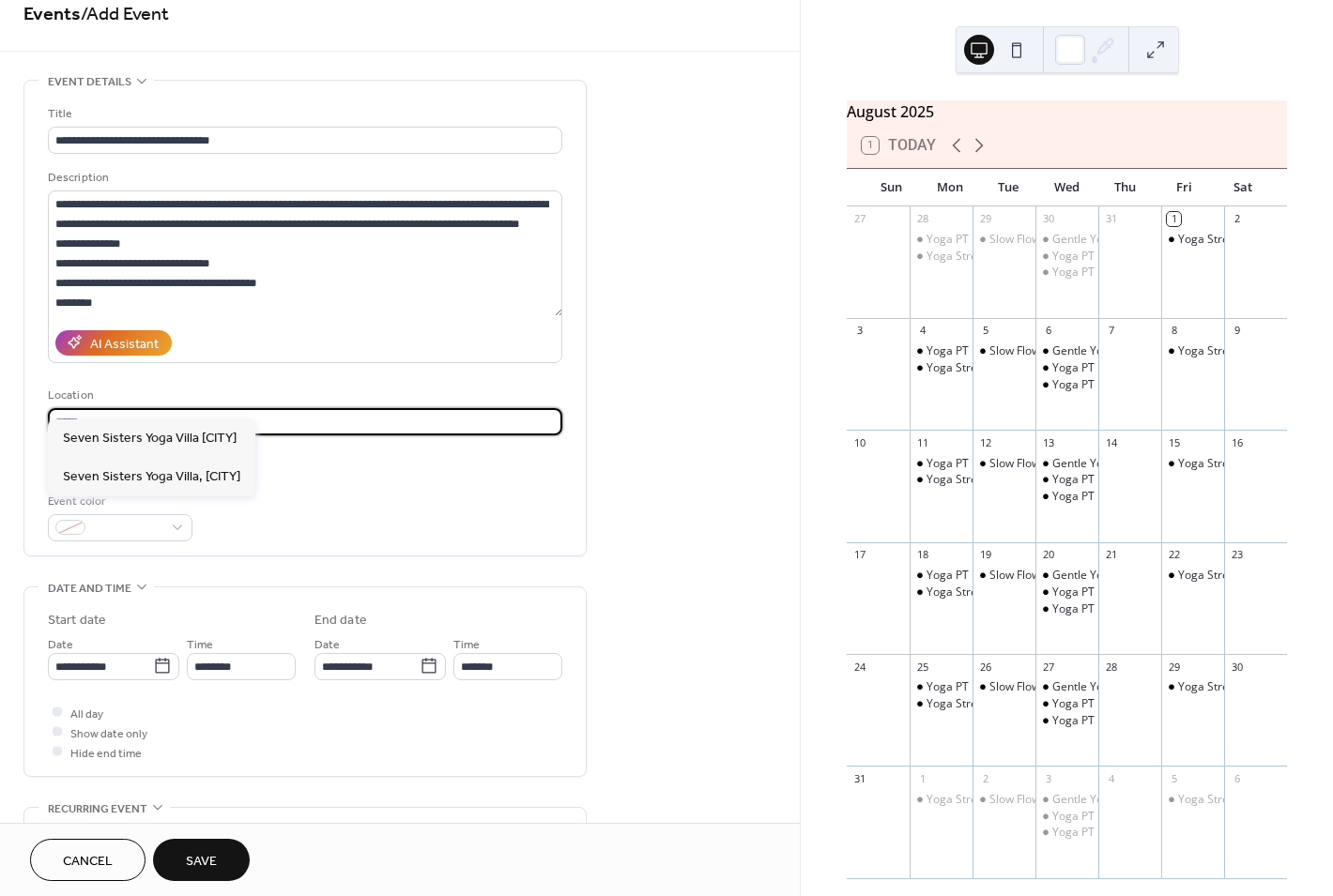 scroll, scrollTop: 17, scrollLeft: 0, axis: vertical 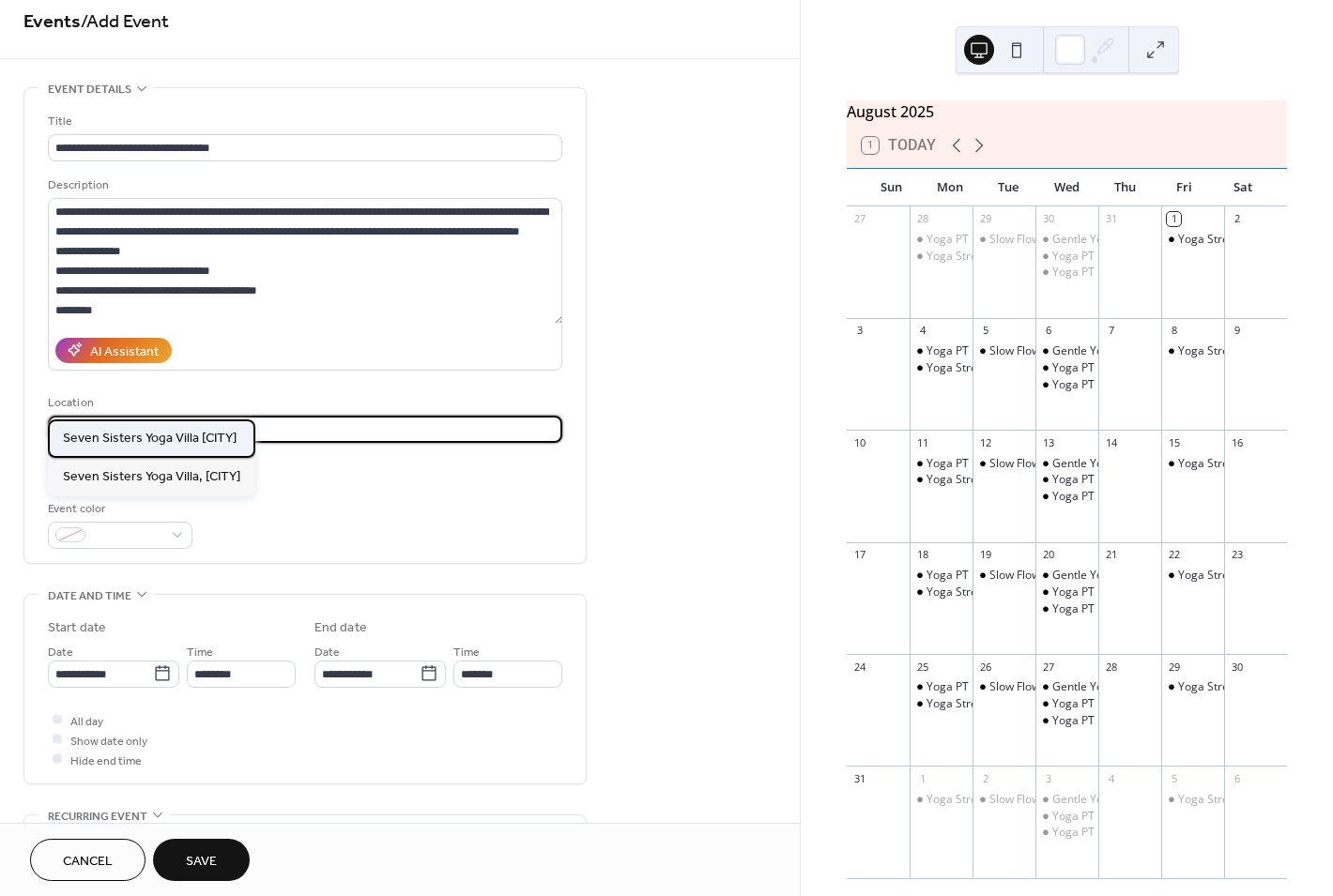 click on "Seven Sisters Yoga Villa [CITY]" at bounding box center (149, 438) 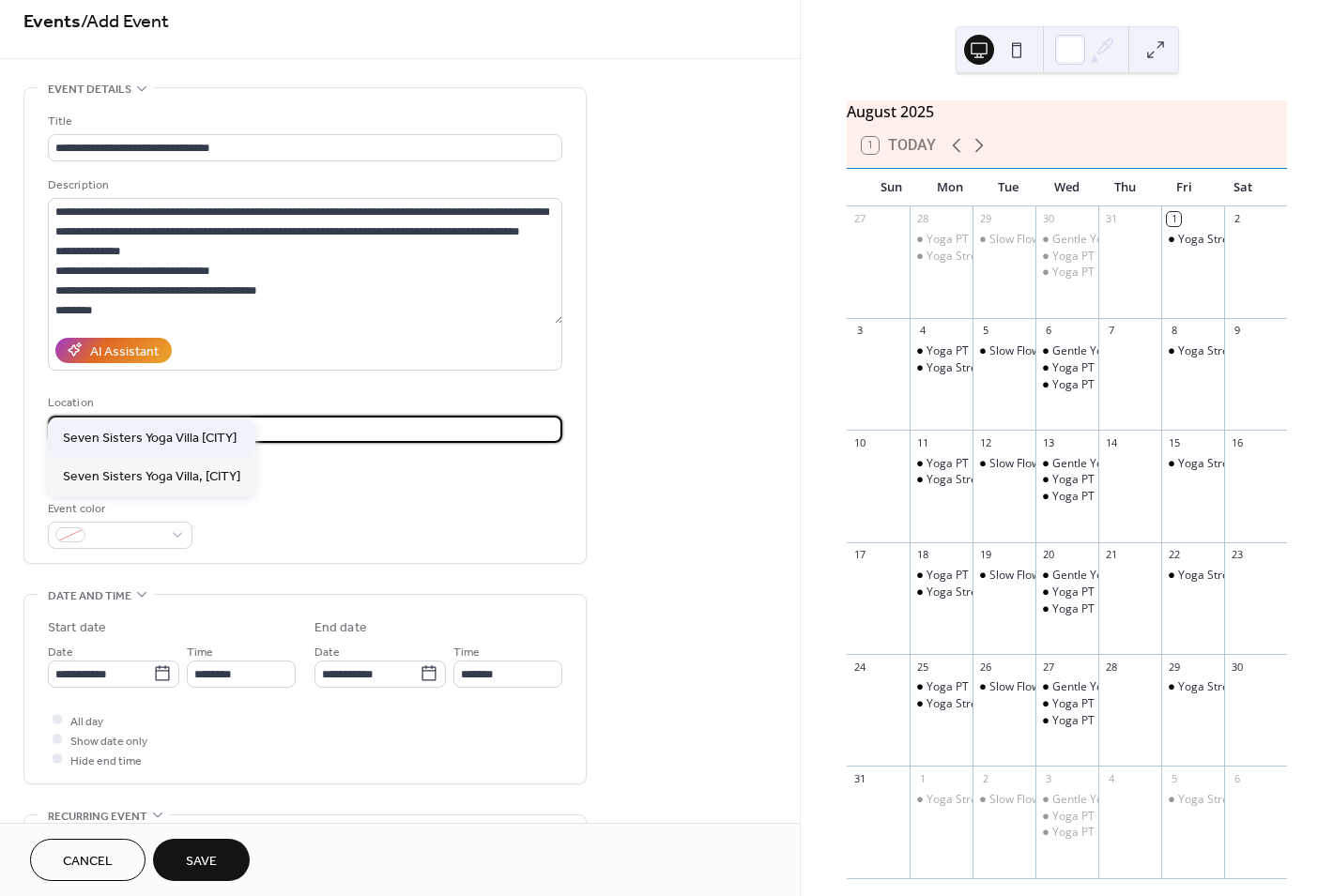 type on "**********" 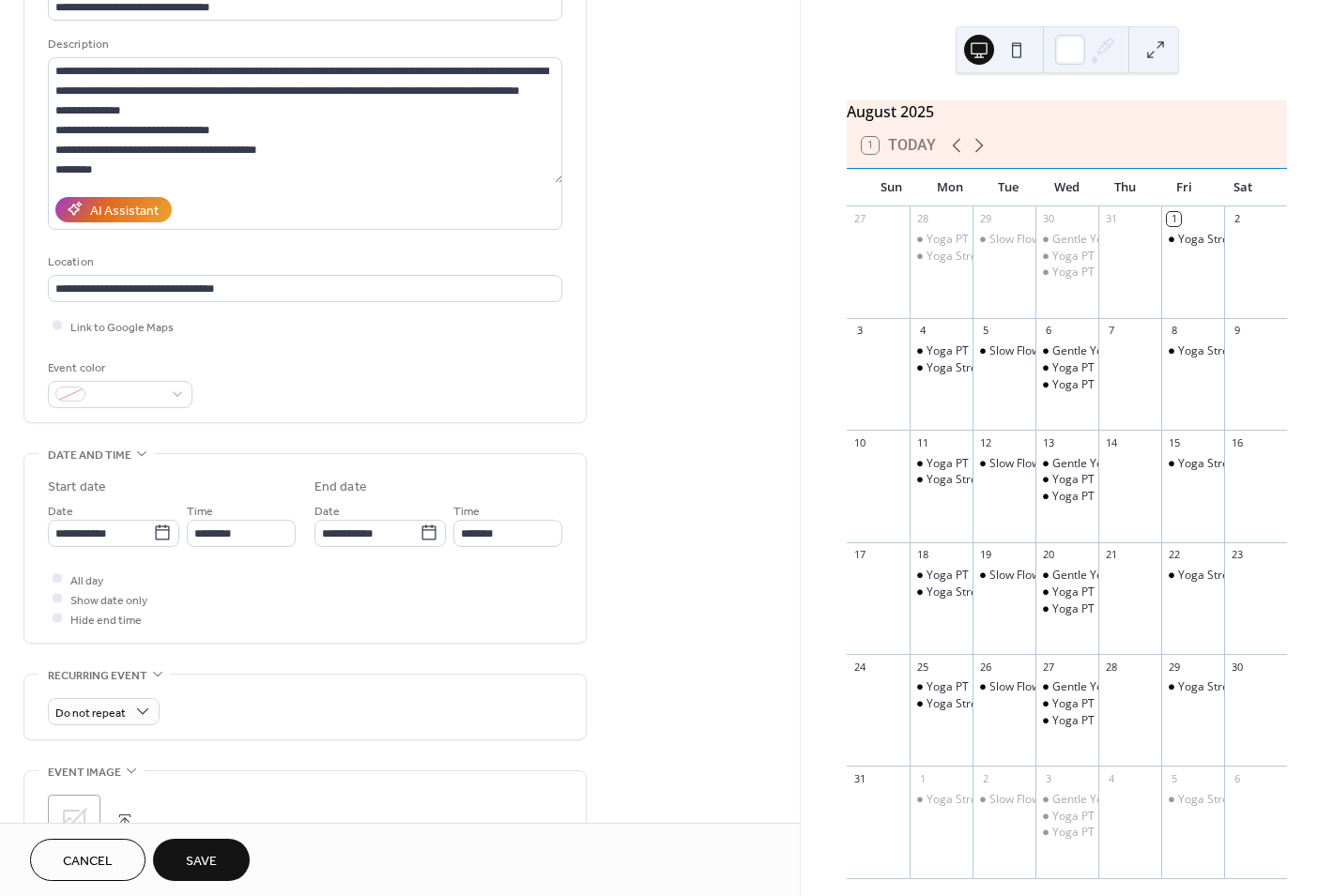 scroll, scrollTop: 171, scrollLeft: 0, axis: vertical 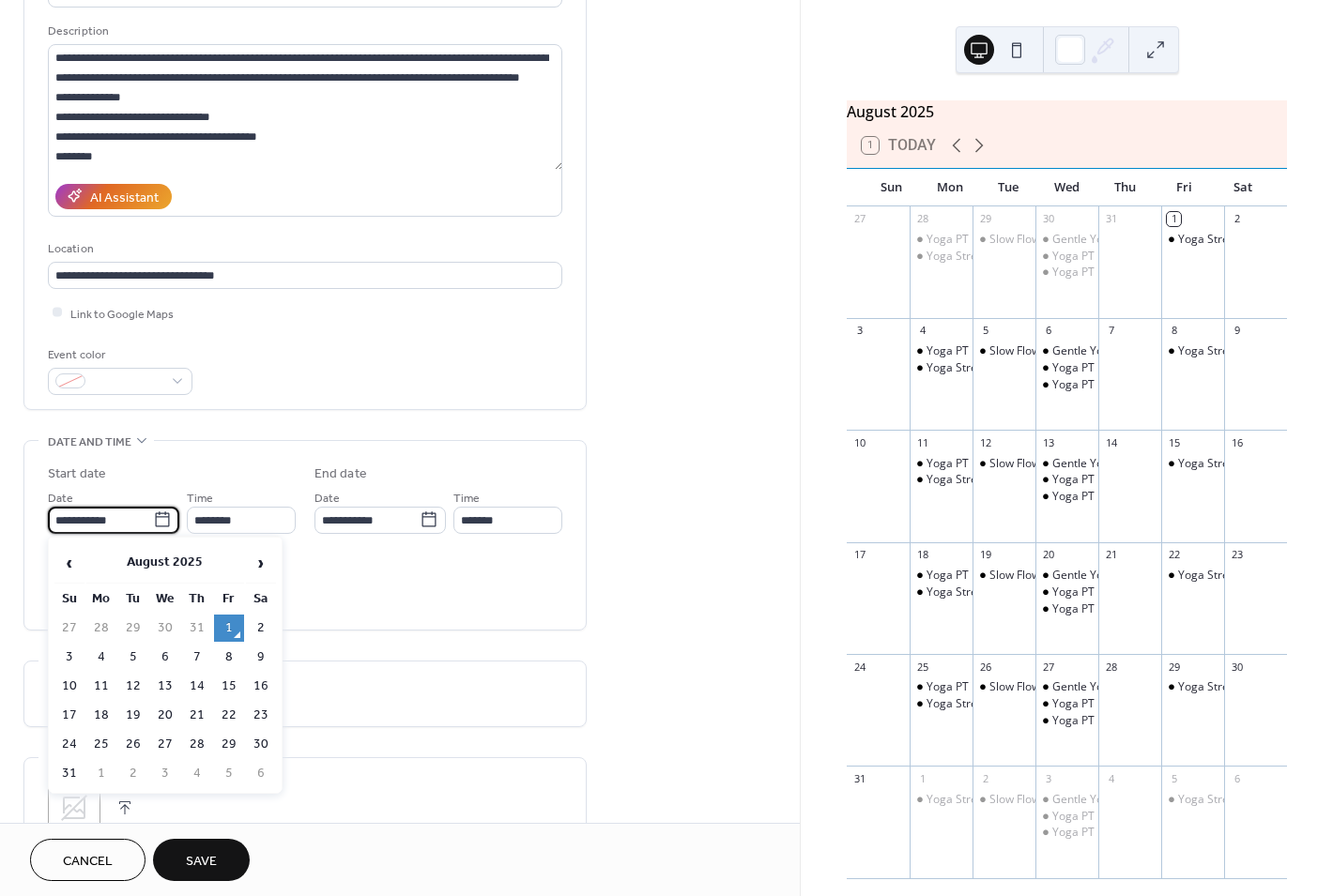 click on "**********" at bounding box center [100, 520] 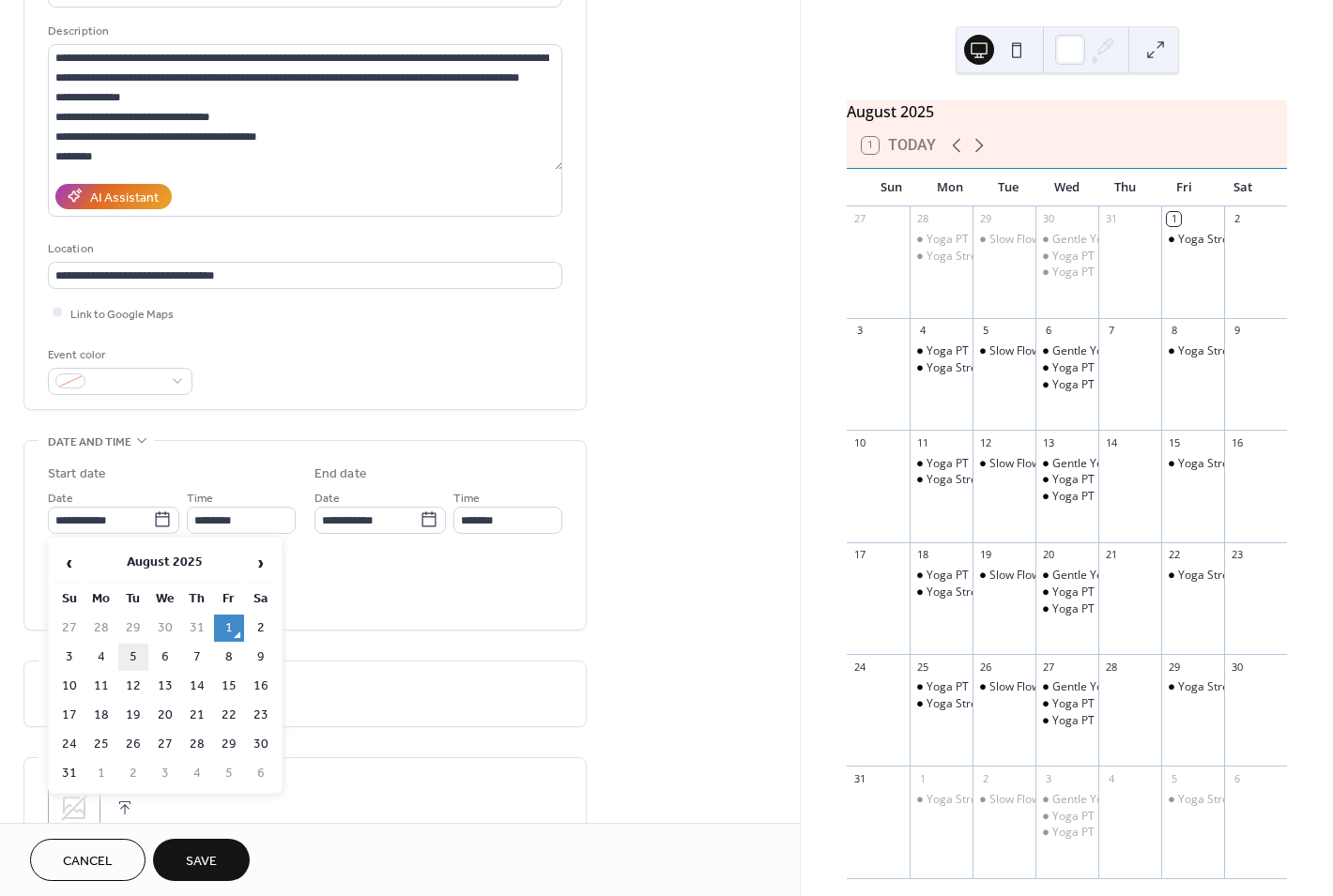 click on "5" at bounding box center [133, 657] 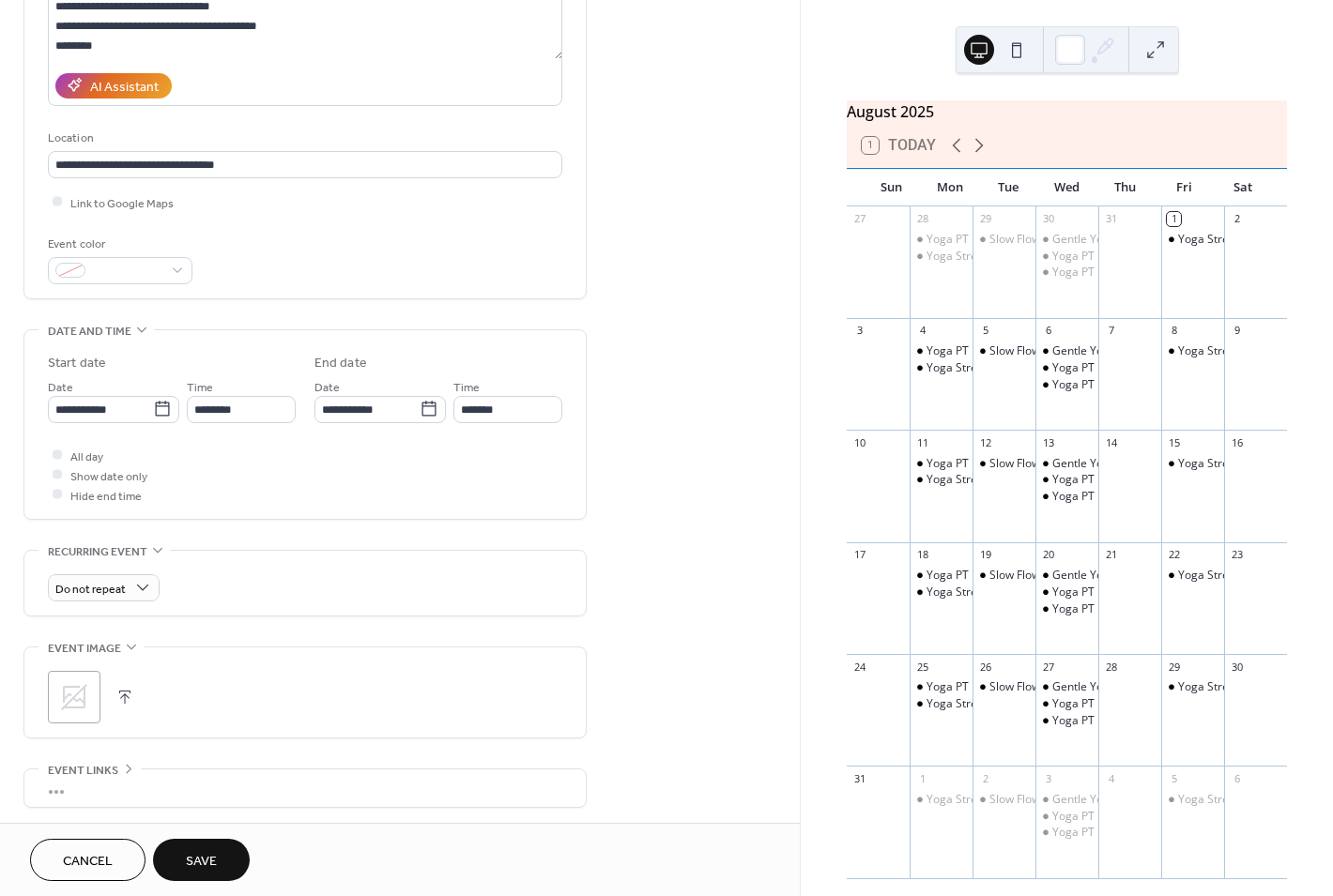 scroll, scrollTop: 293, scrollLeft: 0, axis: vertical 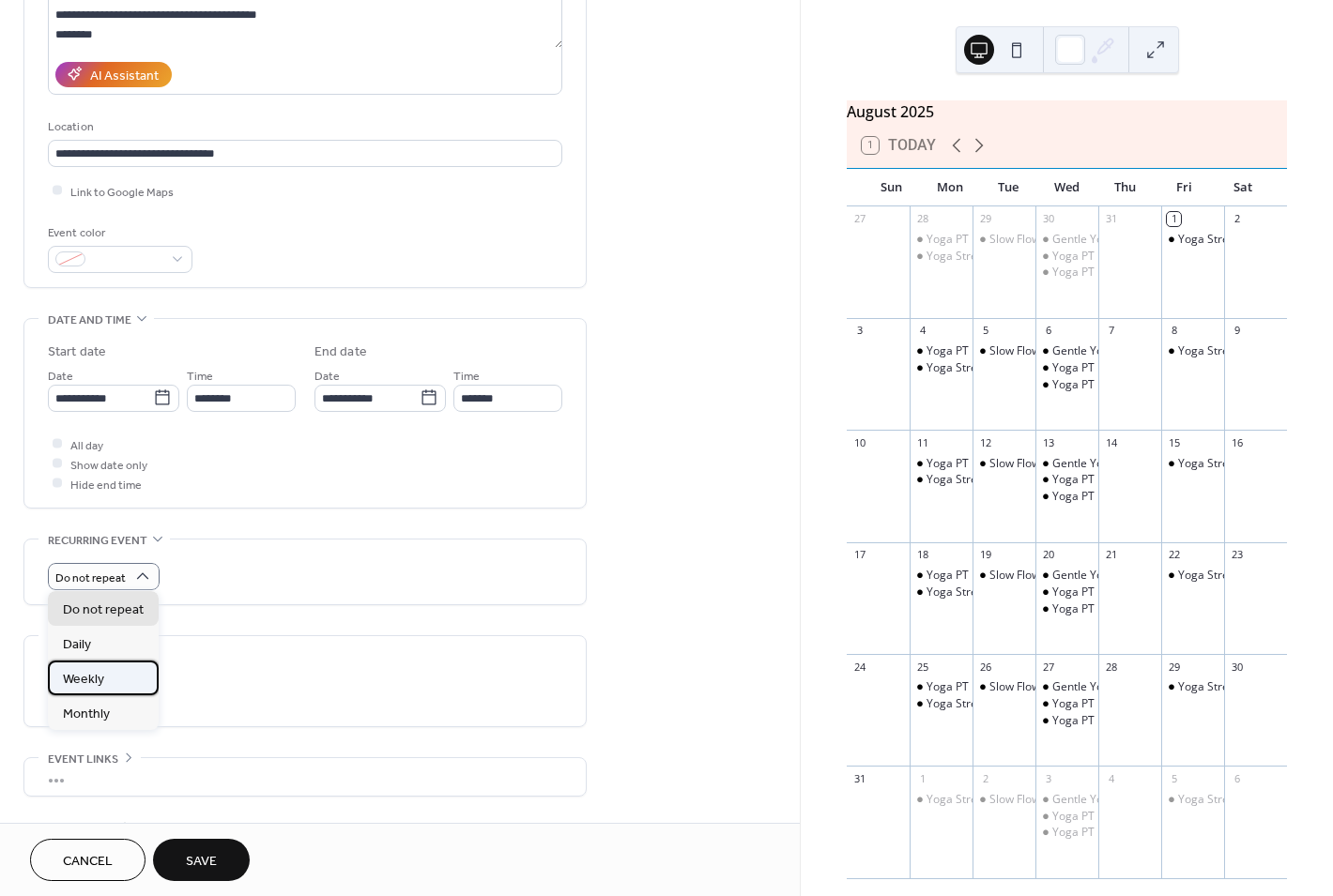 click on "Weekly" at bounding box center (103, 677) 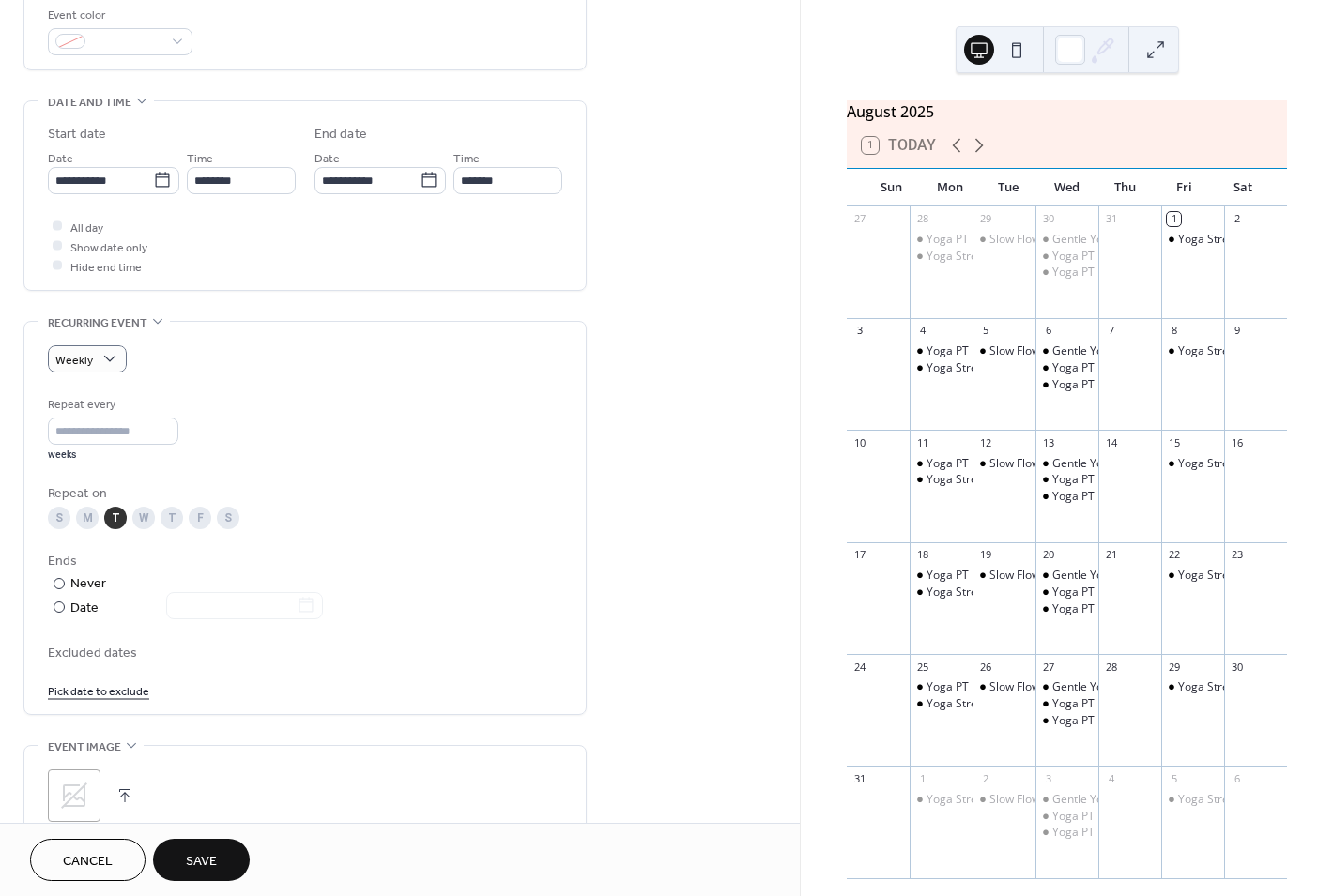 scroll, scrollTop: 530, scrollLeft: 0, axis: vertical 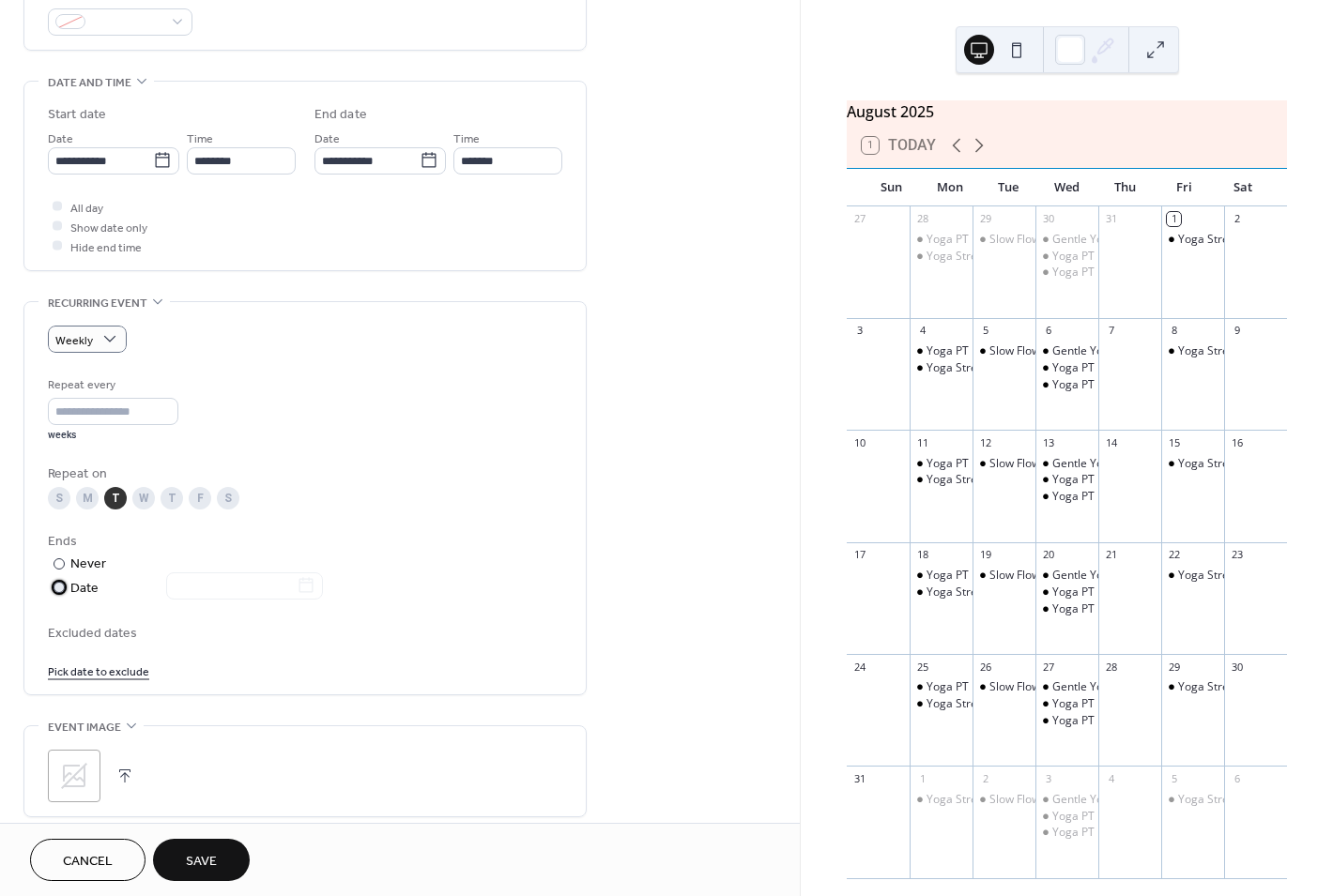 click on "​ Date" at bounding box center [187, 588] 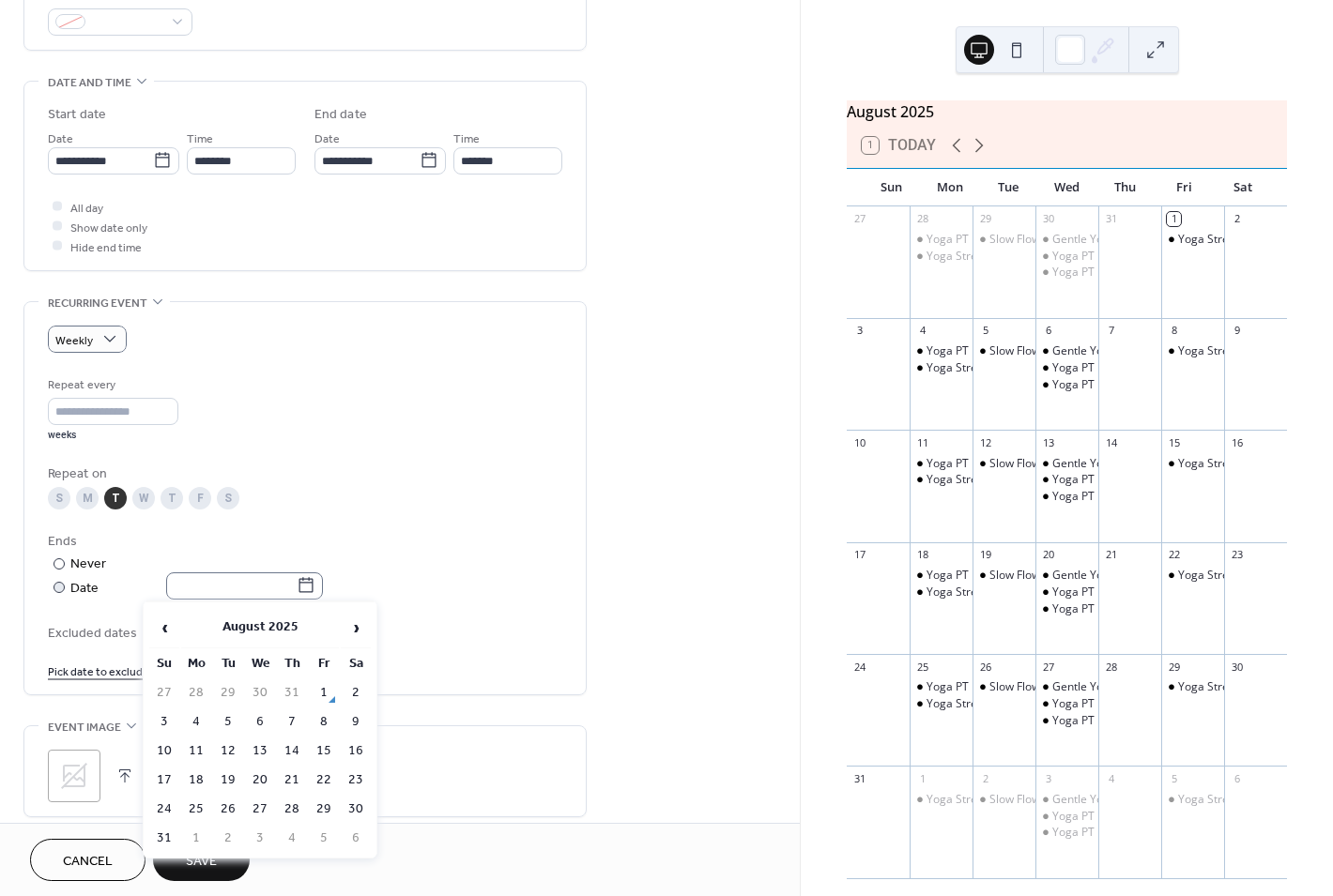 click 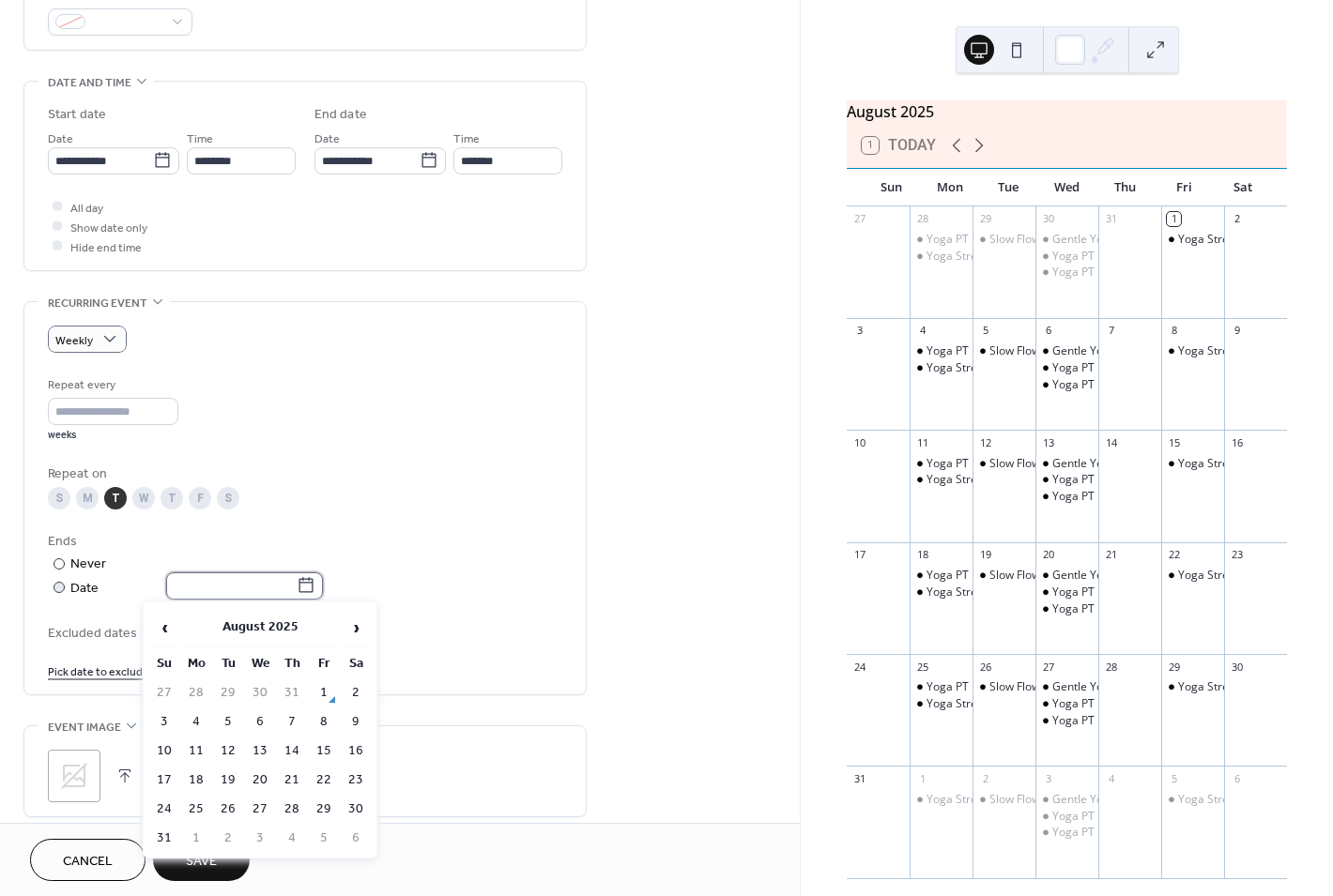click at bounding box center (231, 585) 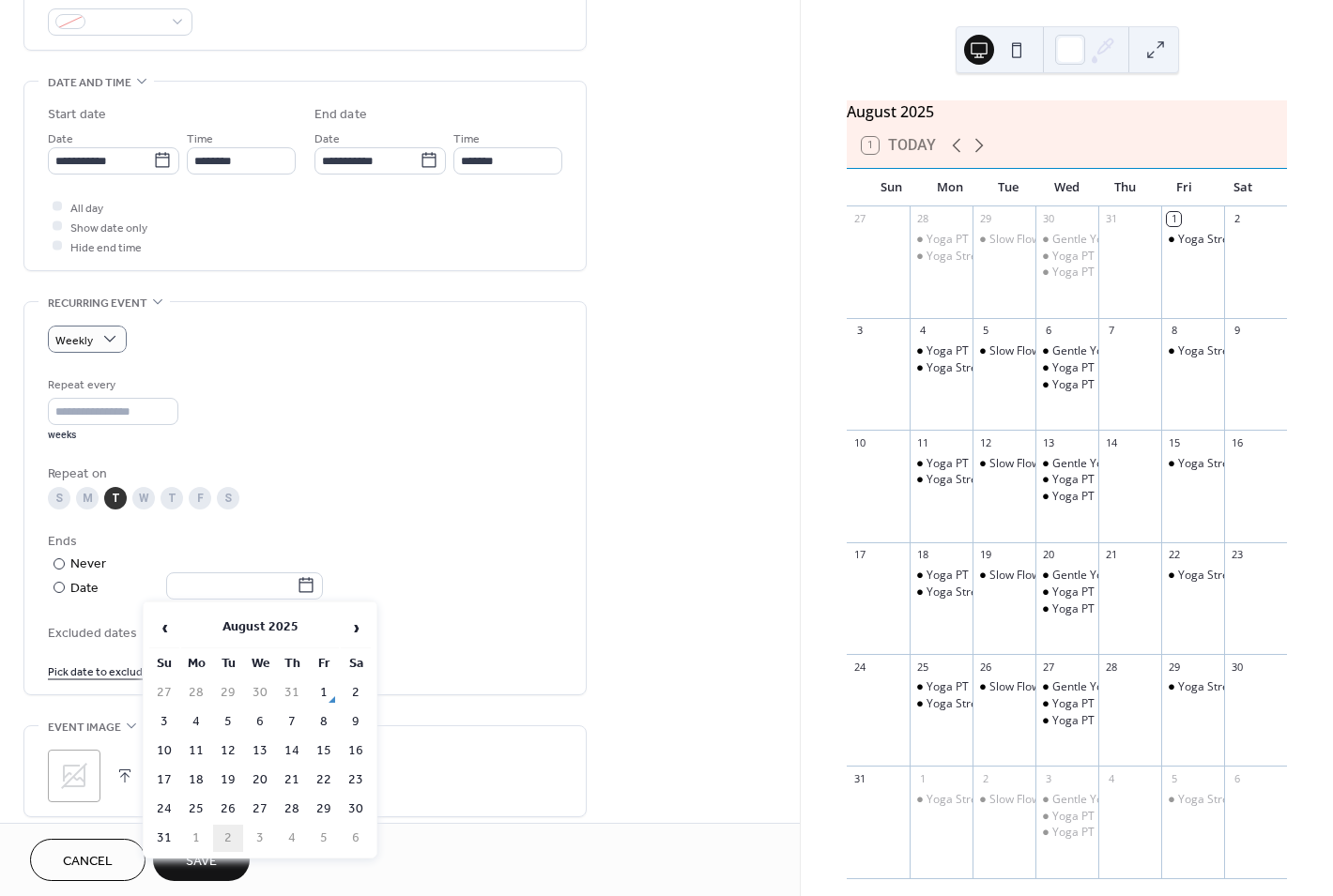 click on "2" at bounding box center [228, 838] 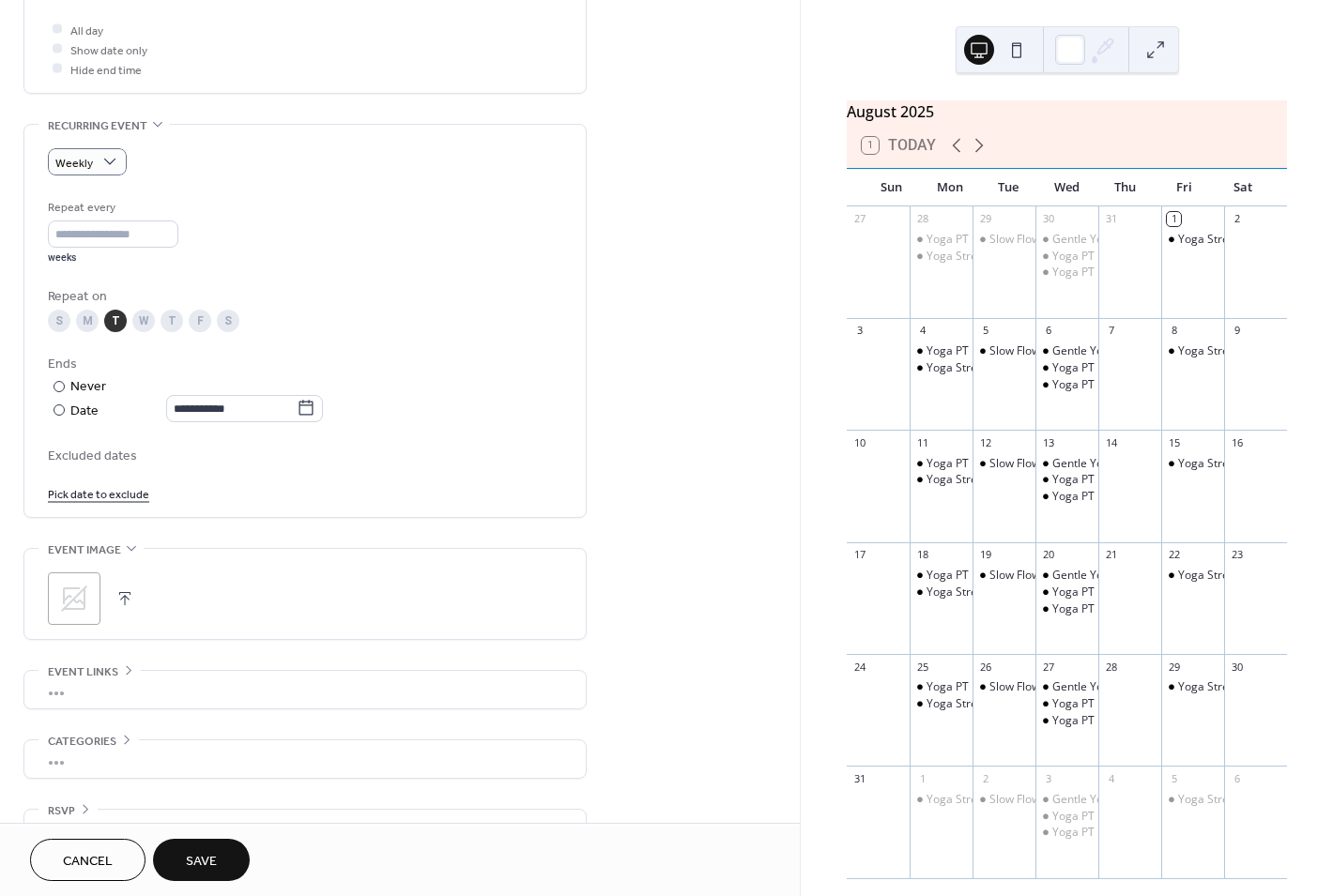 scroll, scrollTop: 746, scrollLeft: 0, axis: vertical 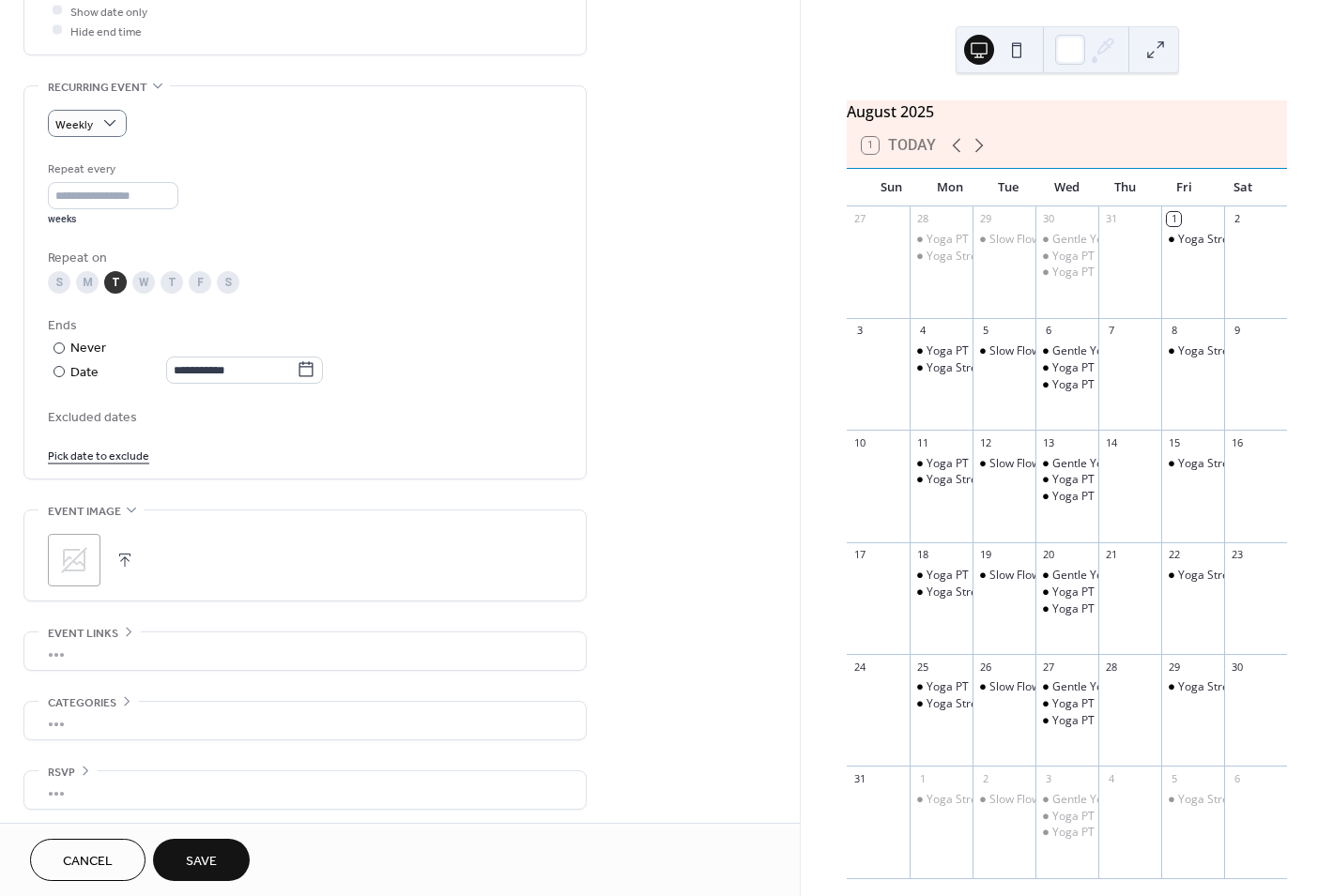 click at bounding box center (125, 560) 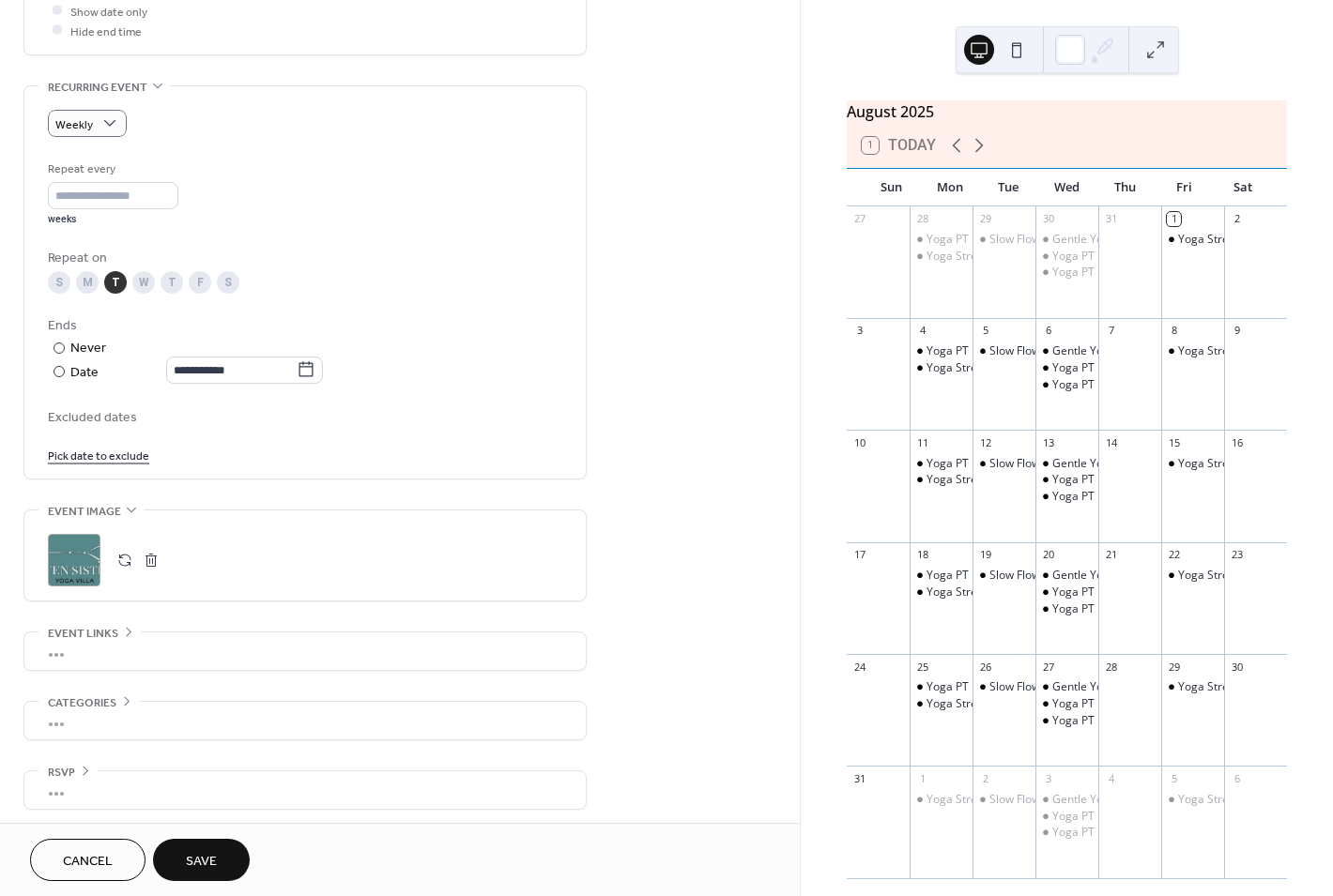 click on "•••" at bounding box center (305, 651) 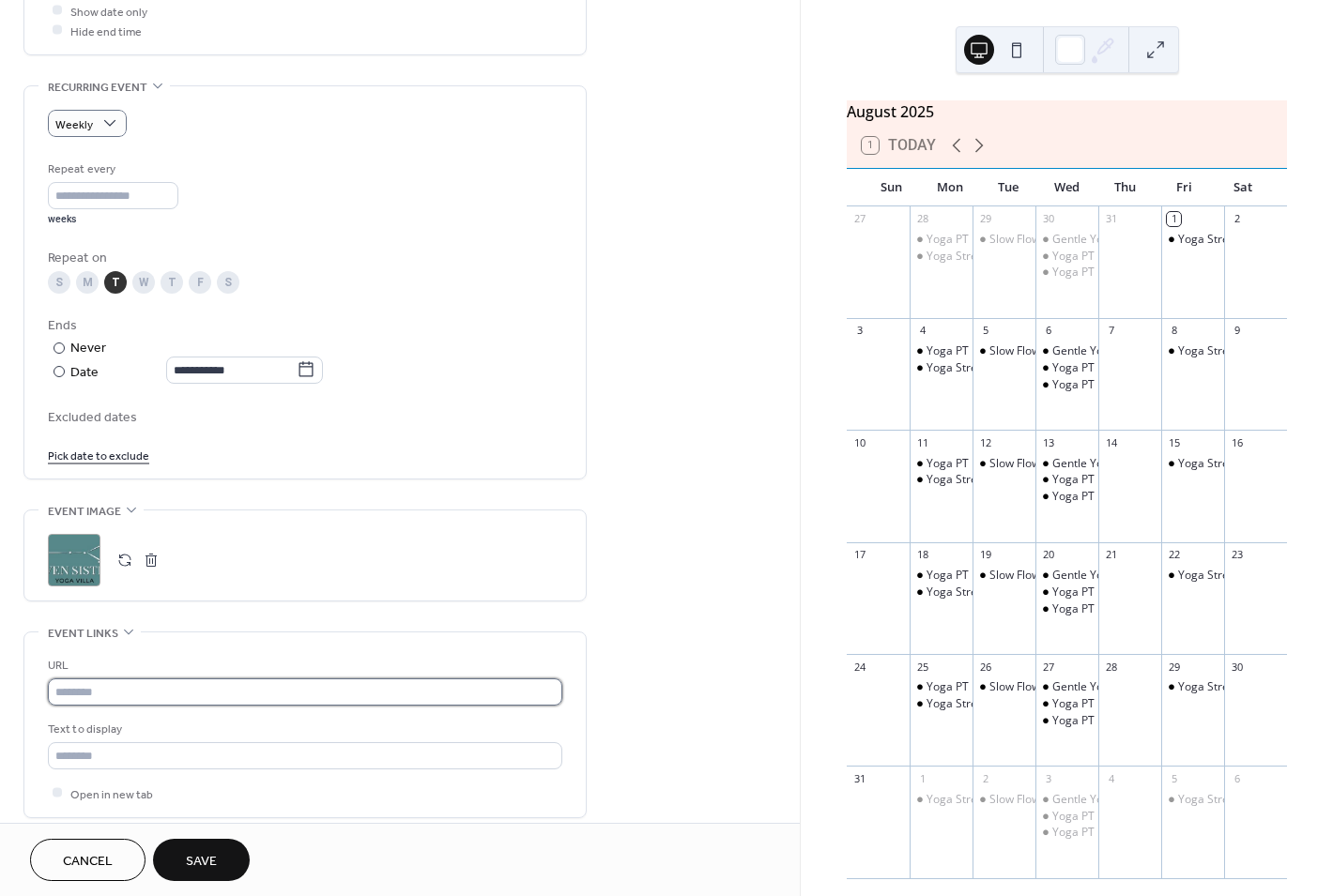 click at bounding box center [305, 691] 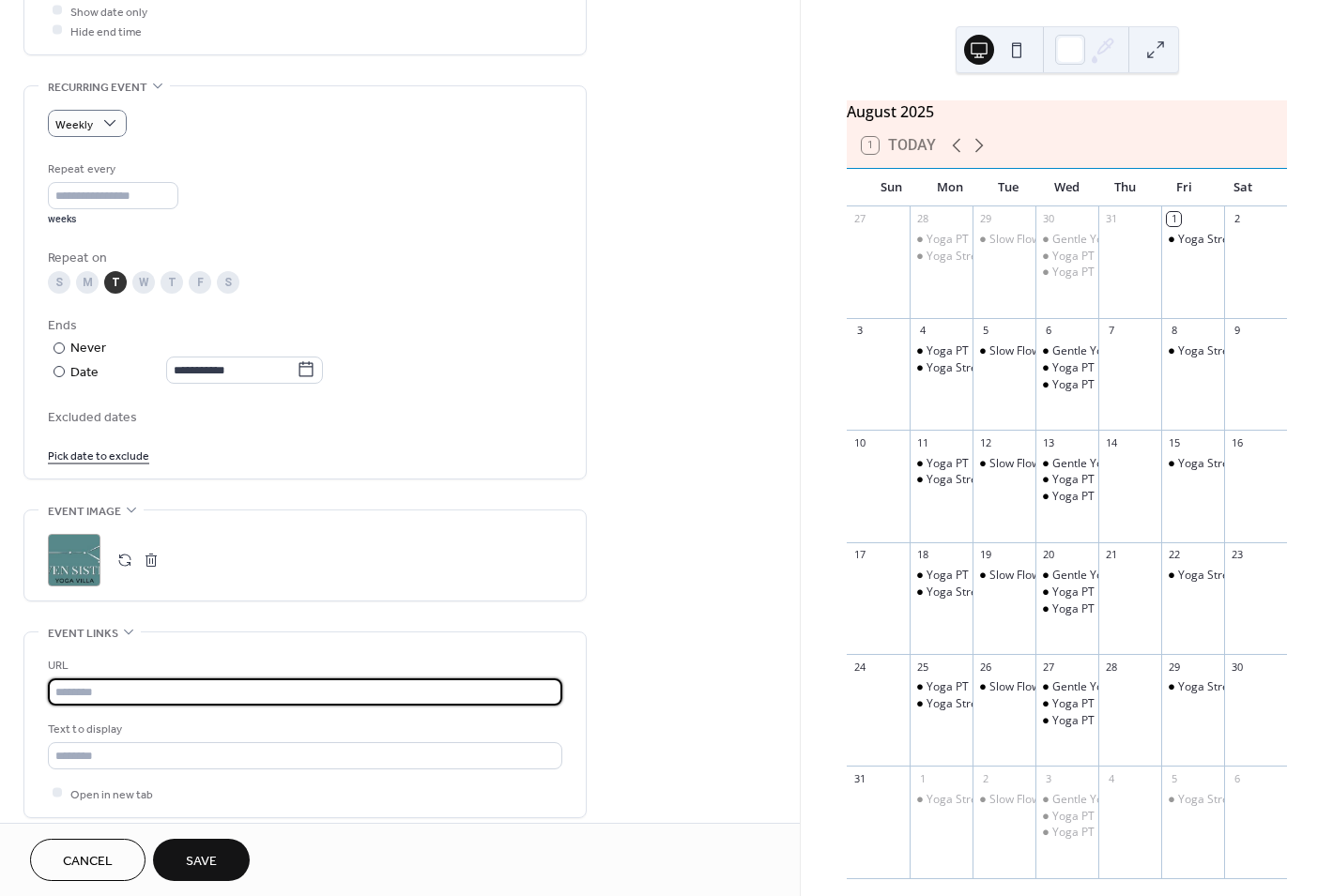 paste on "**********" 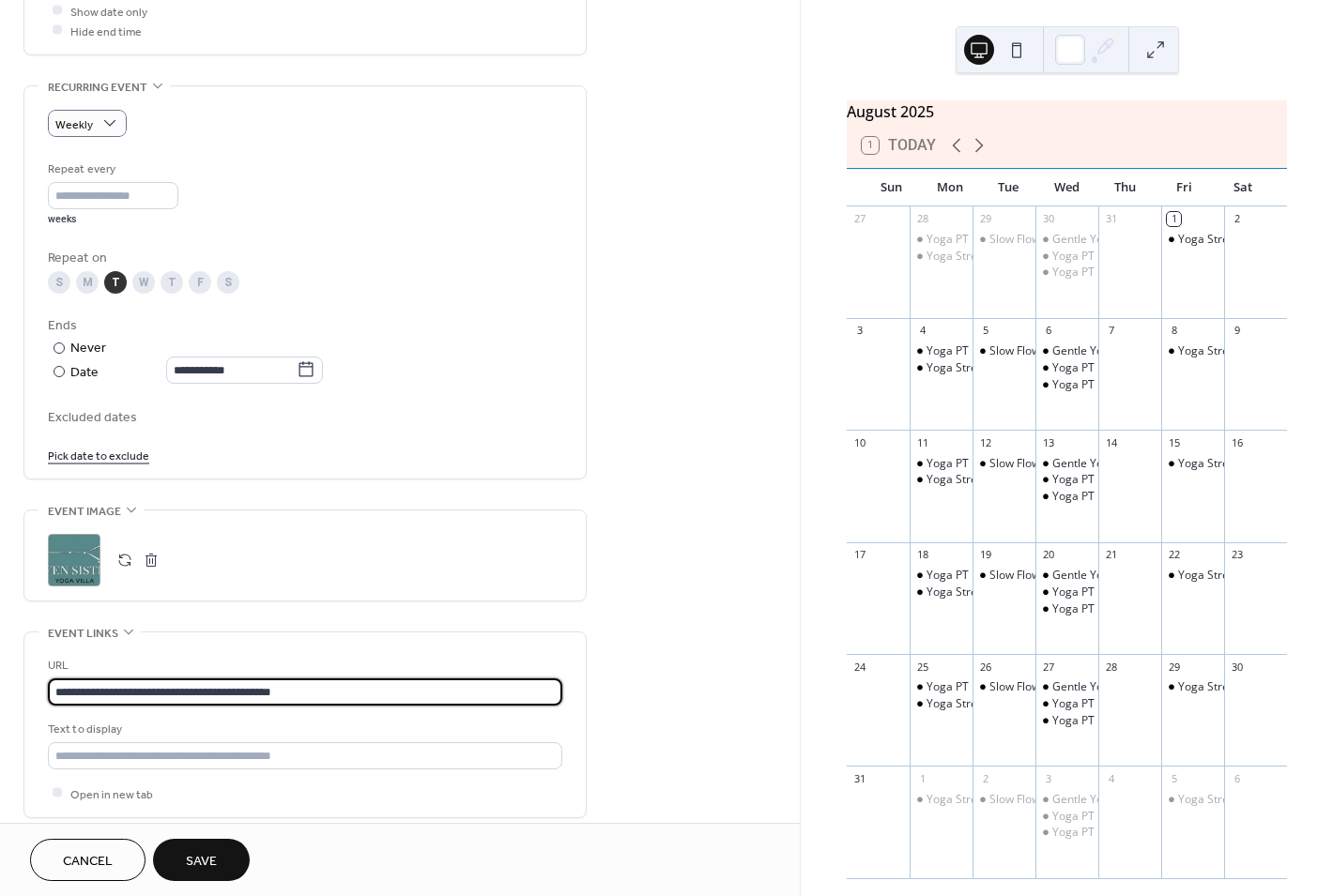 type on "**********" 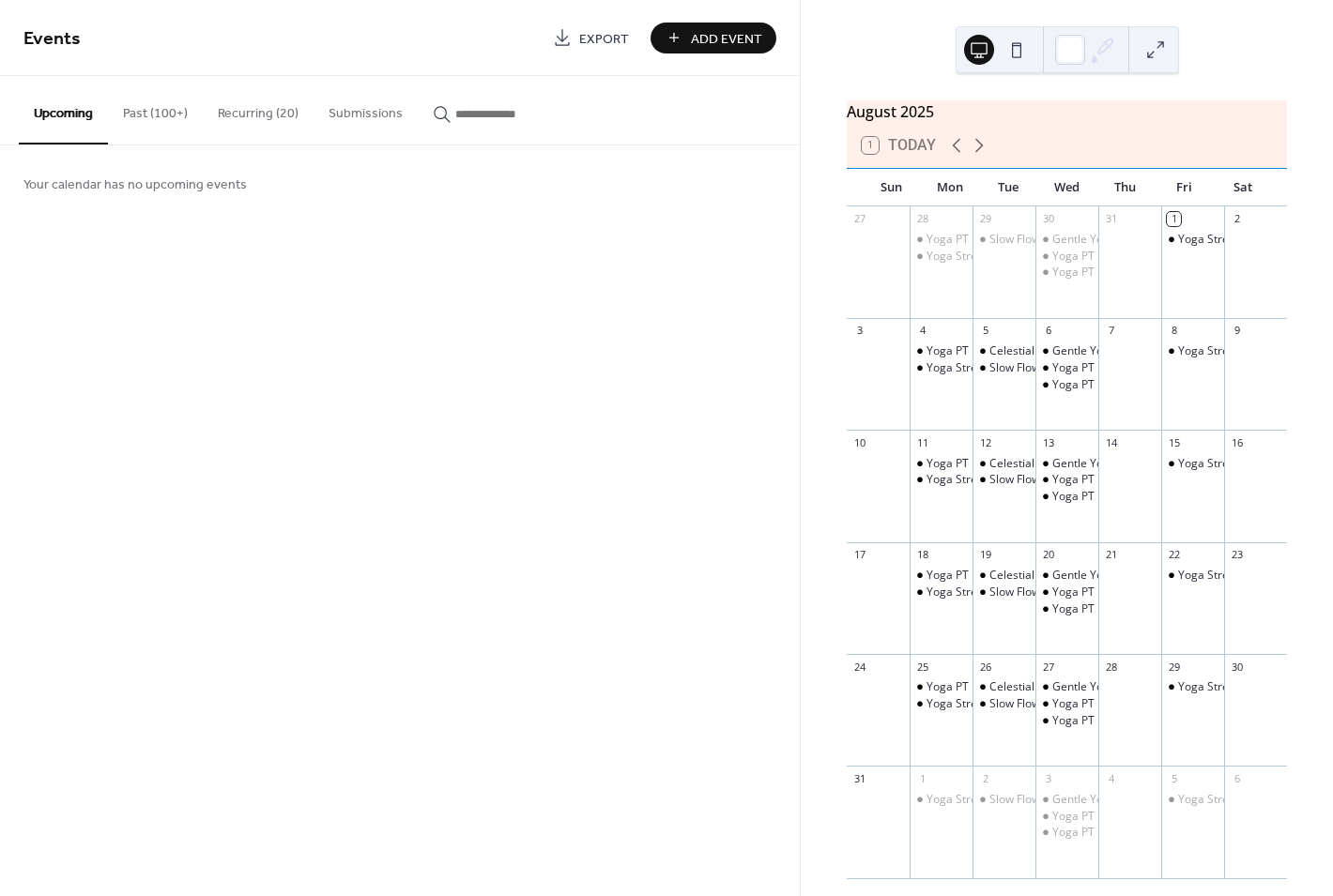 click on "Add Event" at bounding box center (727, 38) 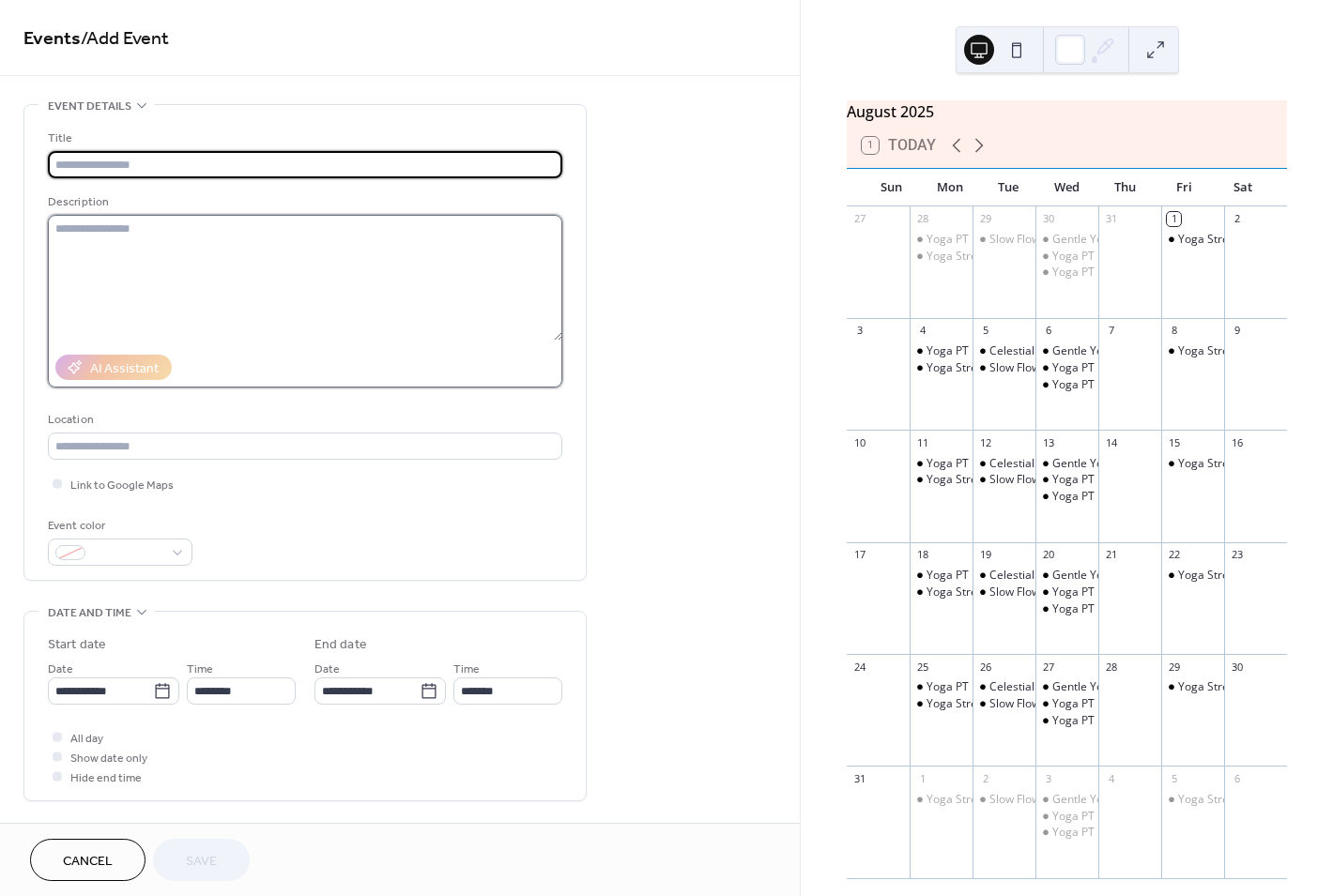 click at bounding box center (305, 278) 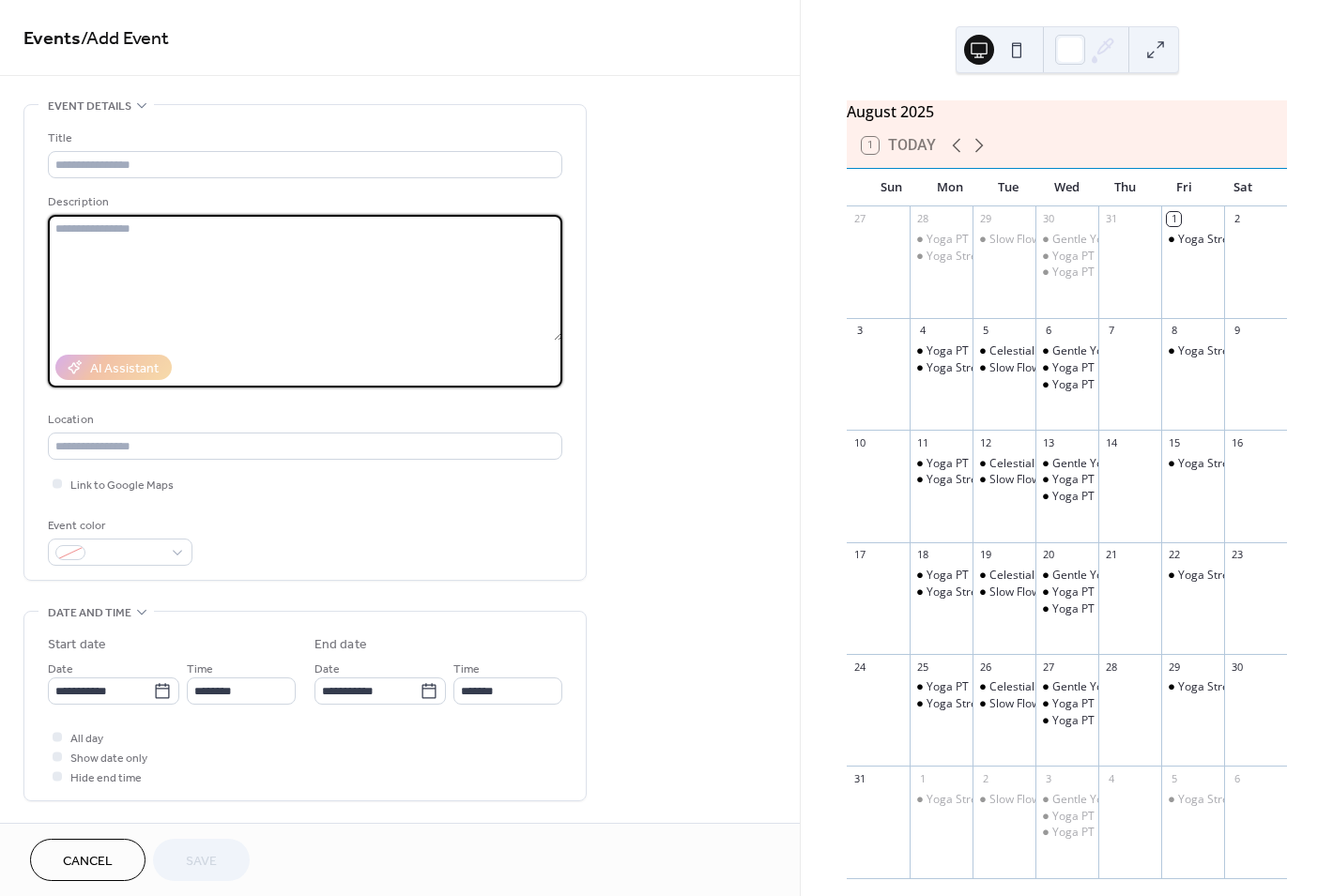 paste on "**********" 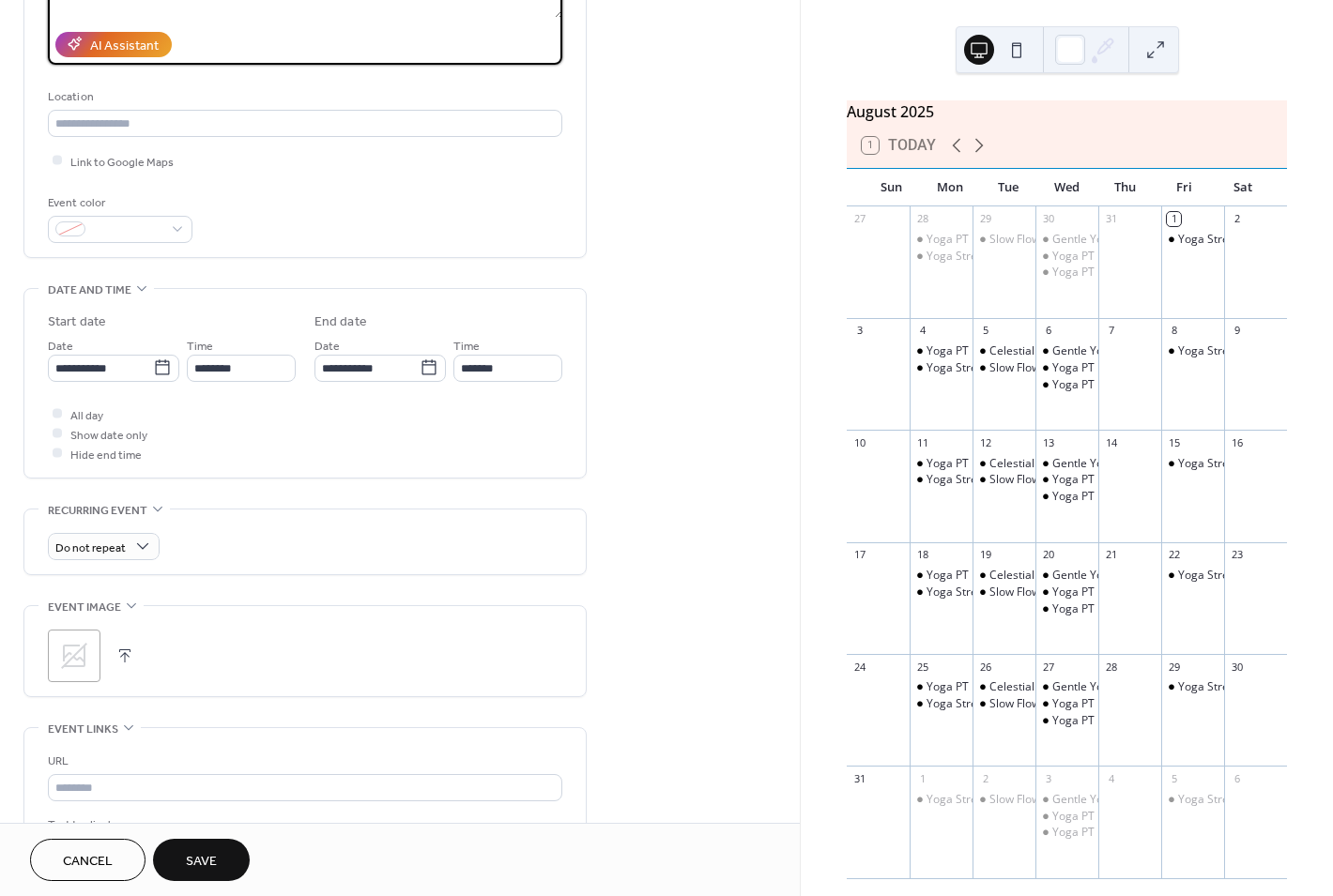 scroll, scrollTop: 379, scrollLeft: 0, axis: vertical 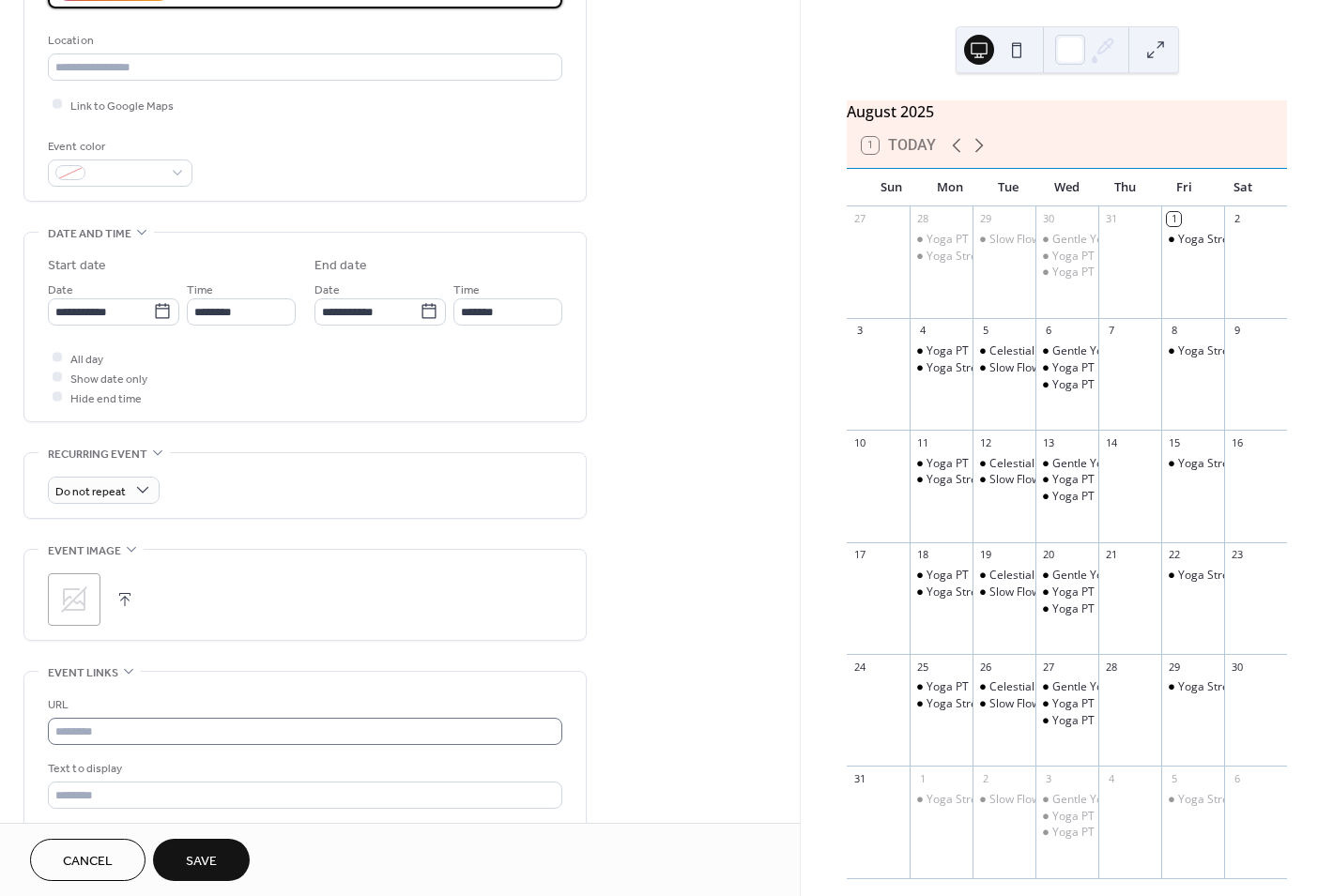 type on "**********" 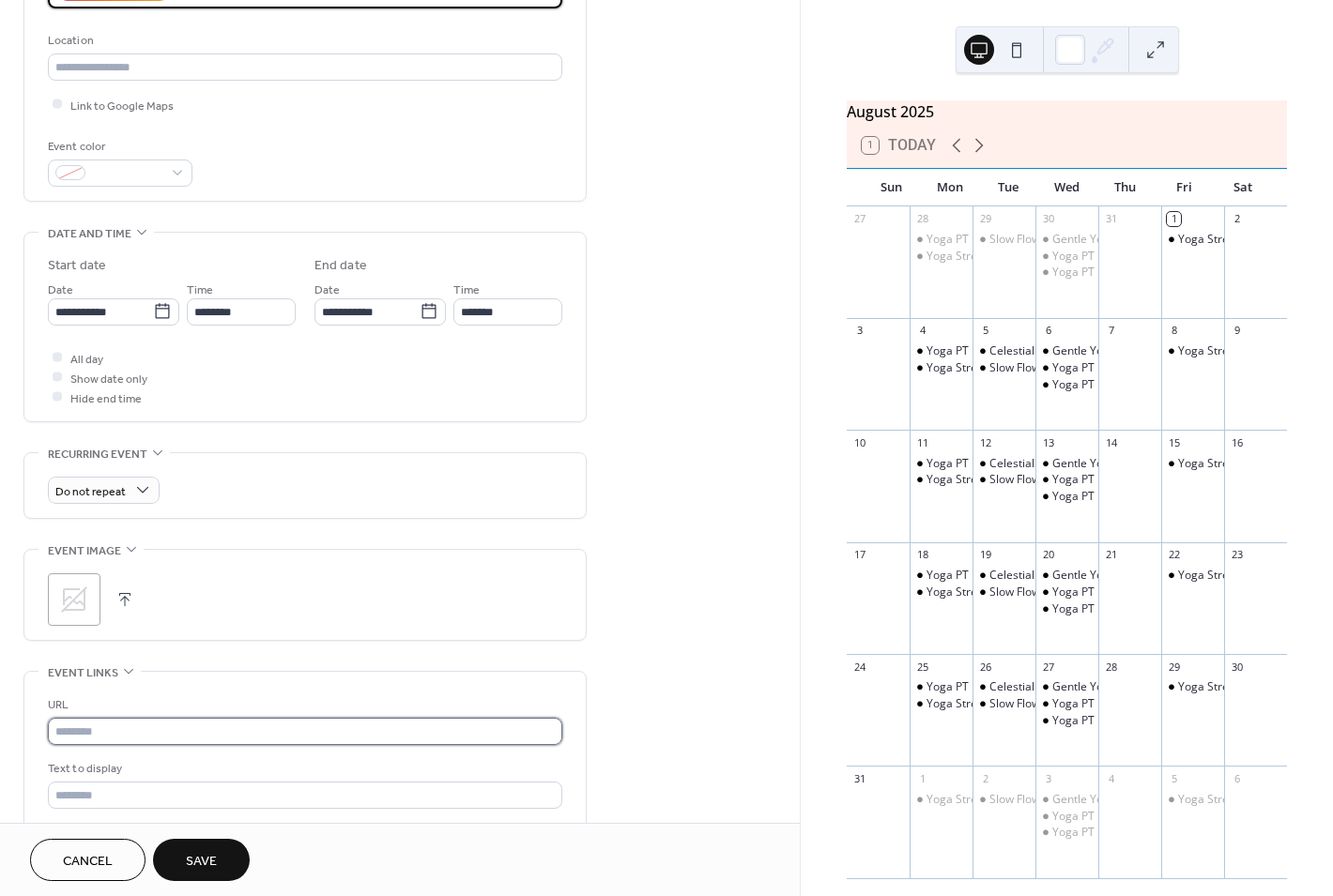 click at bounding box center [305, 731] 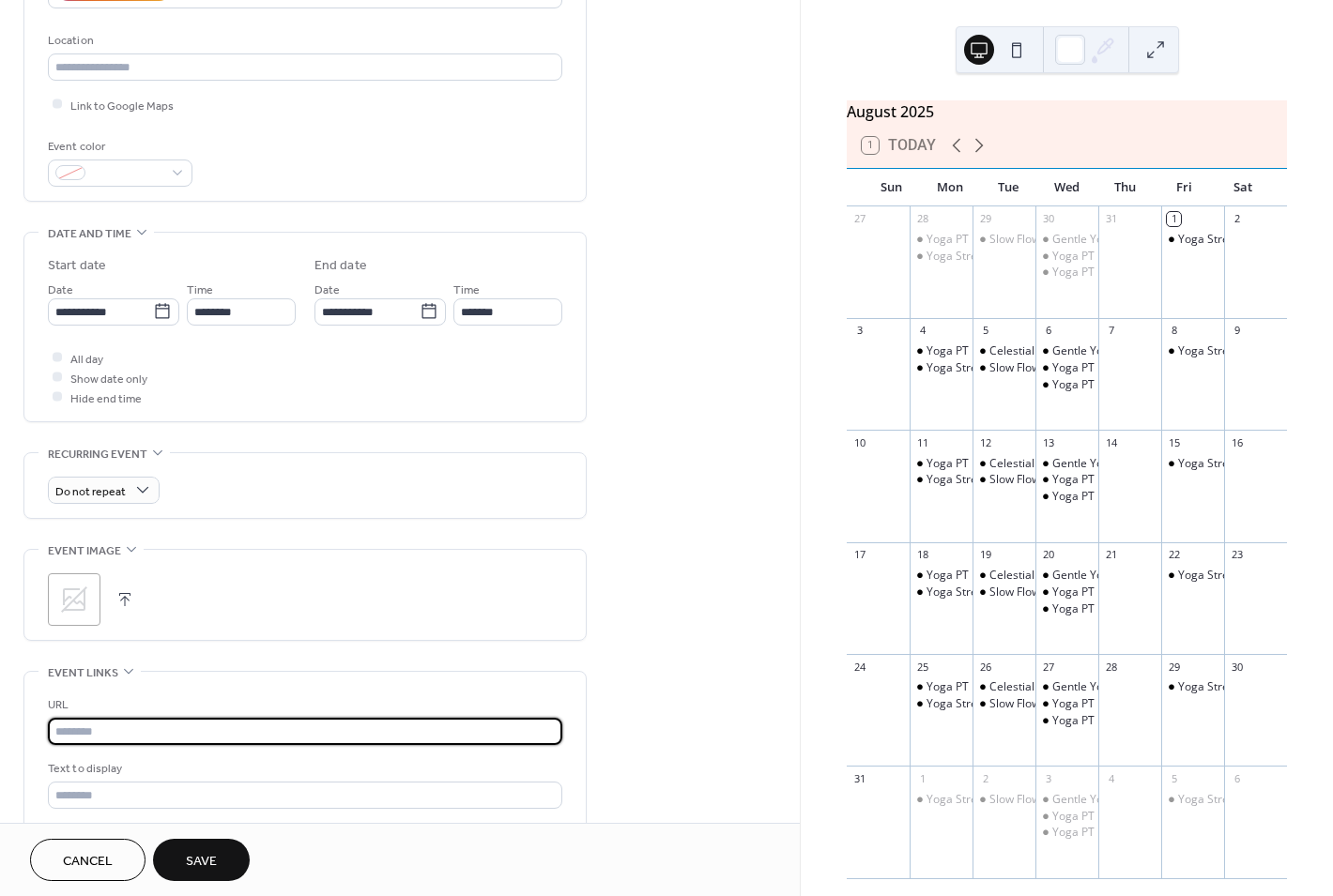 paste on "**********" 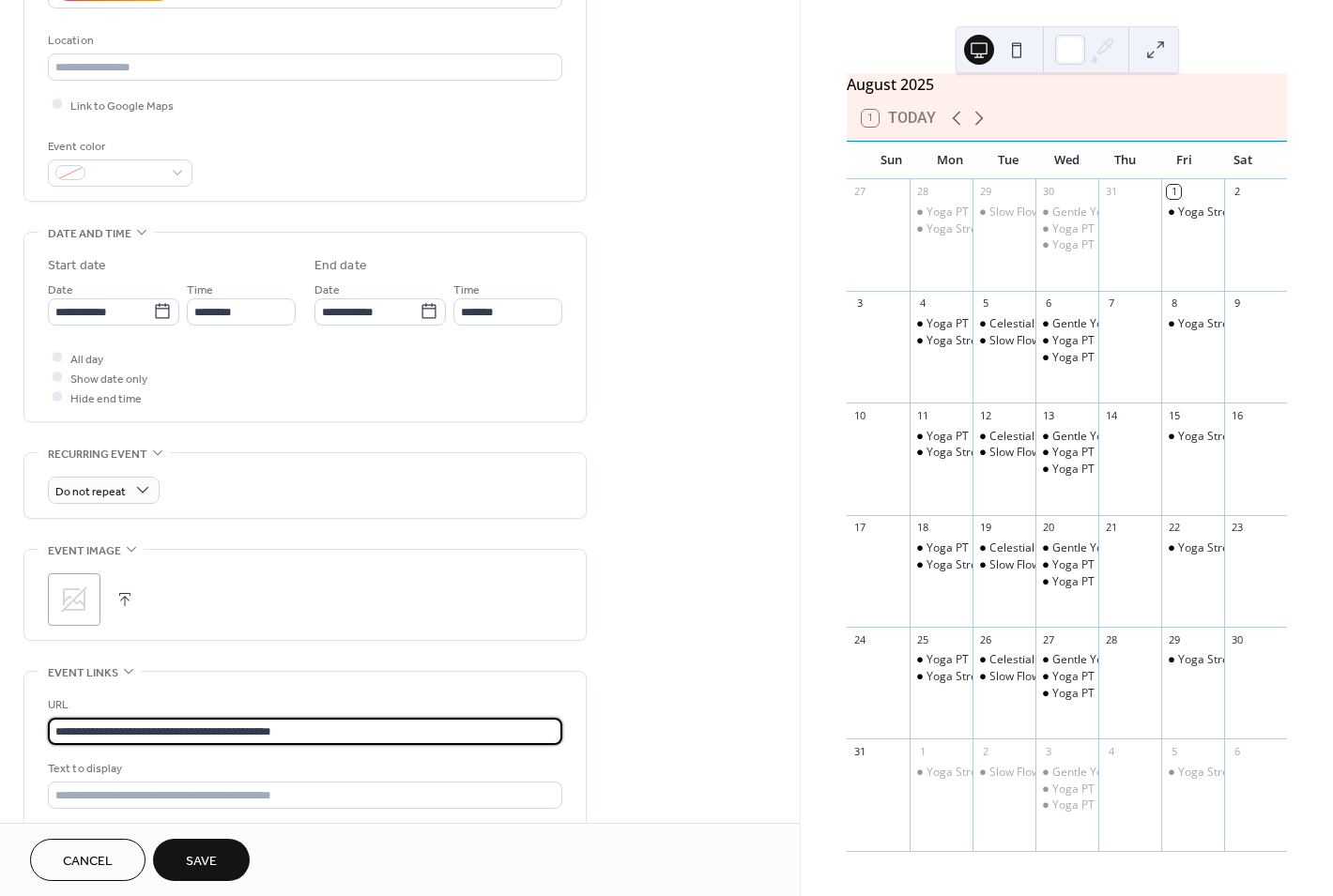 scroll, scrollTop: 0, scrollLeft: 0, axis: both 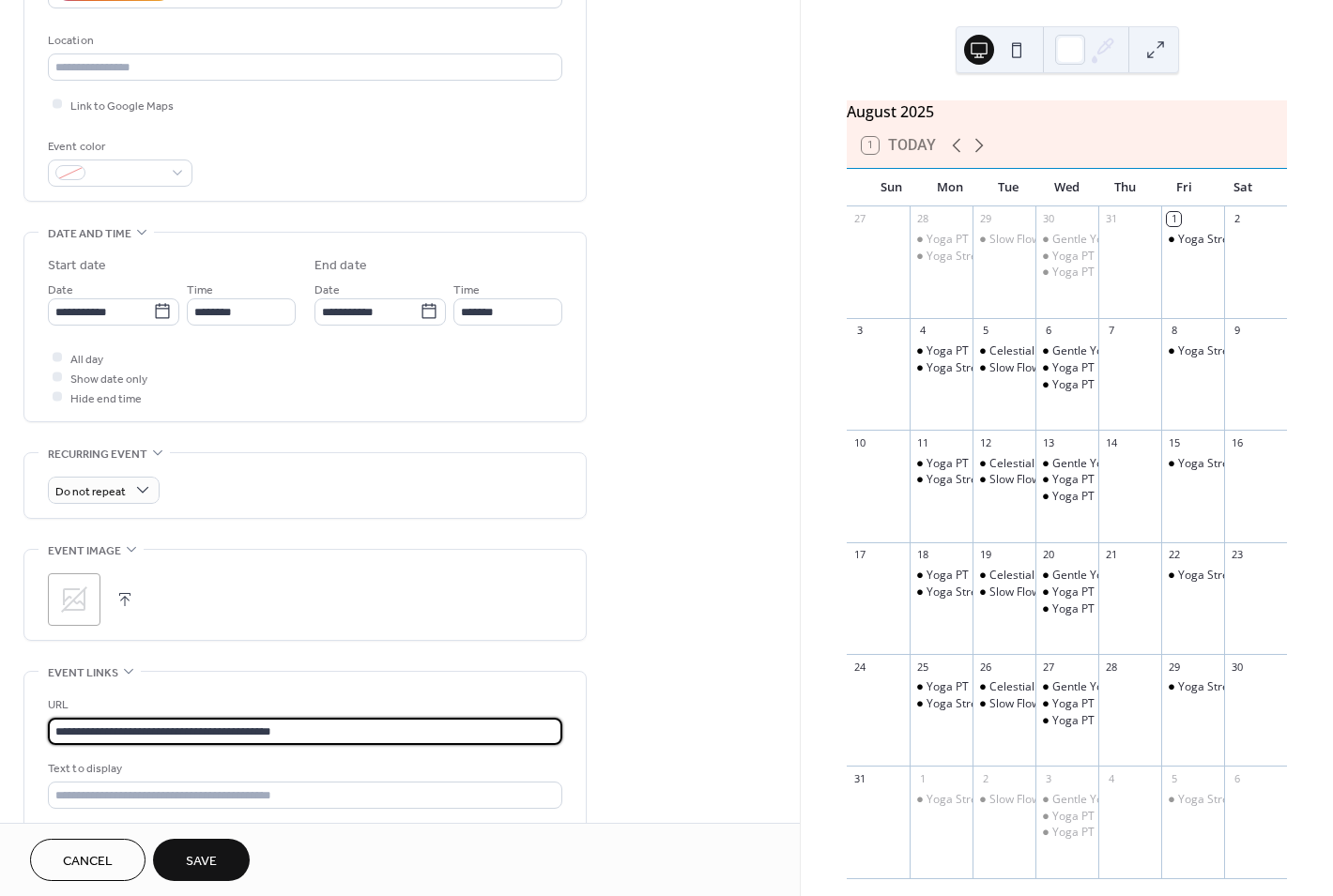 type on "**********" 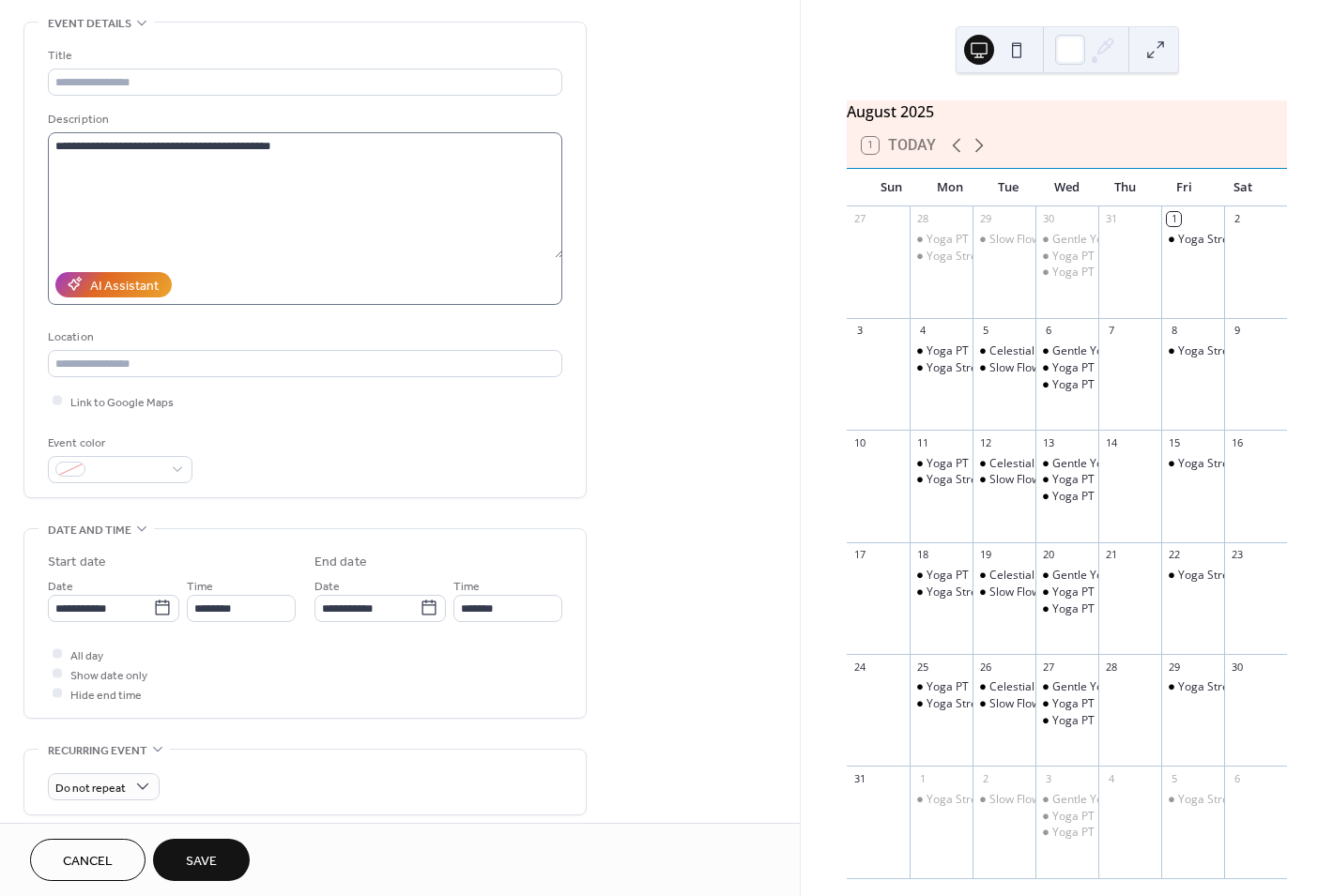 scroll, scrollTop: 85, scrollLeft: 0, axis: vertical 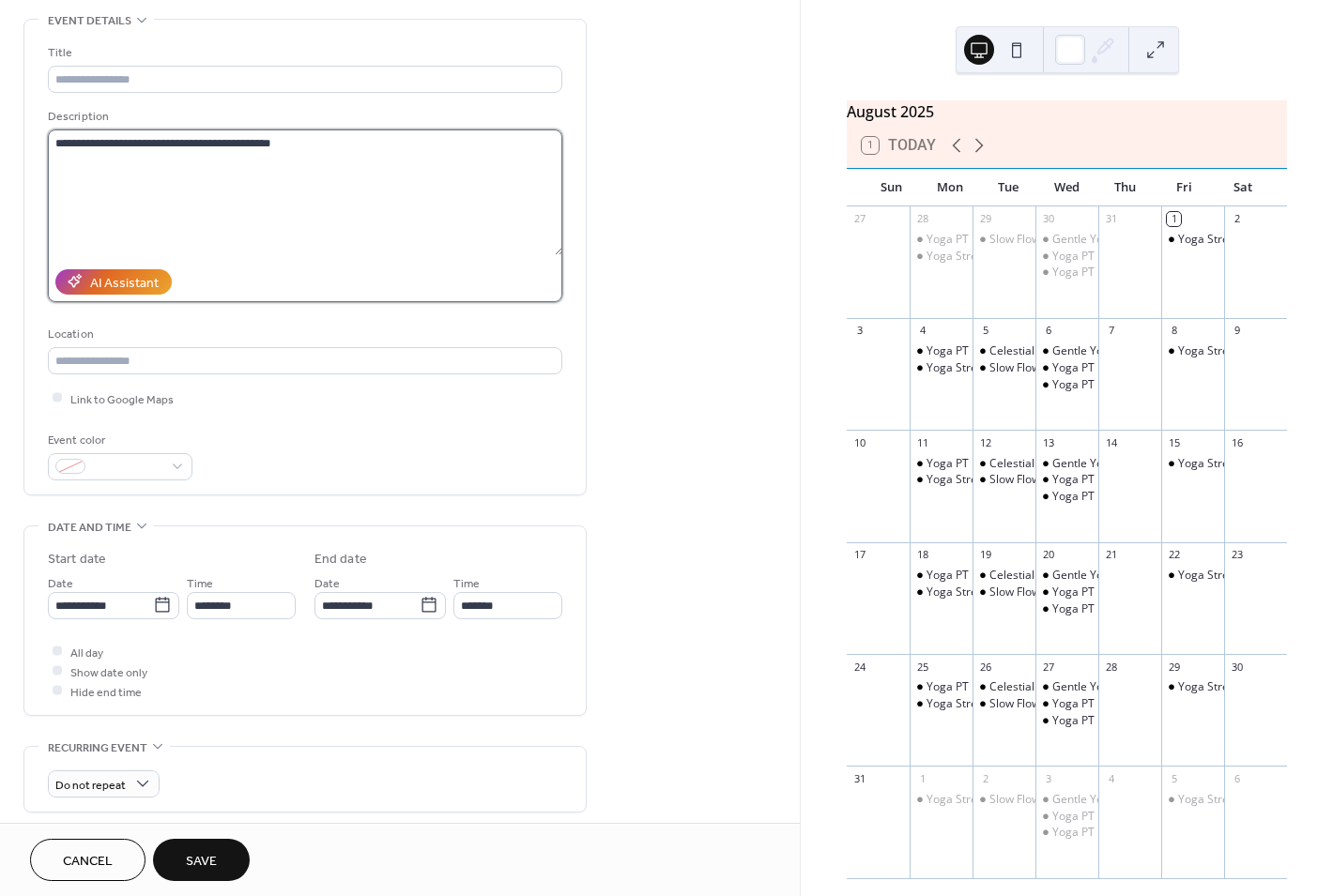 click on "**********" at bounding box center (305, 192) 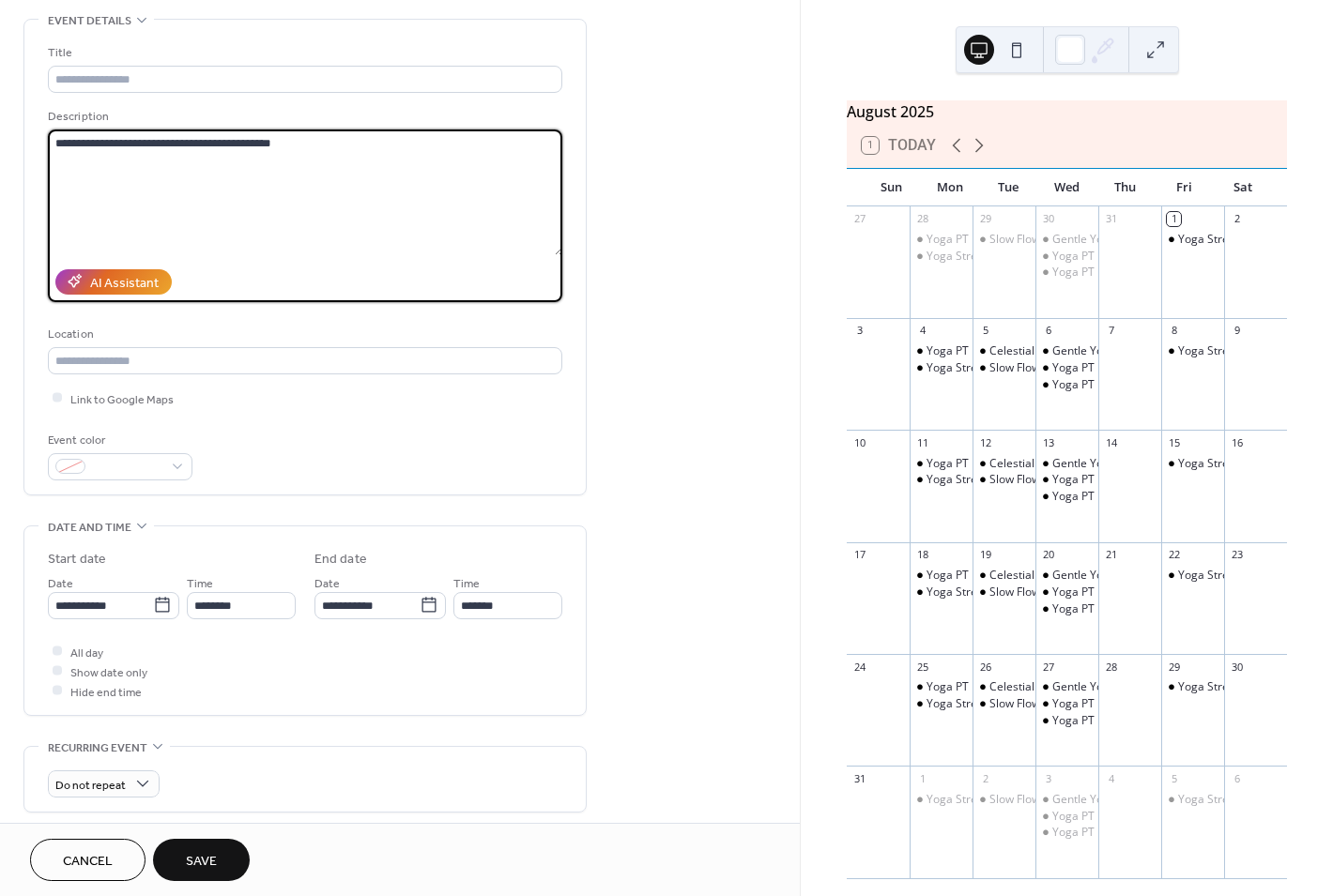 click on "**********" at bounding box center (305, 192) 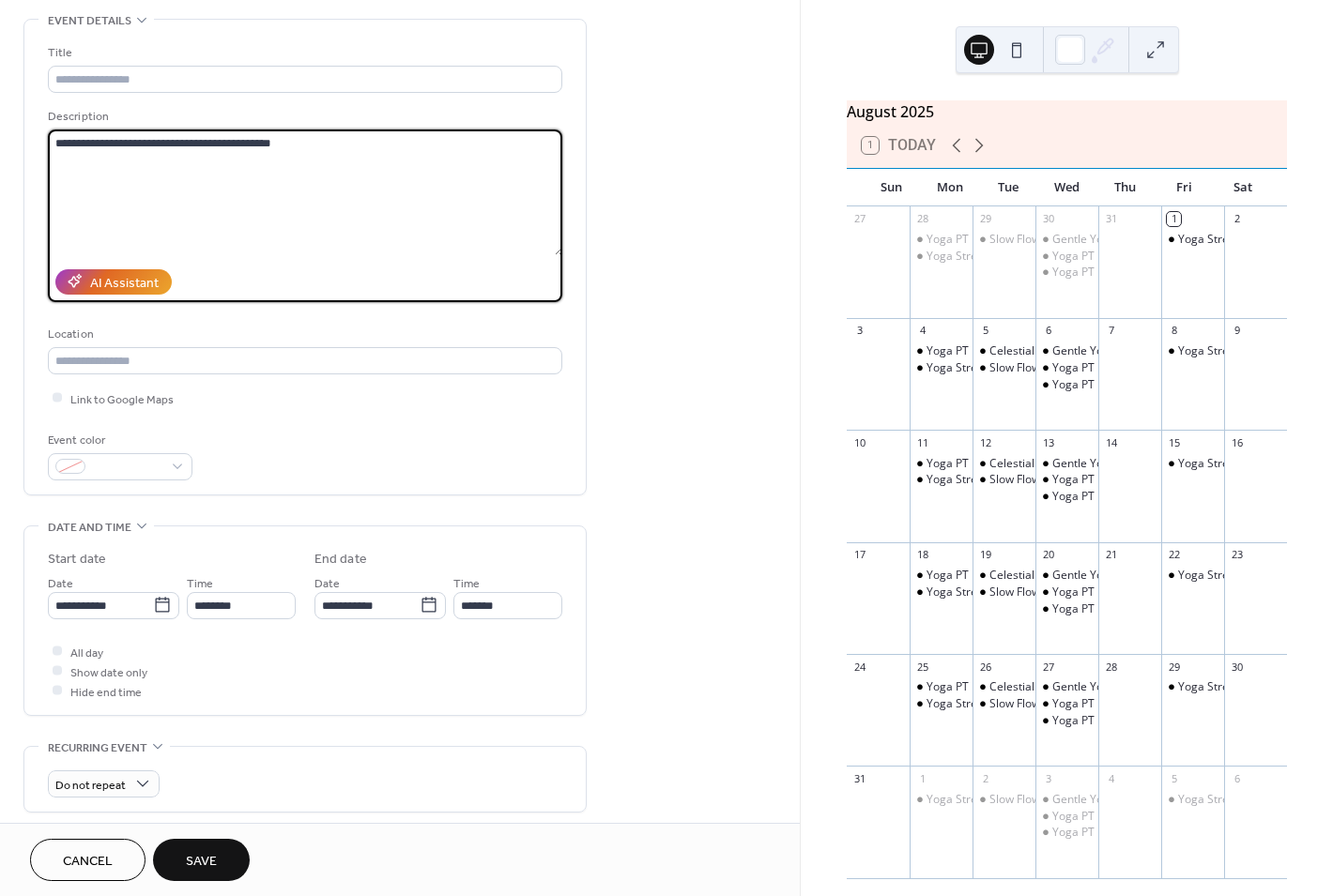 paste on "**********" 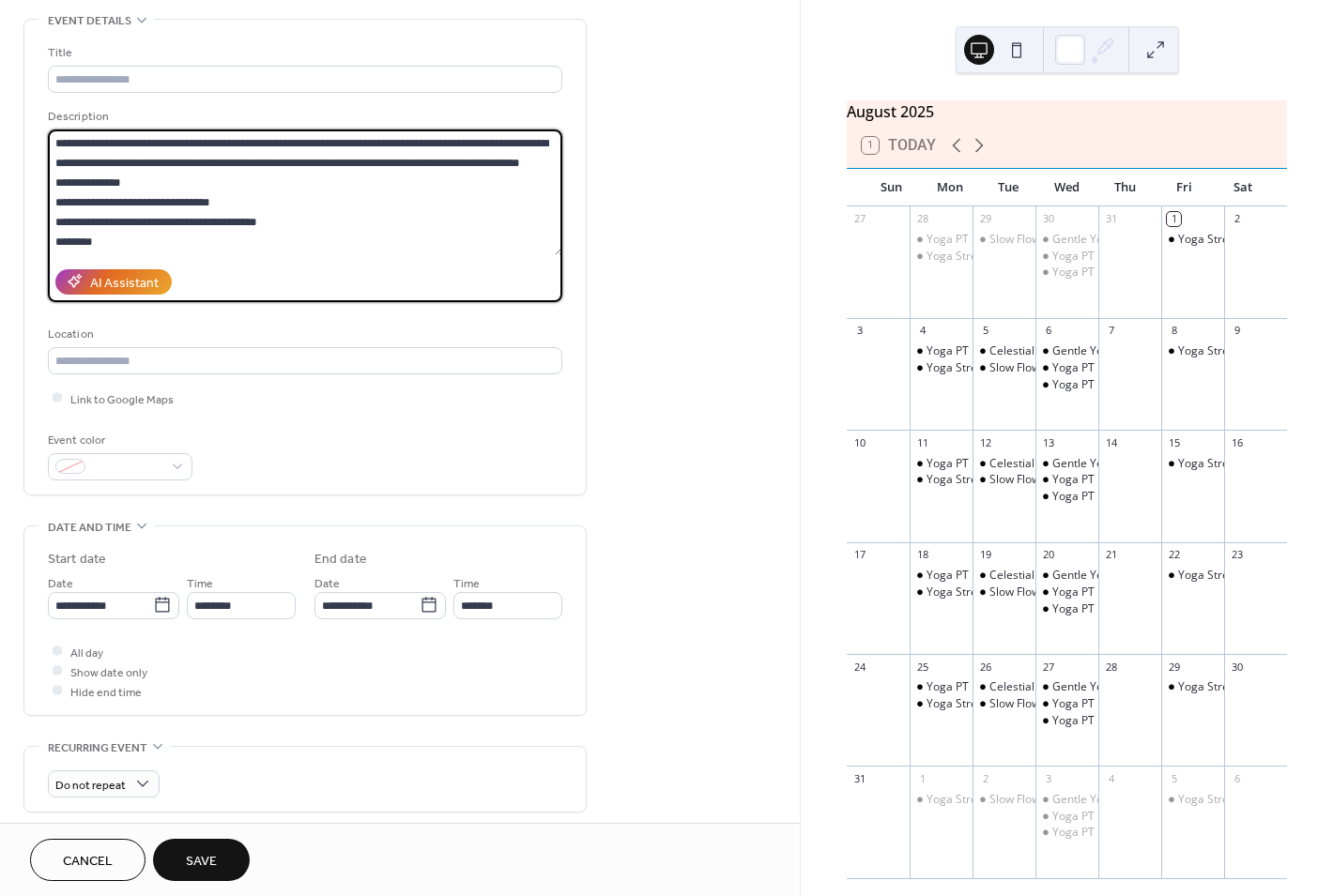 scroll, scrollTop: 58, scrollLeft: 0, axis: vertical 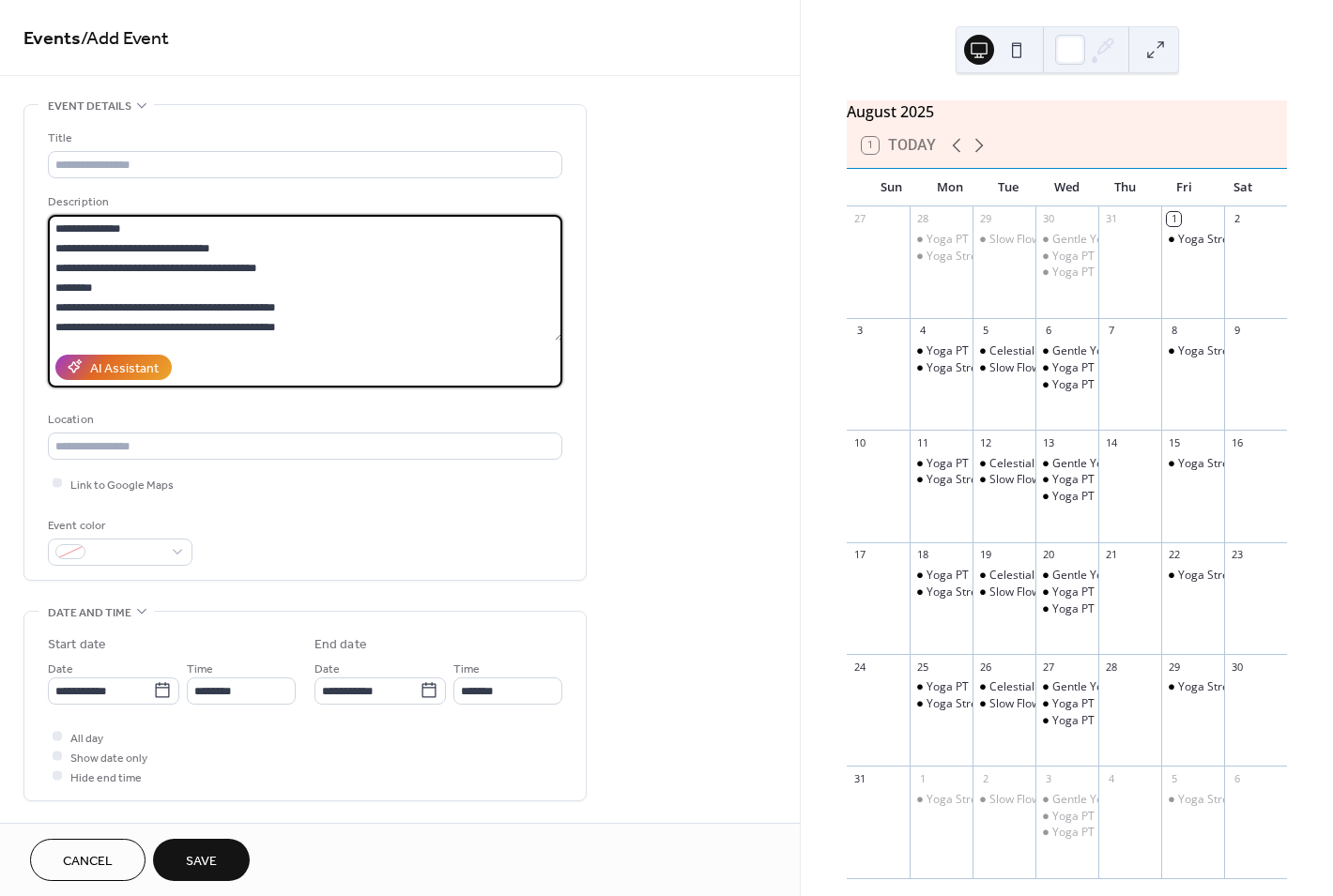 type on "**********" 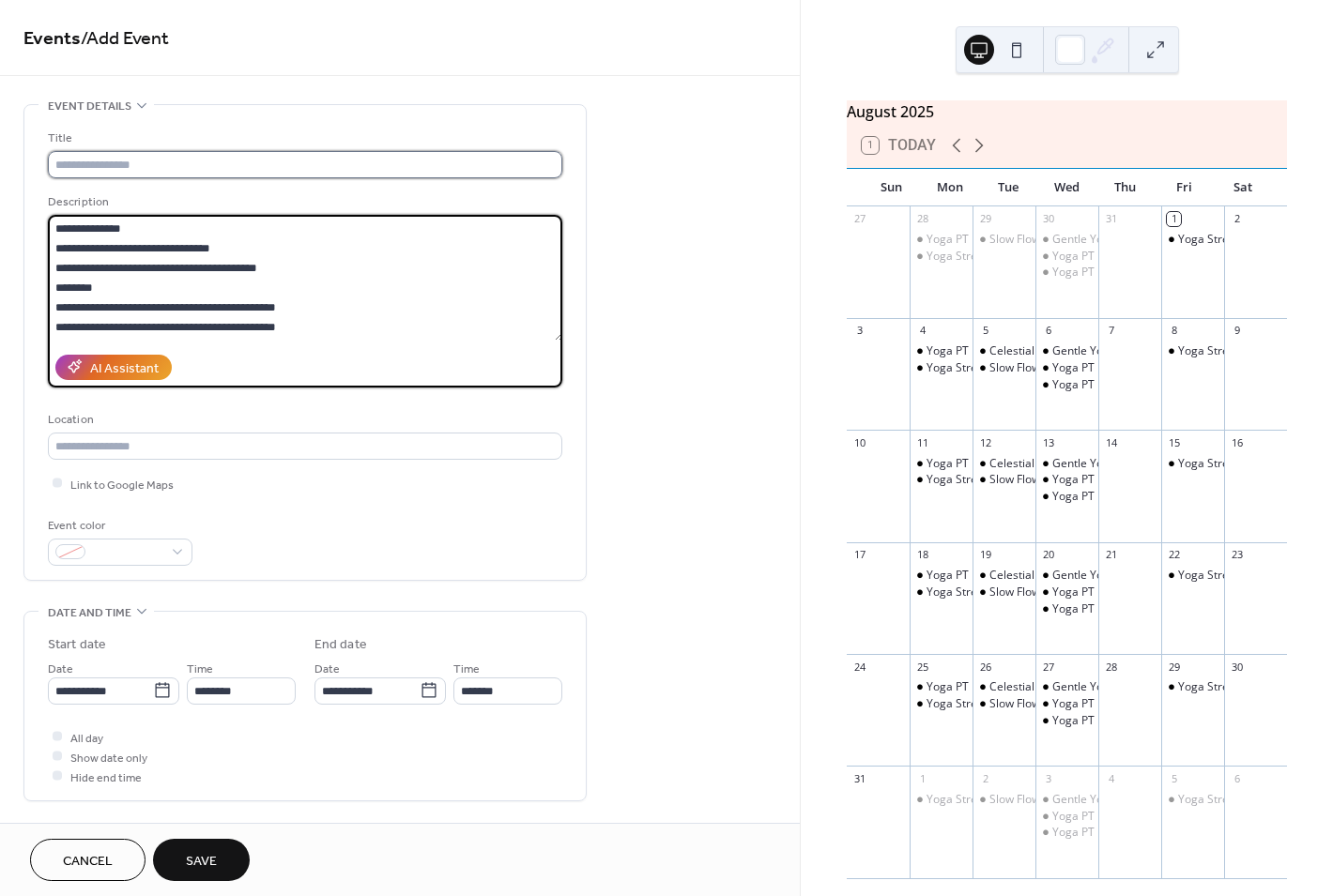 click at bounding box center (305, 164) 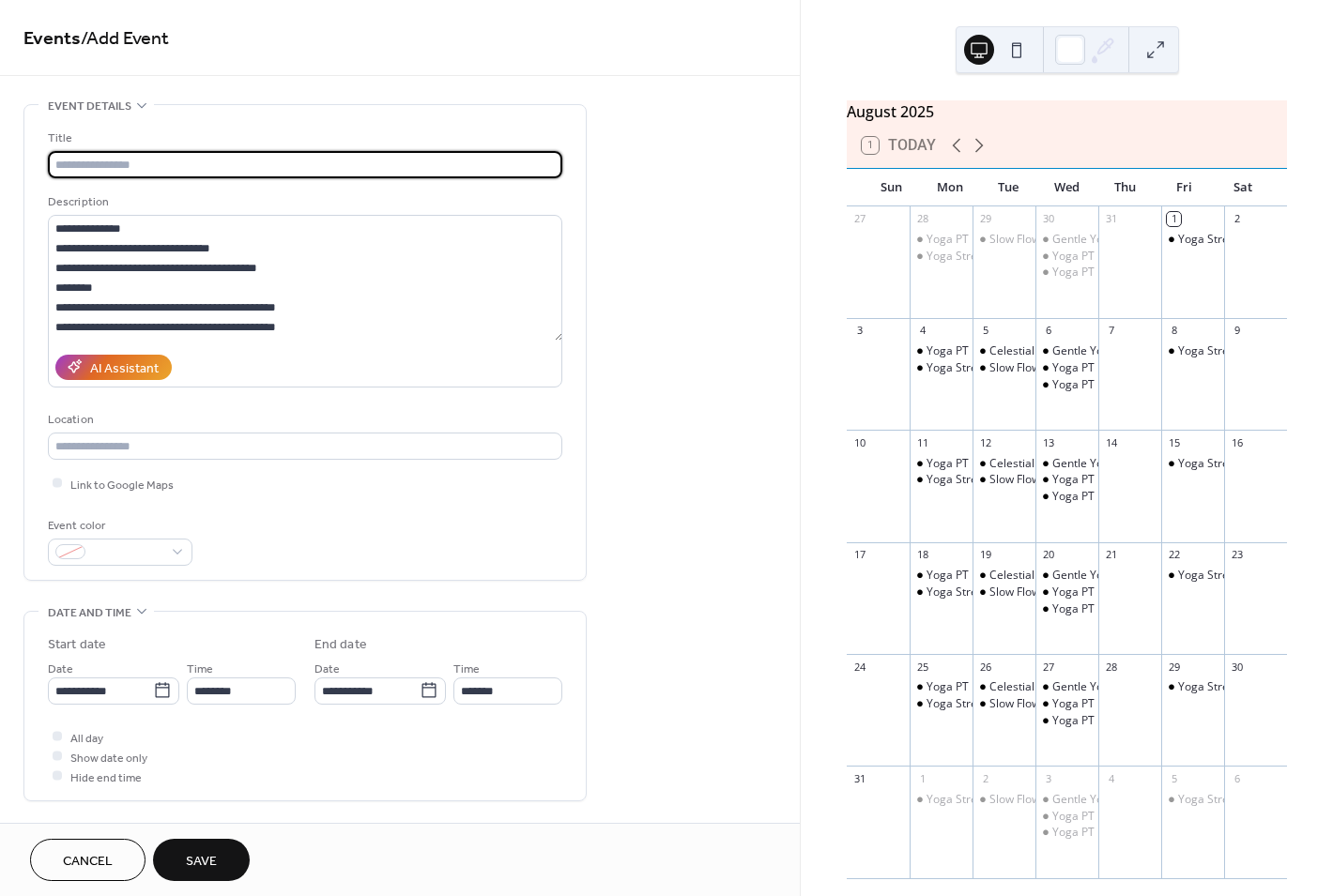 scroll, scrollTop: 2, scrollLeft: 0, axis: vertical 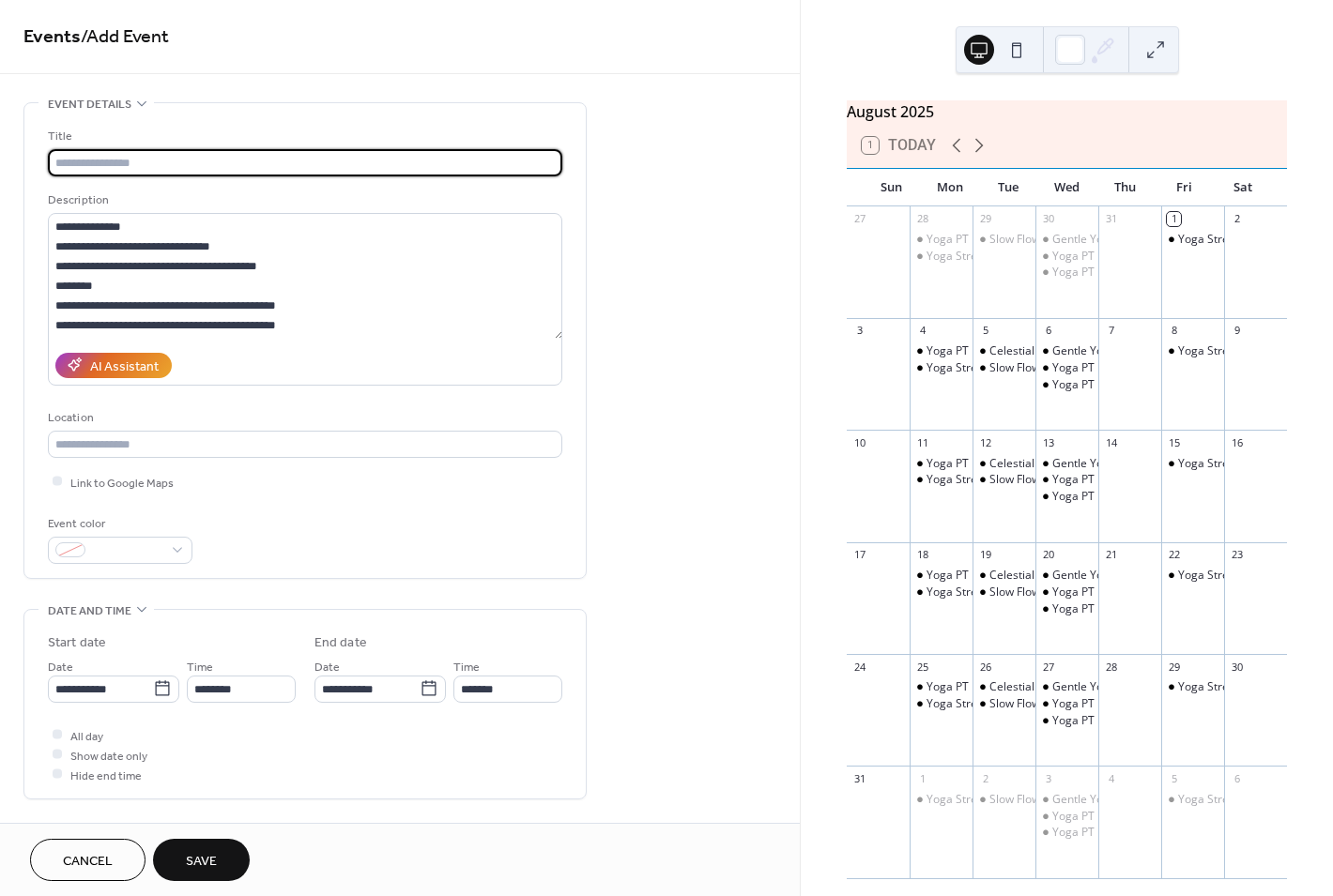 paste on "**********" 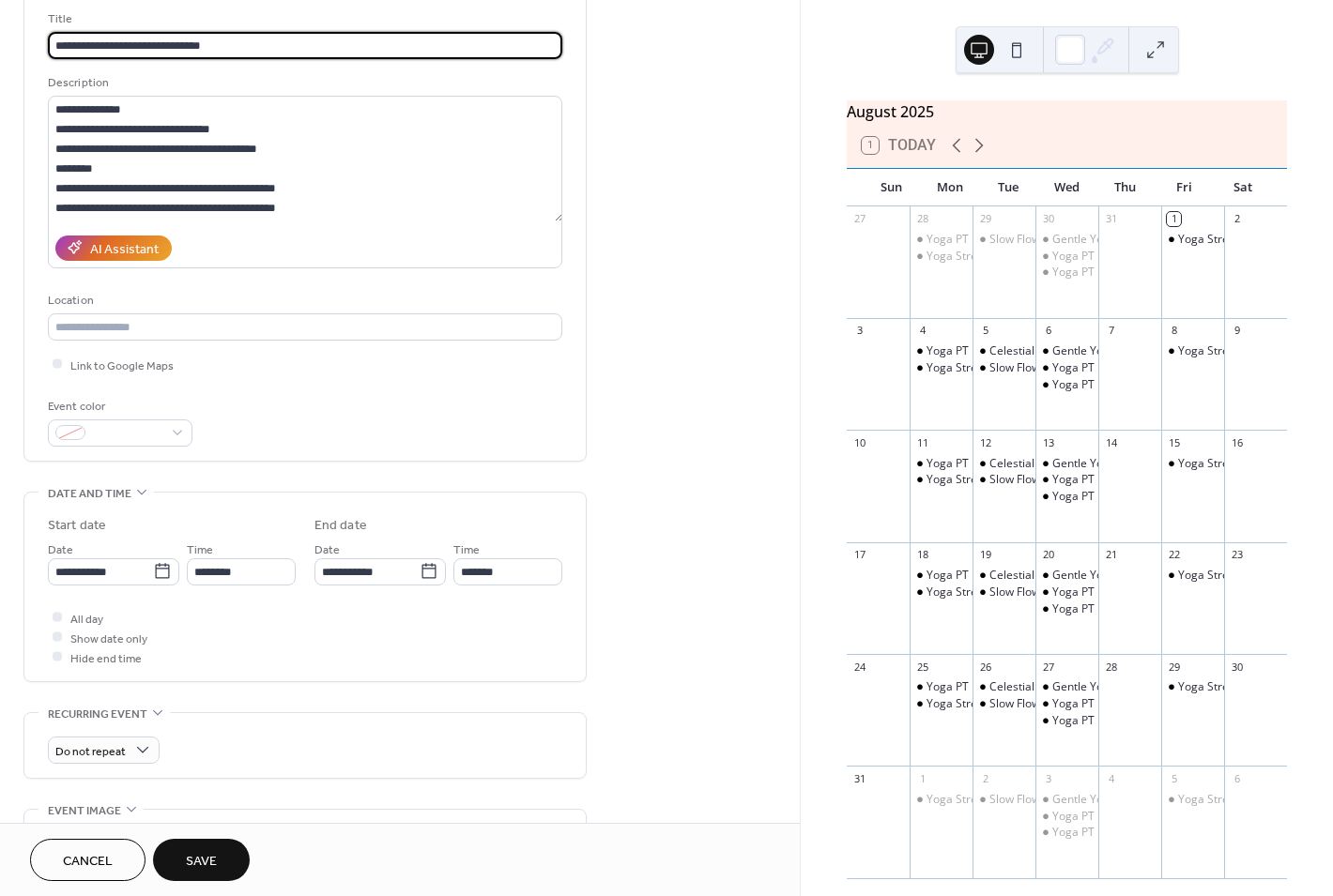 scroll, scrollTop: 122, scrollLeft: 0, axis: vertical 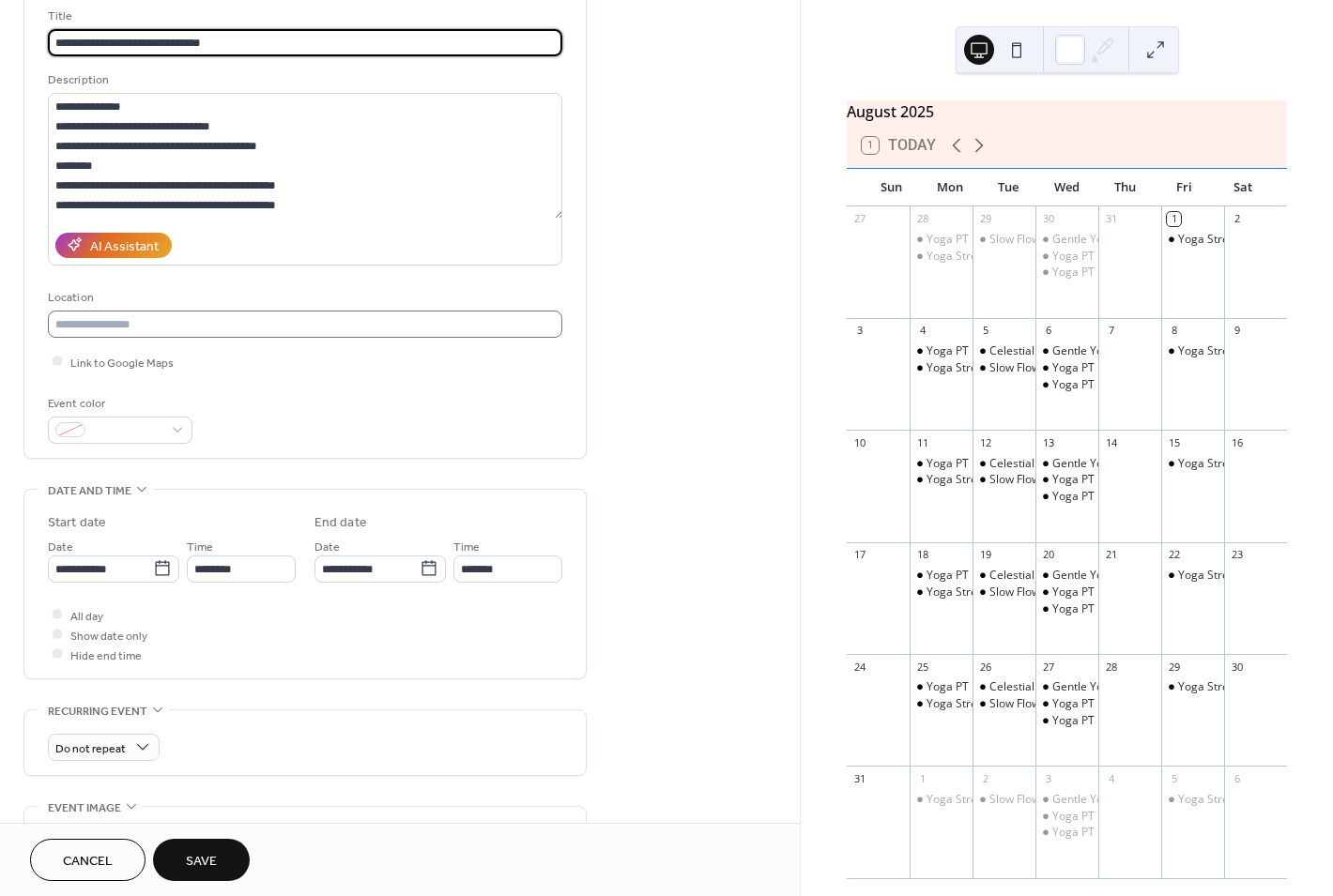 type on "**********" 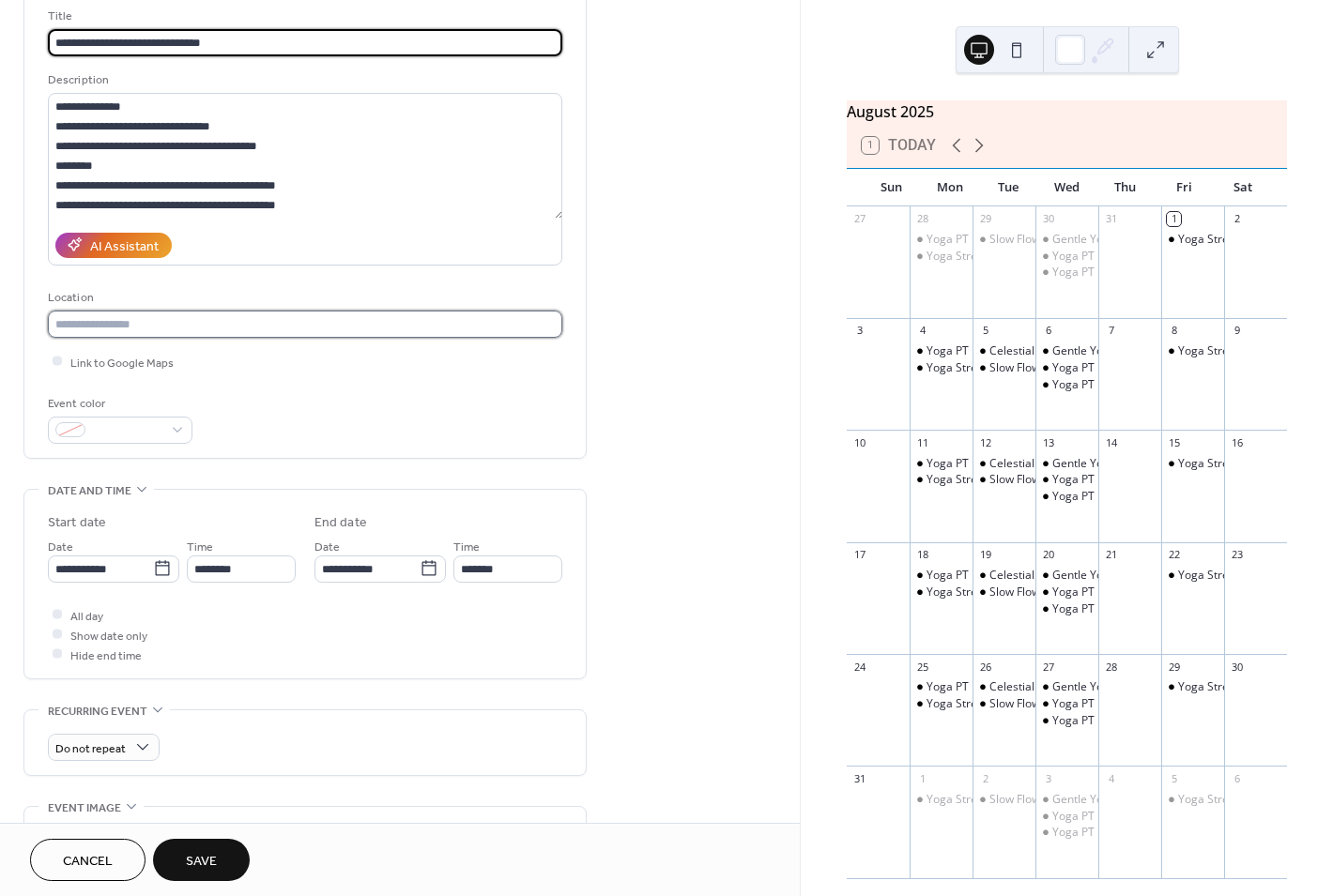 click at bounding box center [305, 324] 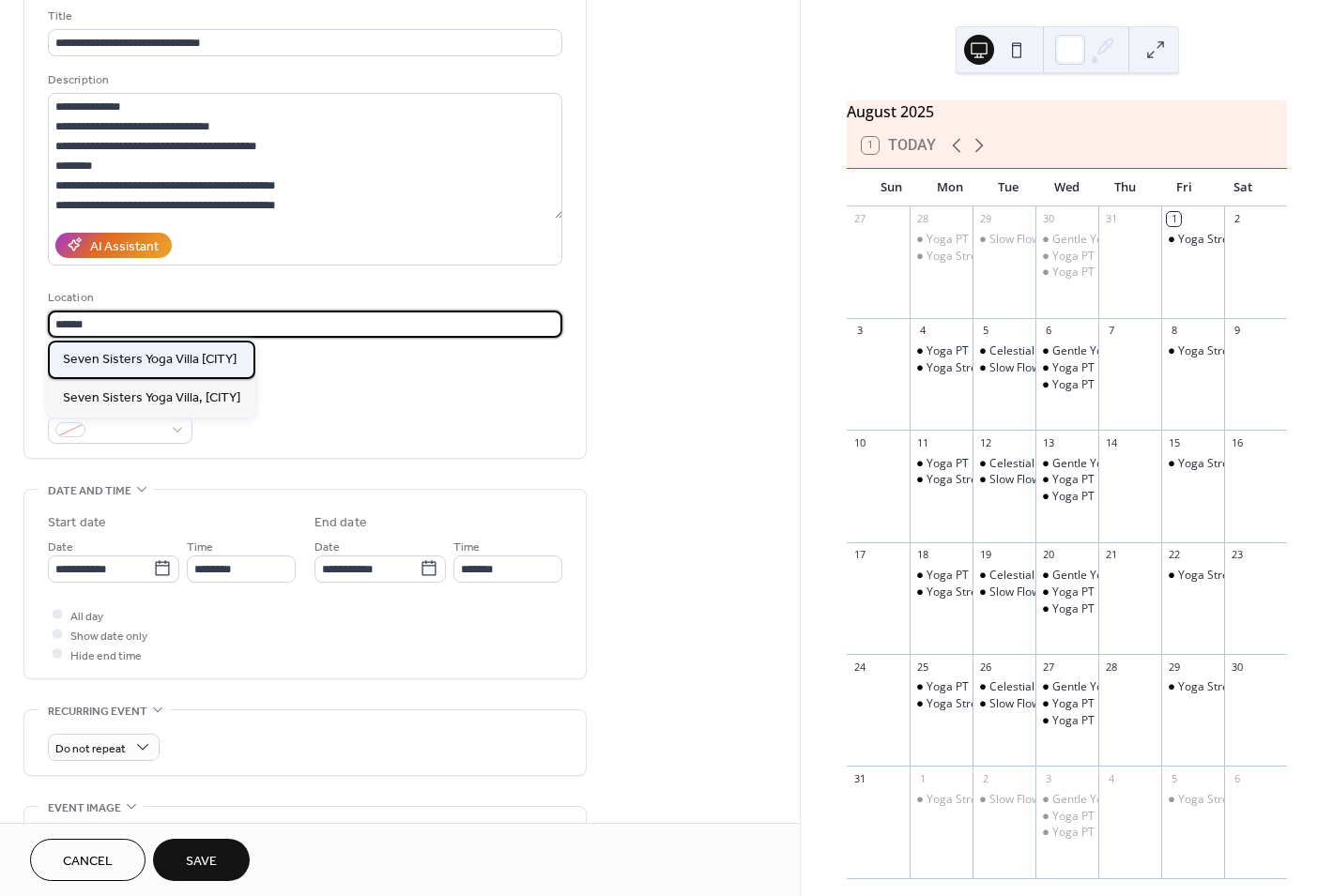 click on "Seven Sisters Yoga Villa [CITY]" at bounding box center [149, 359] 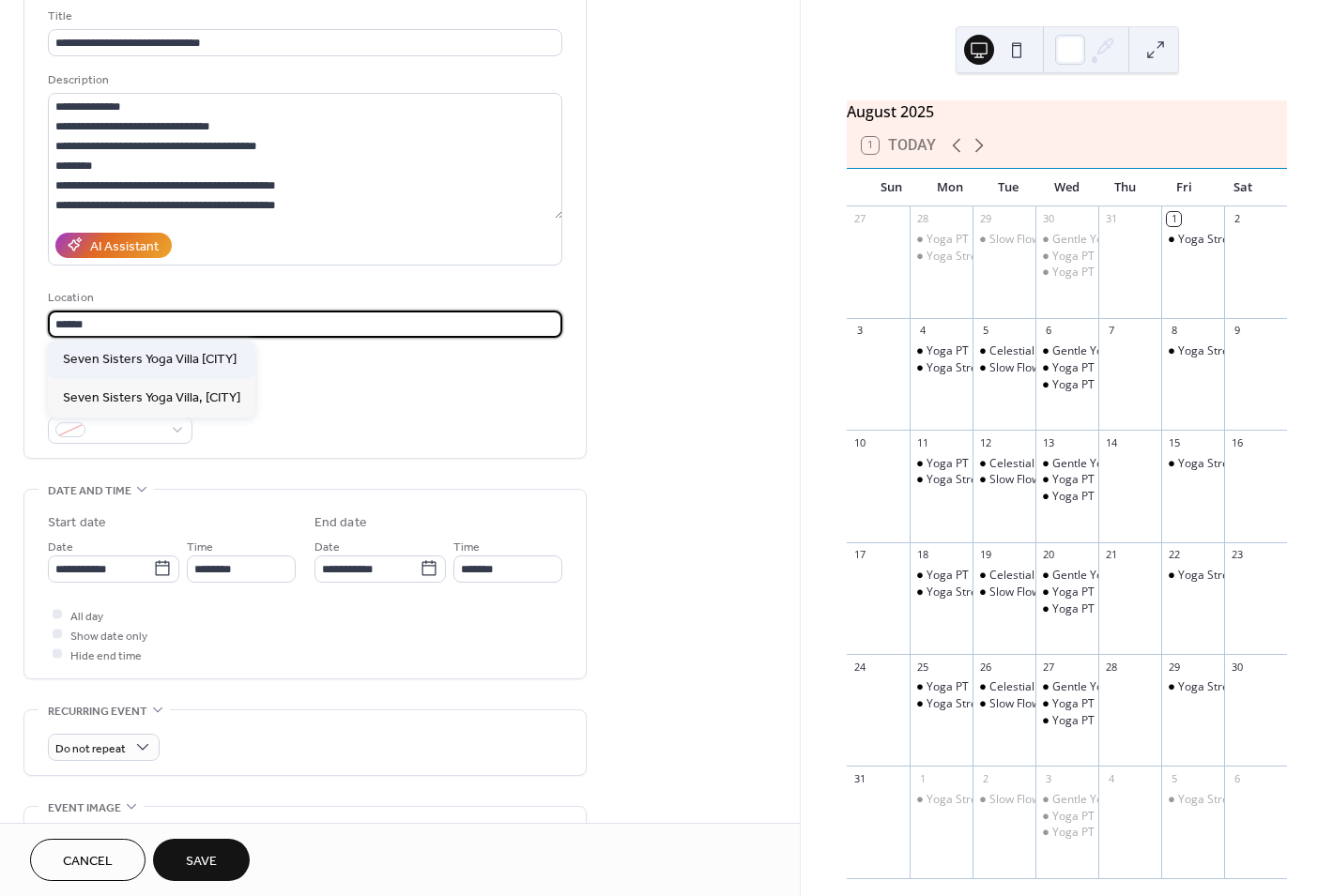 type on "**********" 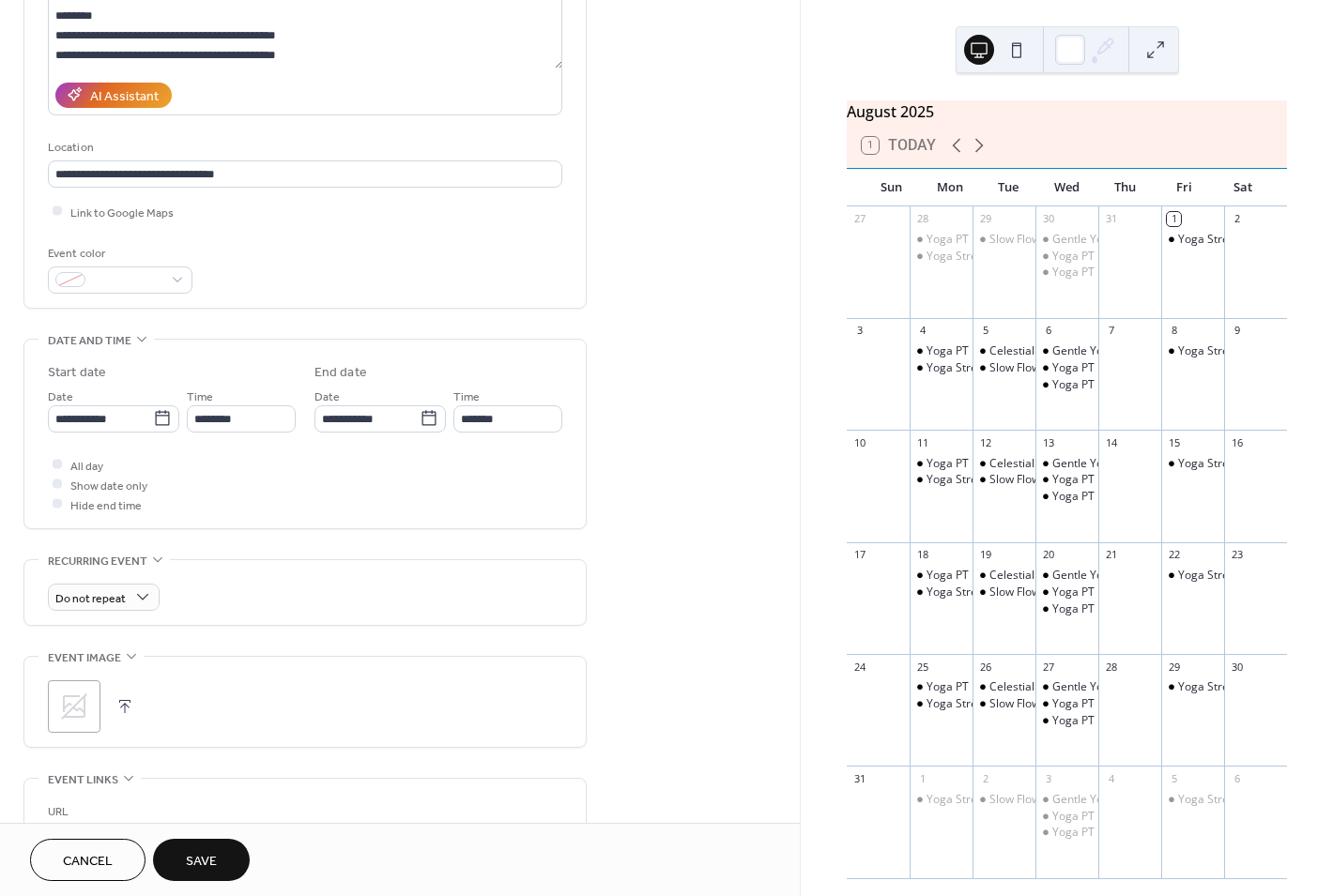 scroll, scrollTop: 280, scrollLeft: 0, axis: vertical 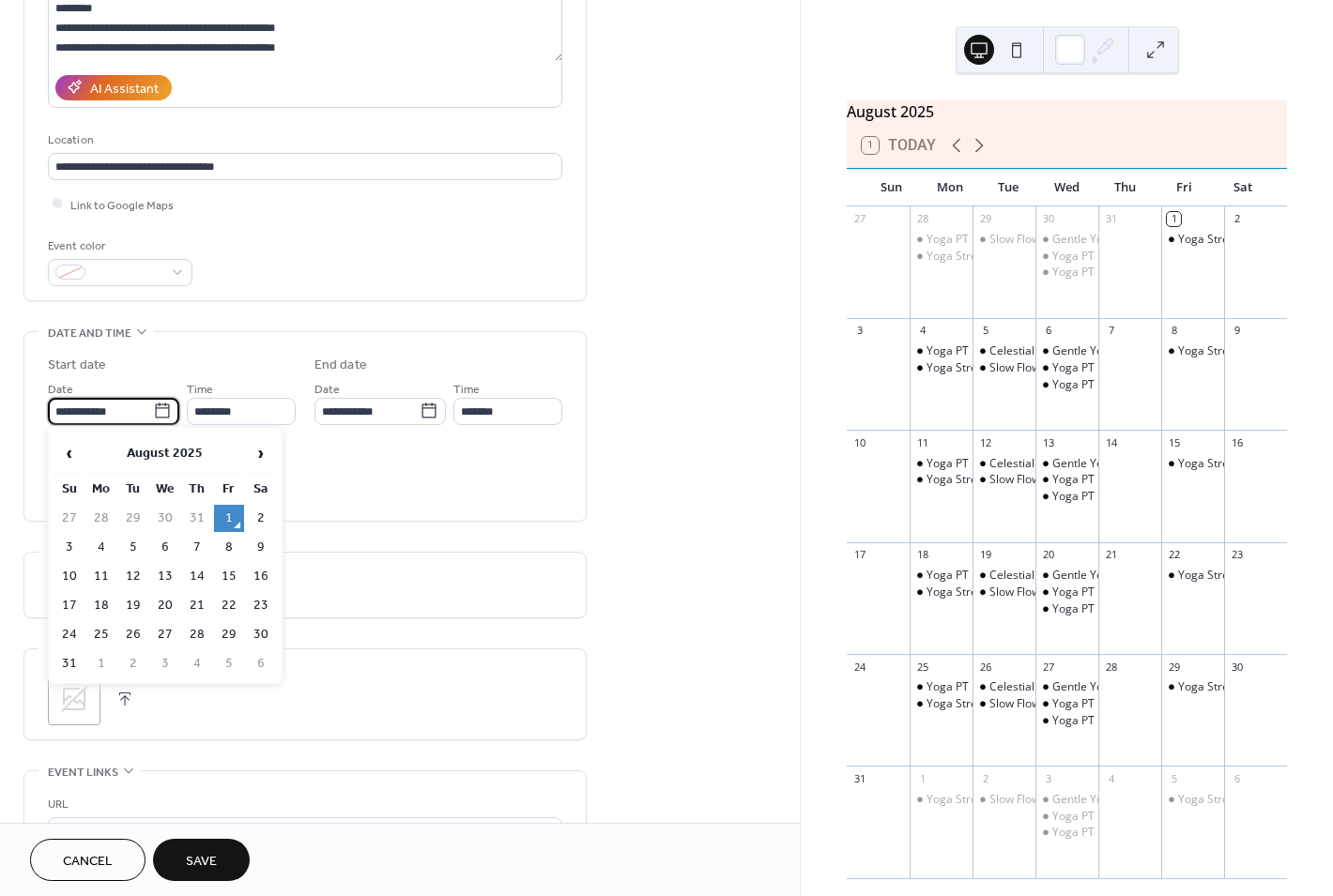 click on "**********" at bounding box center (100, 411) 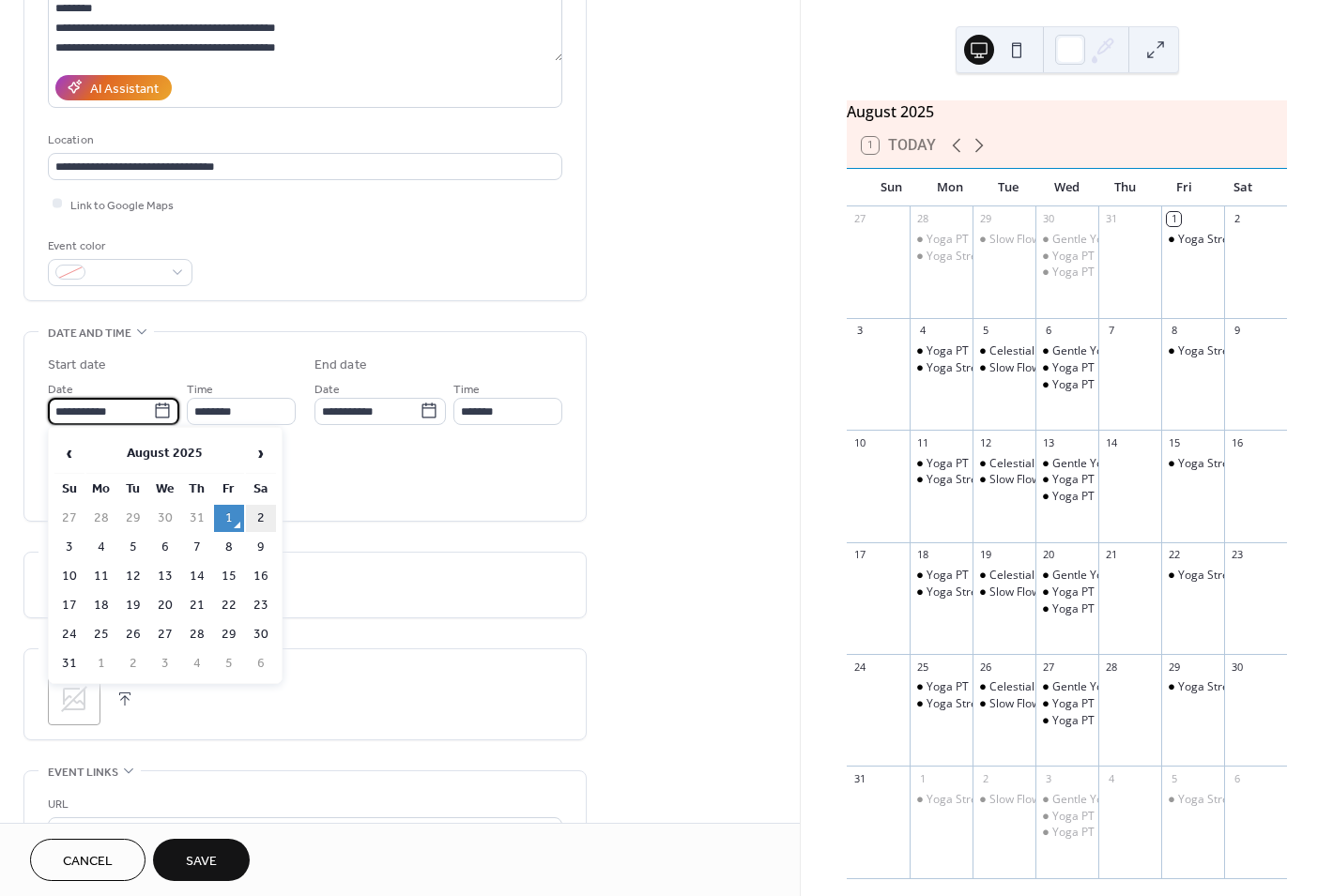 click on "2" at bounding box center [261, 518] 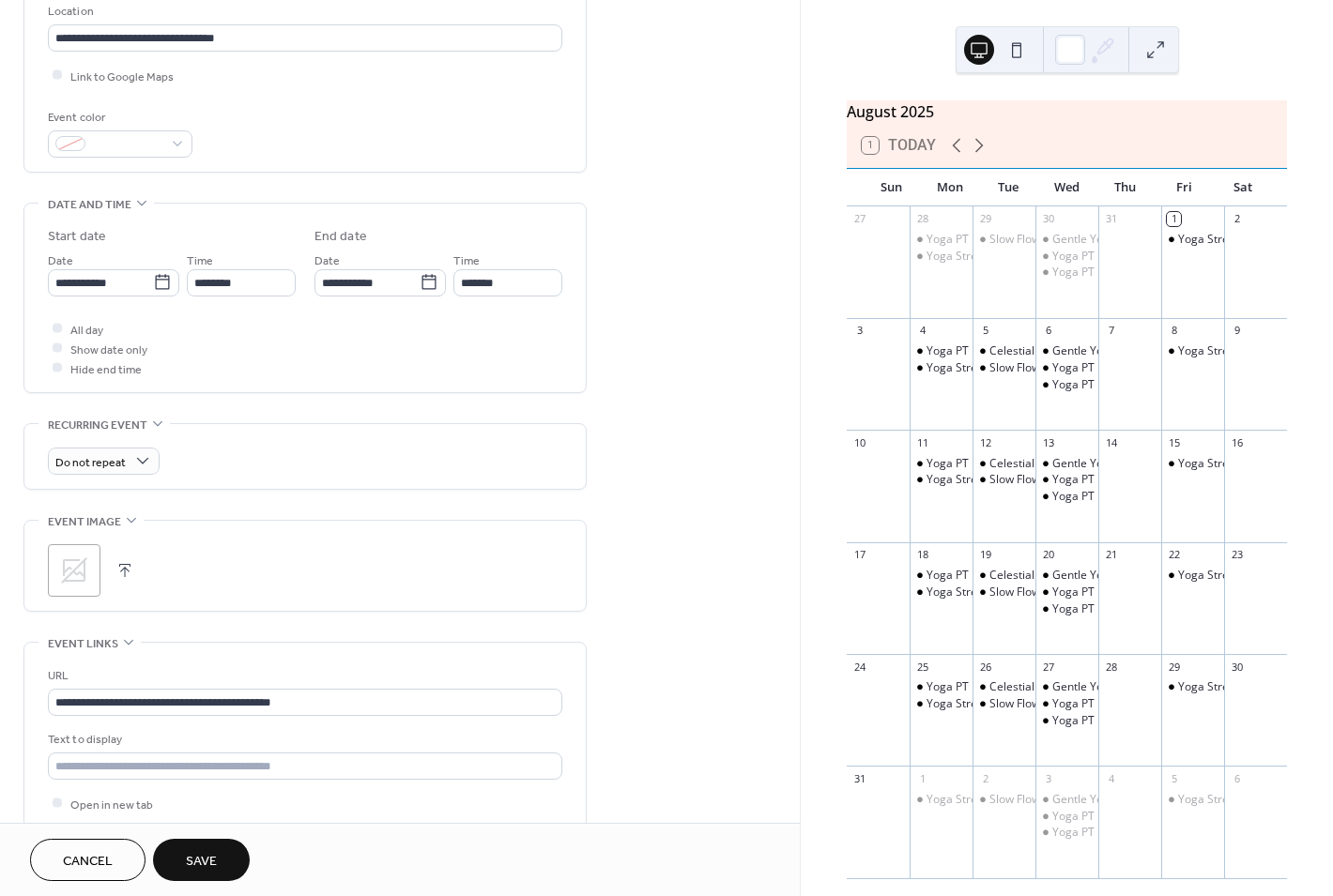 scroll, scrollTop: 420, scrollLeft: 0, axis: vertical 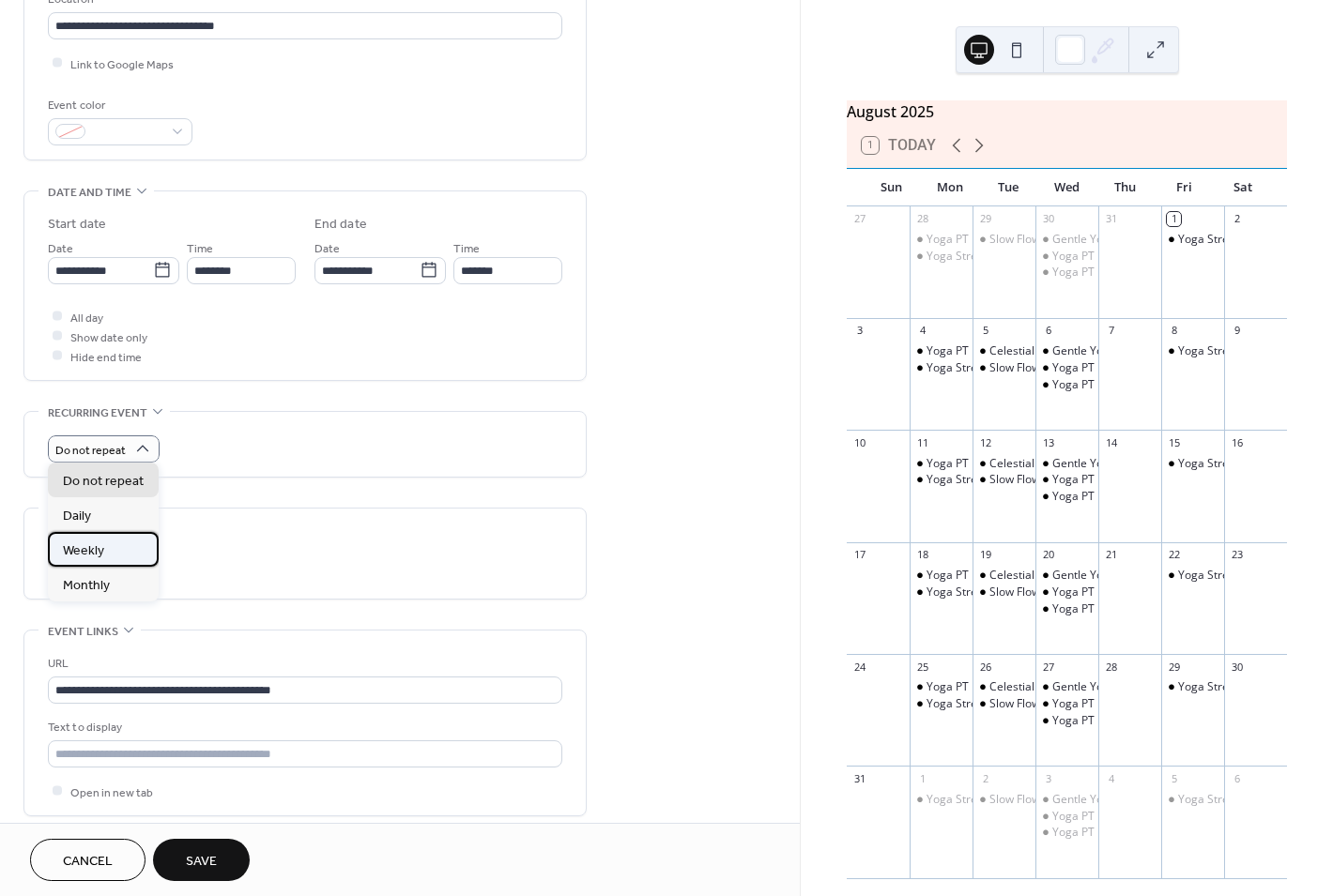click on "Weekly" at bounding box center [103, 549] 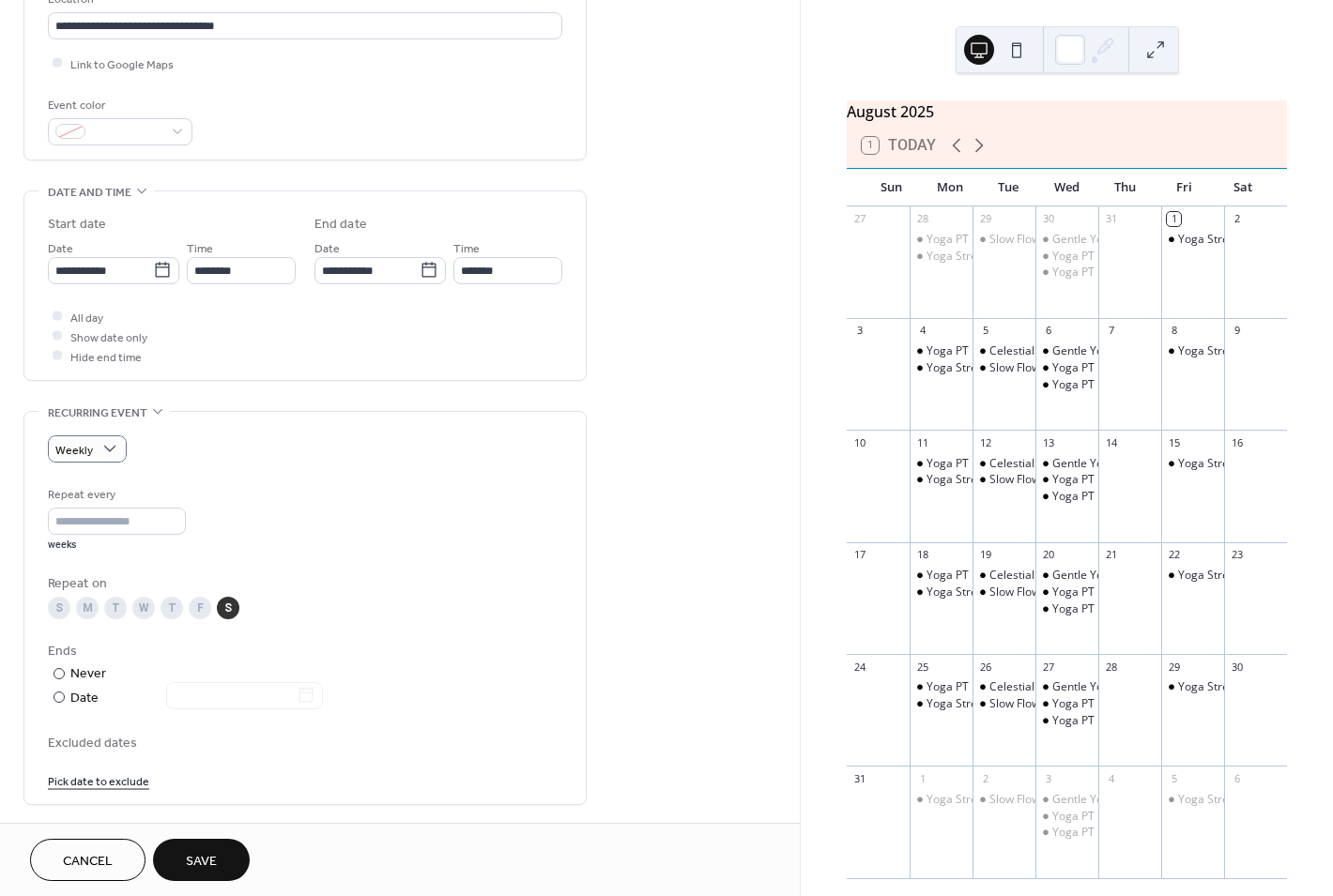 scroll, scrollTop: 0, scrollLeft: 0, axis: both 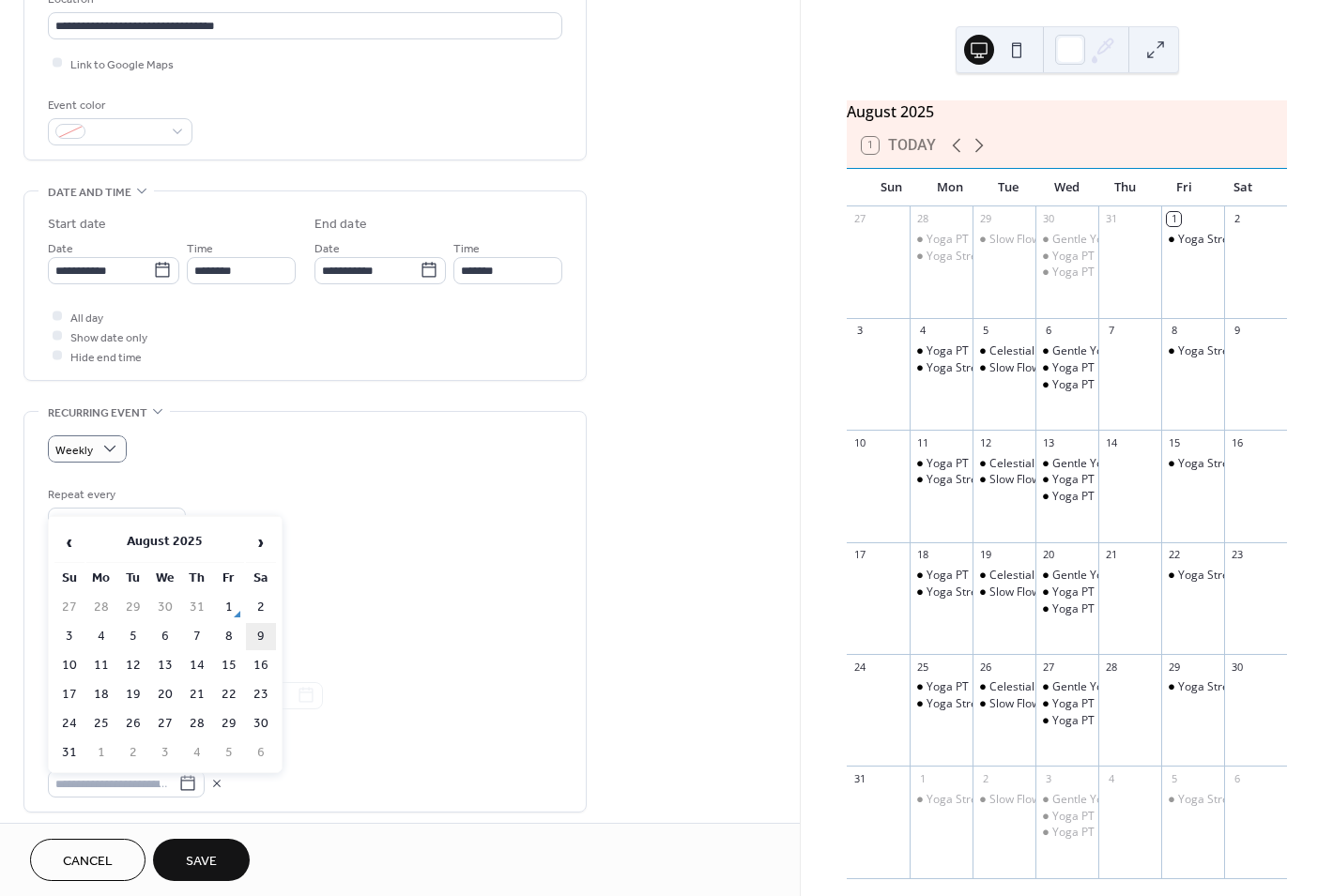 click on "9" at bounding box center (261, 636) 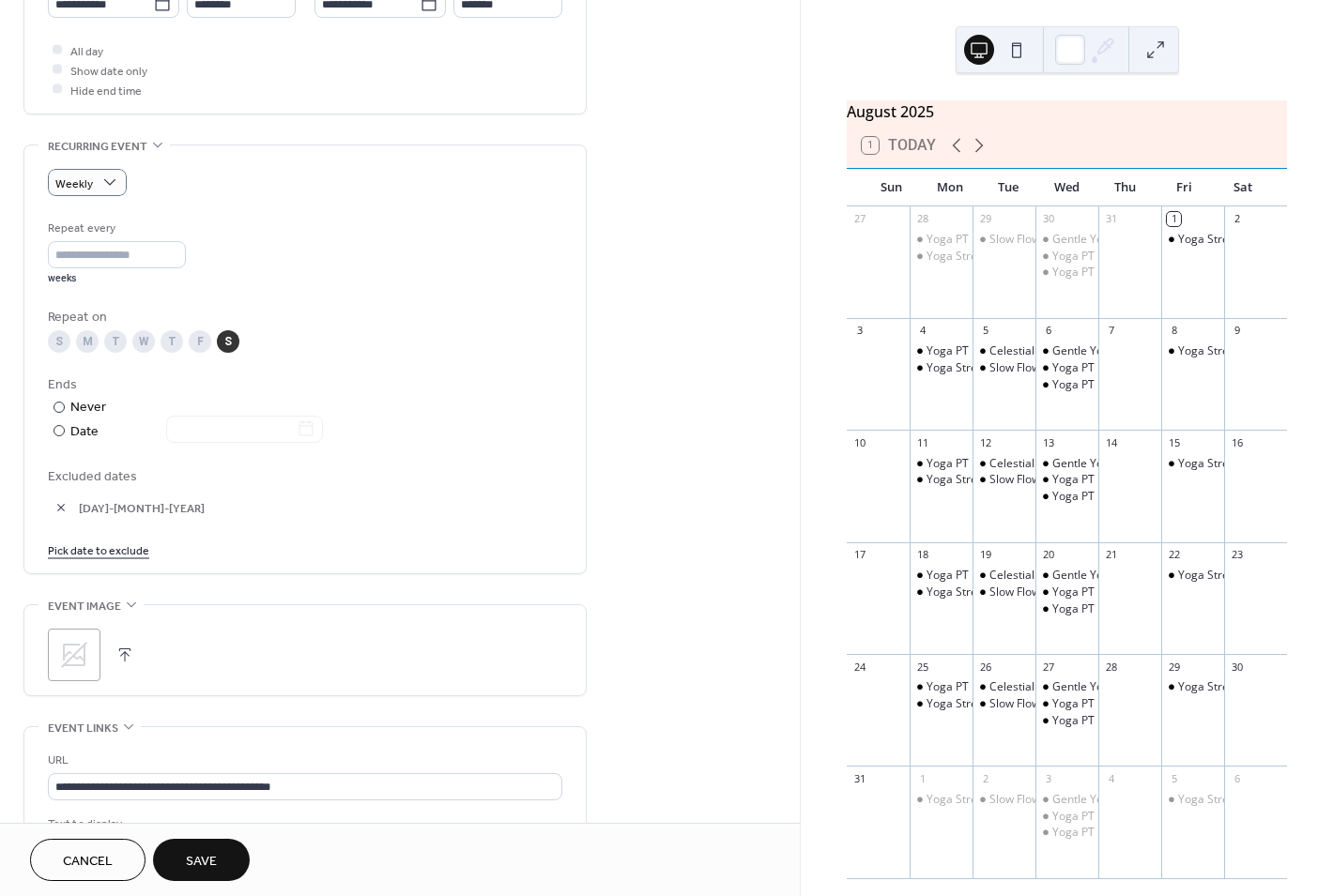 scroll, scrollTop: 699, scrollLeft: 0, axis: vertical 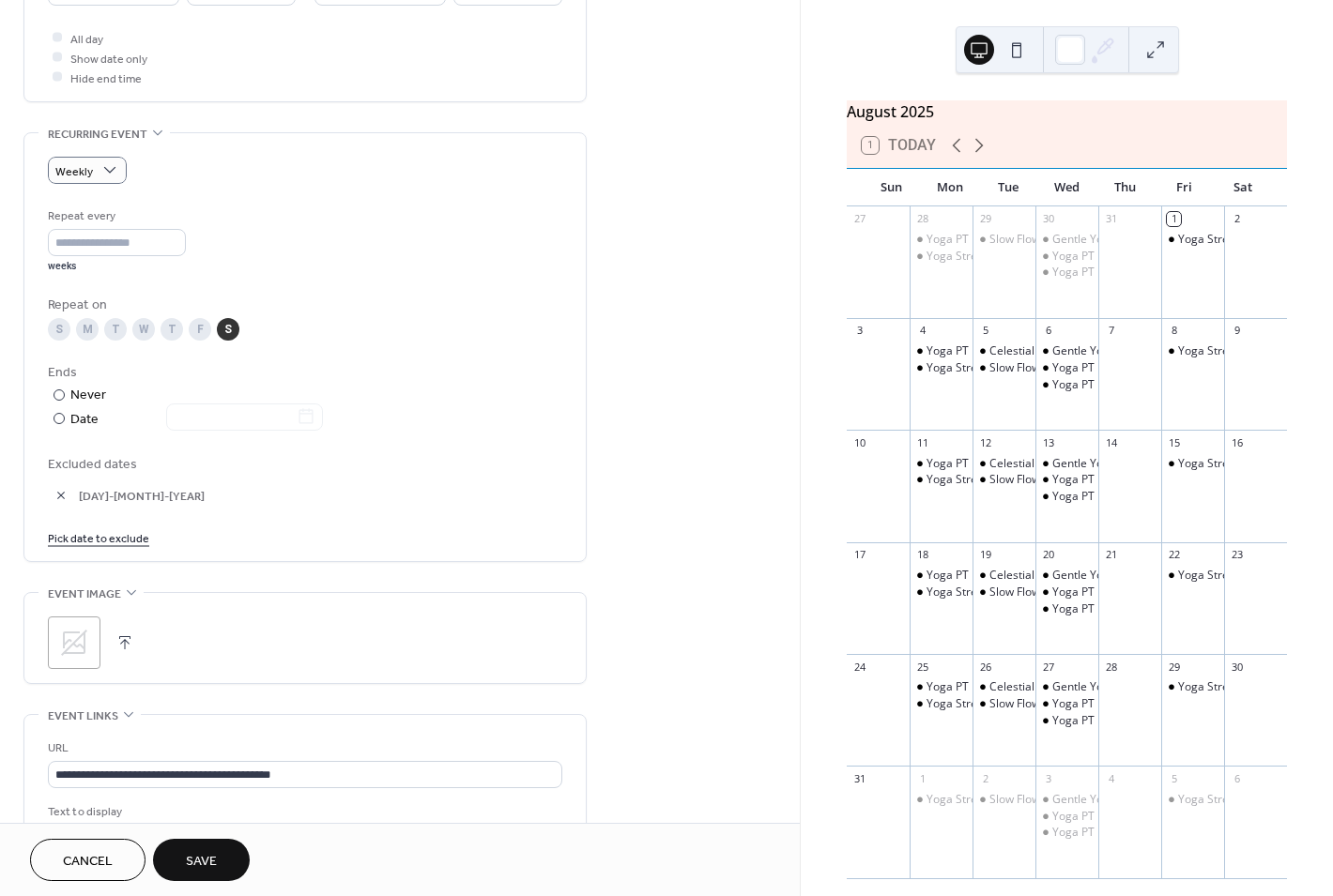 click at bounding box center [125, 643] 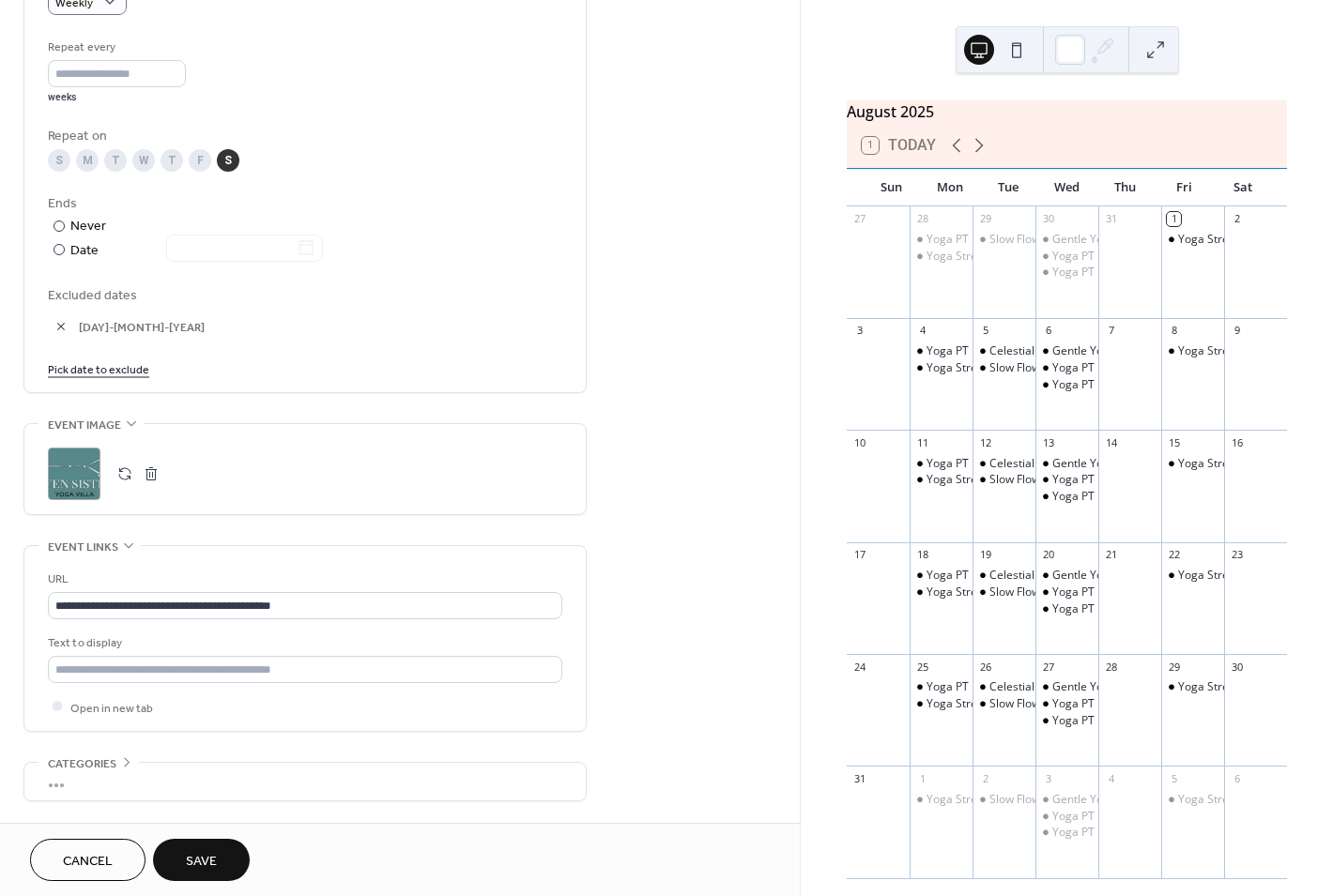 scroll, scrollTop: 929, scrollLeft: 0, axis: vertical 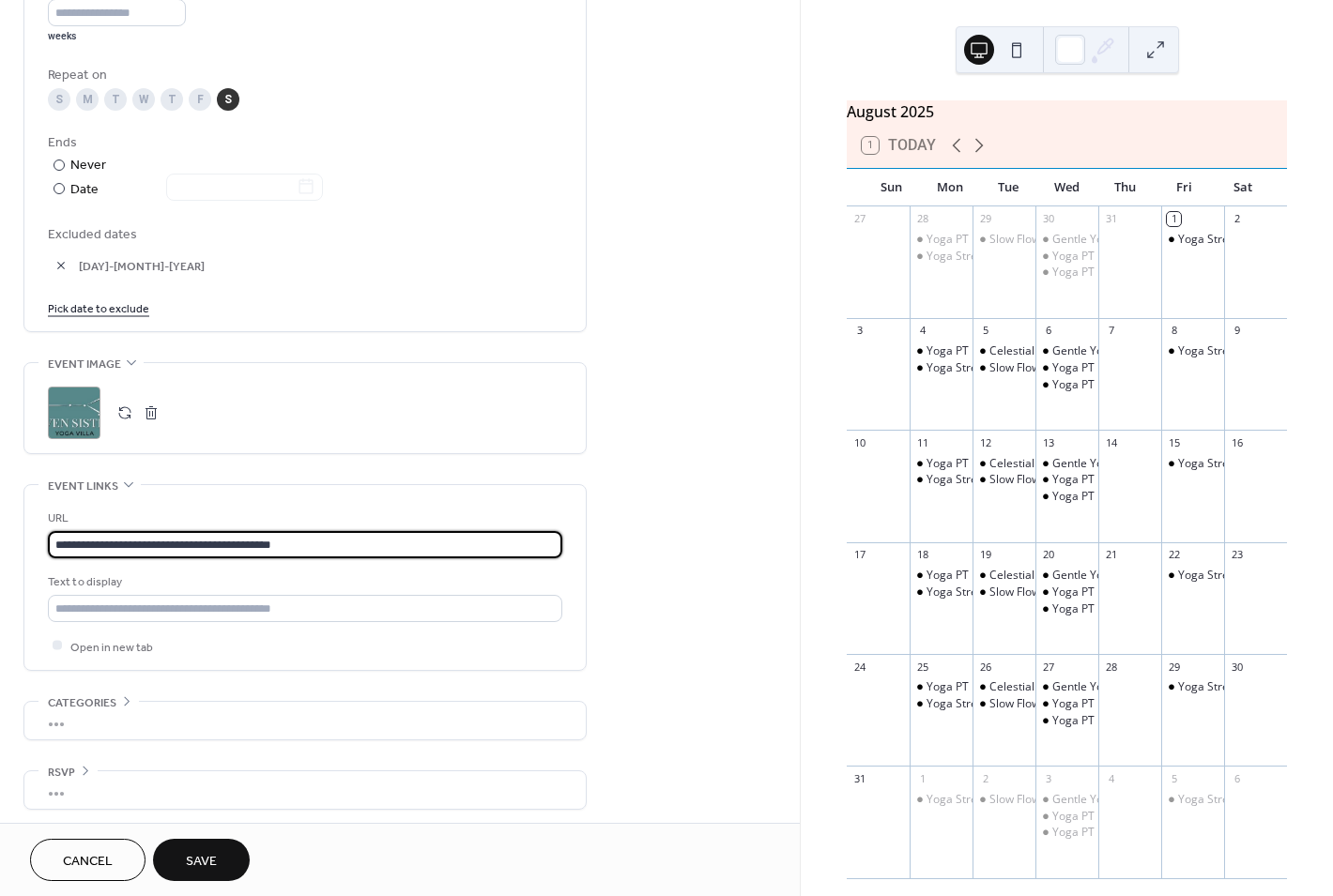click on "**********" at bounding box center [305, 544] 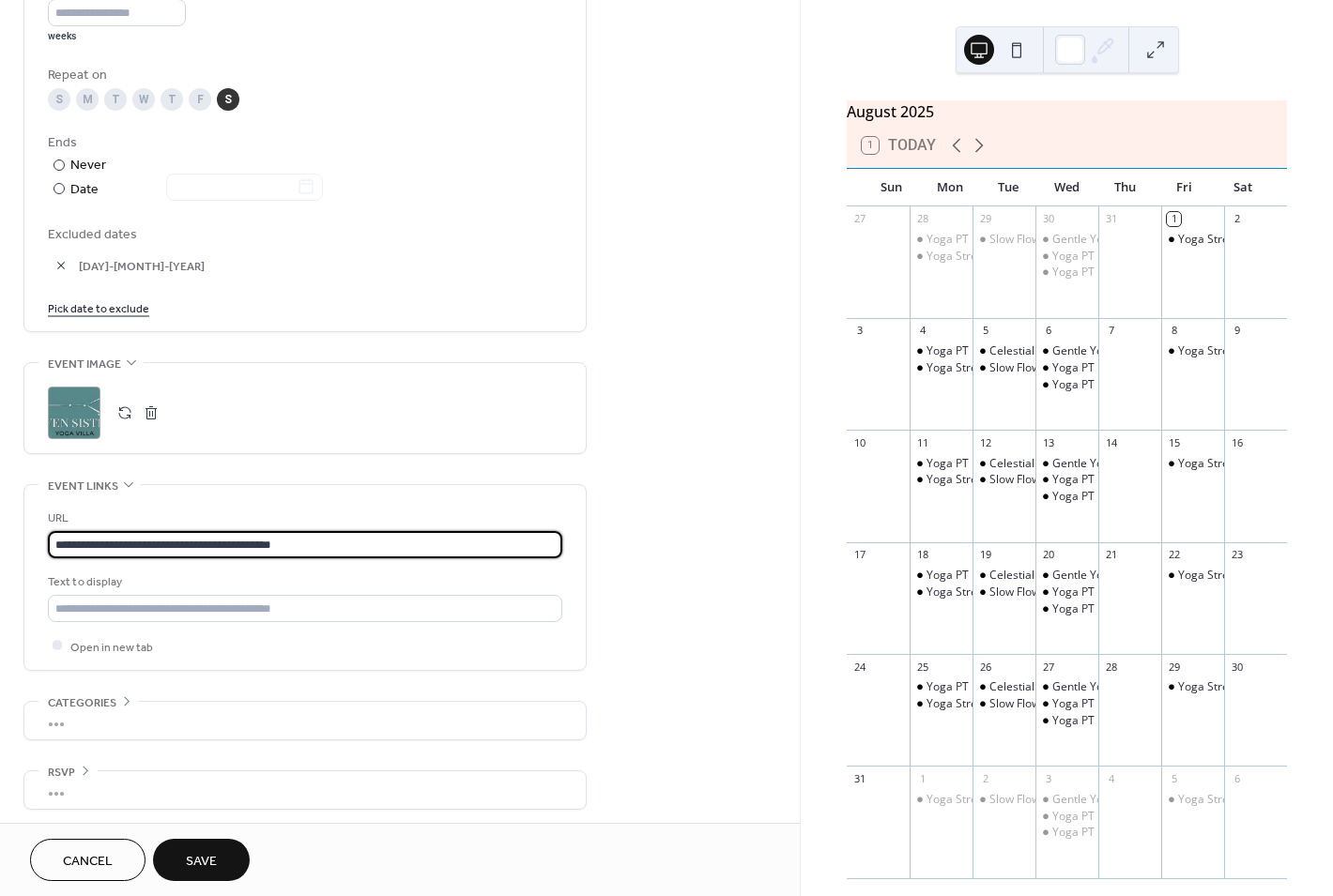 paste 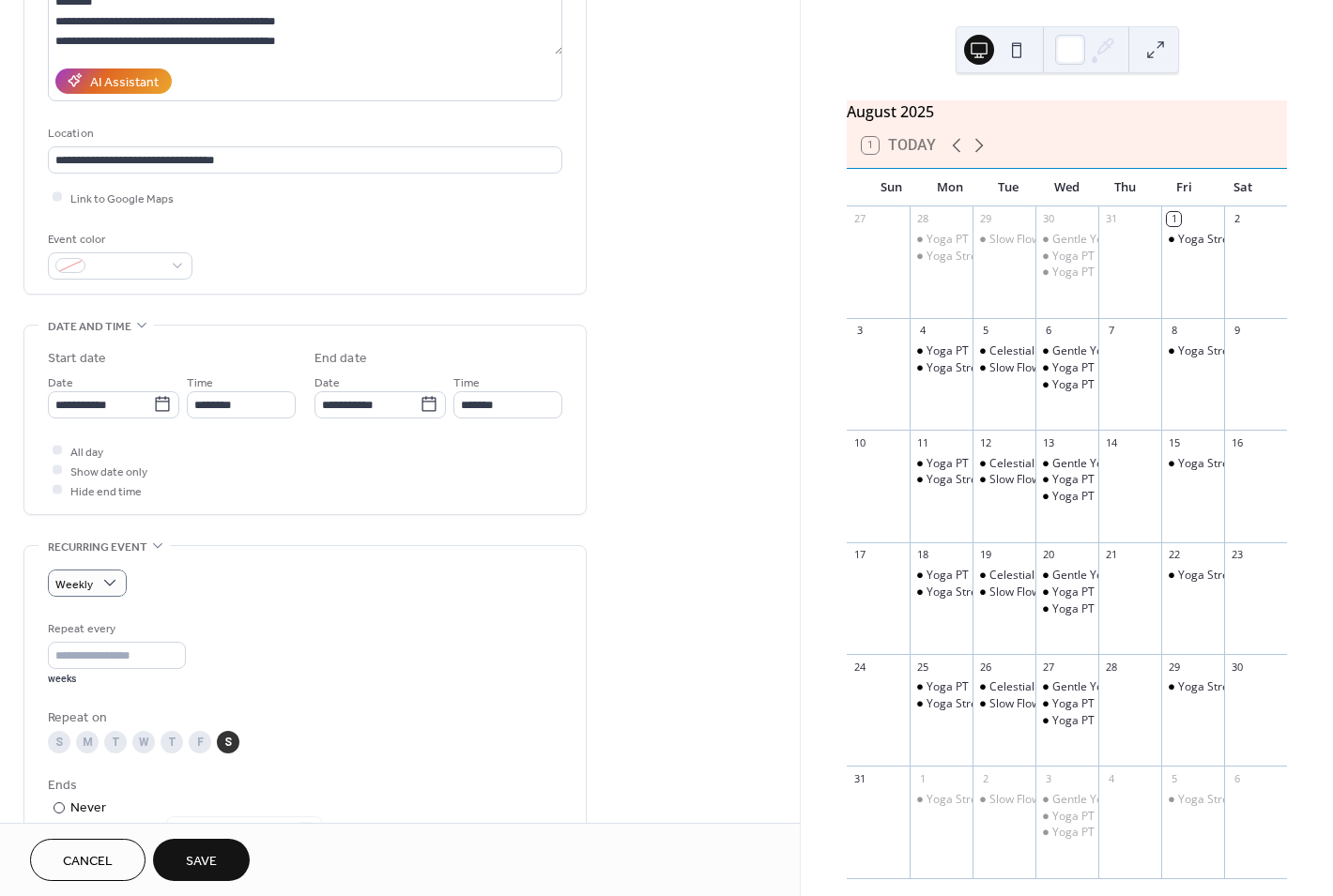 scroll, scrollTop: 267, scrollLeft: 0, axis: vertical 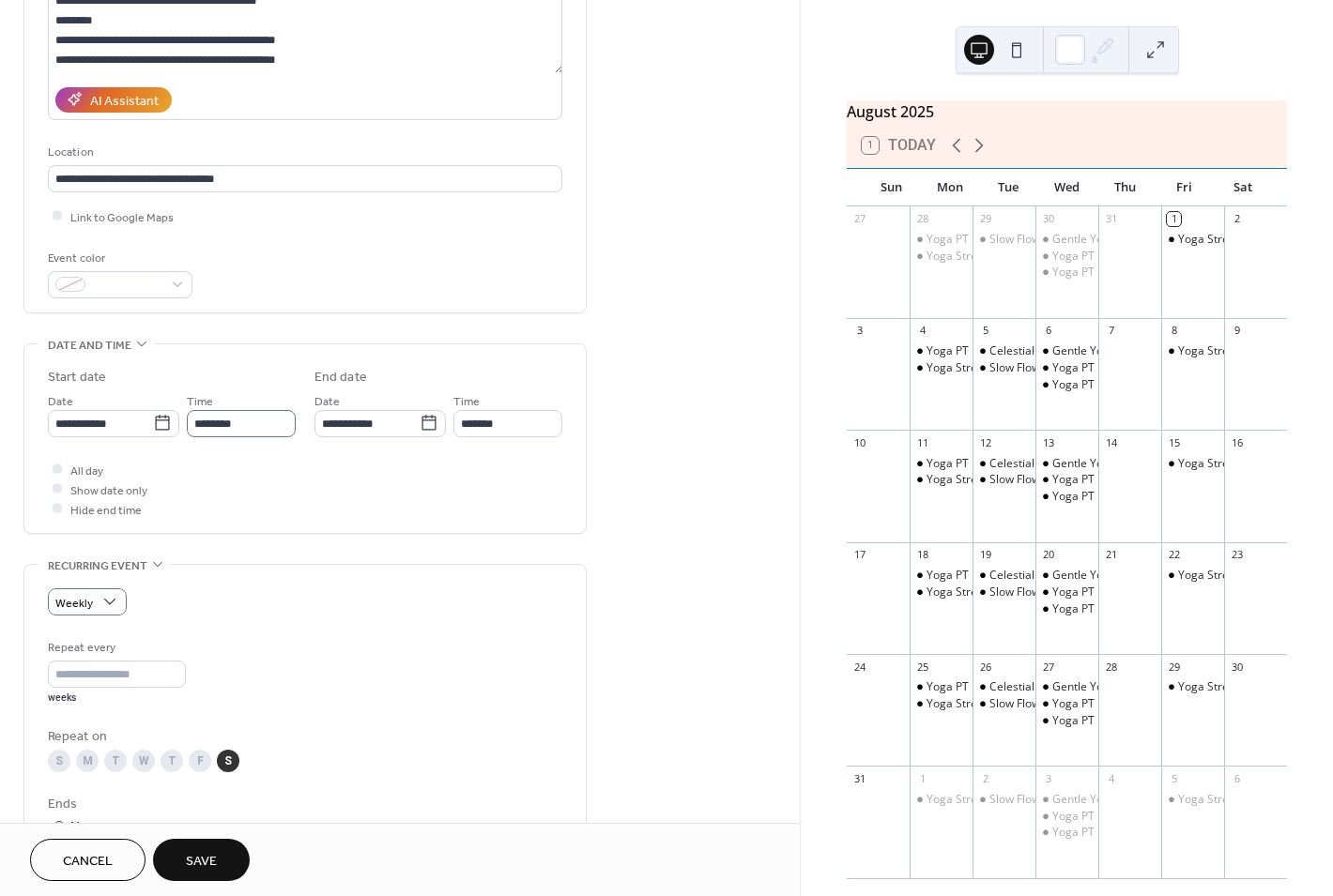 type on "**********" 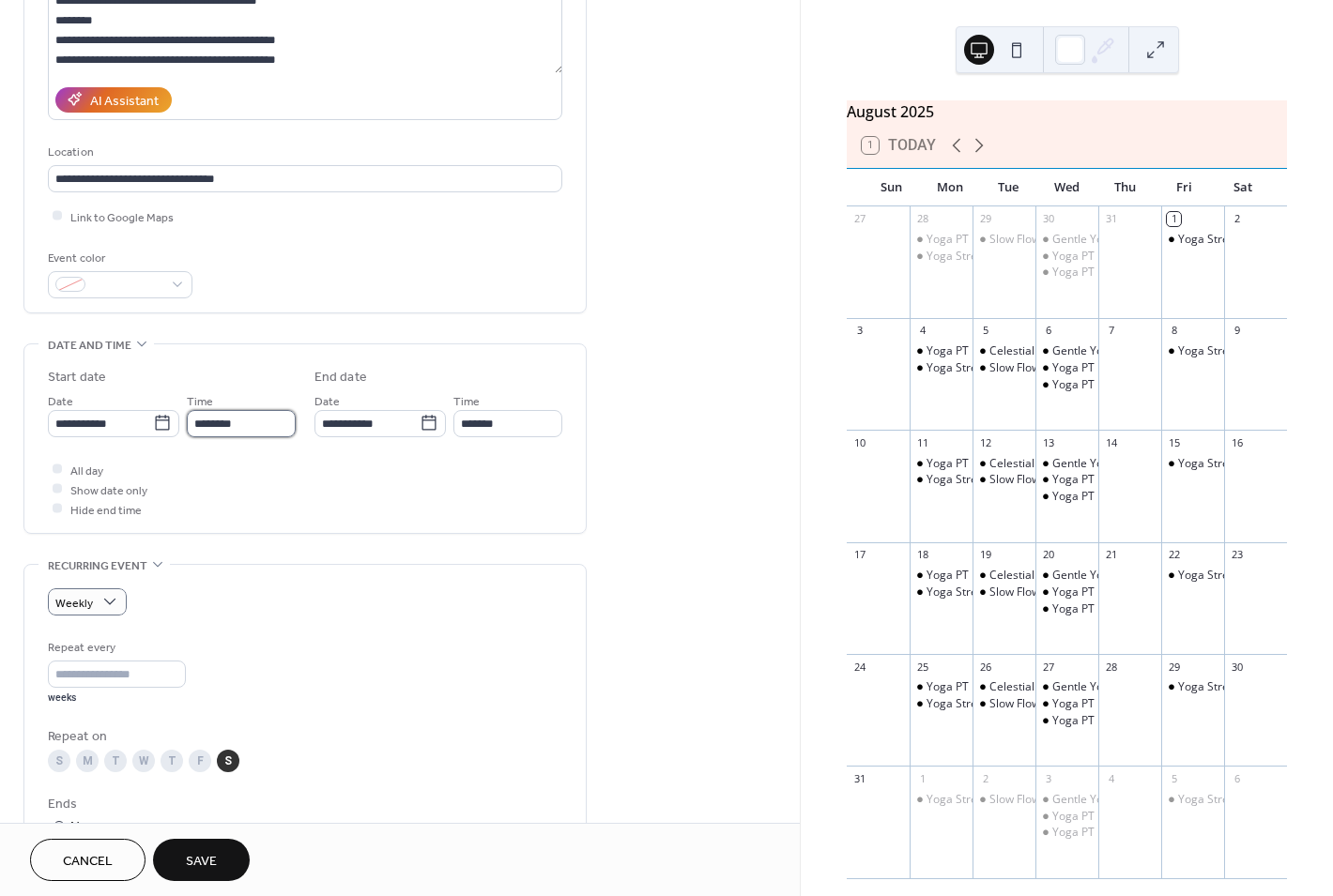 scroll, scrollTop: 0, scrollLeft: 0, axis: both 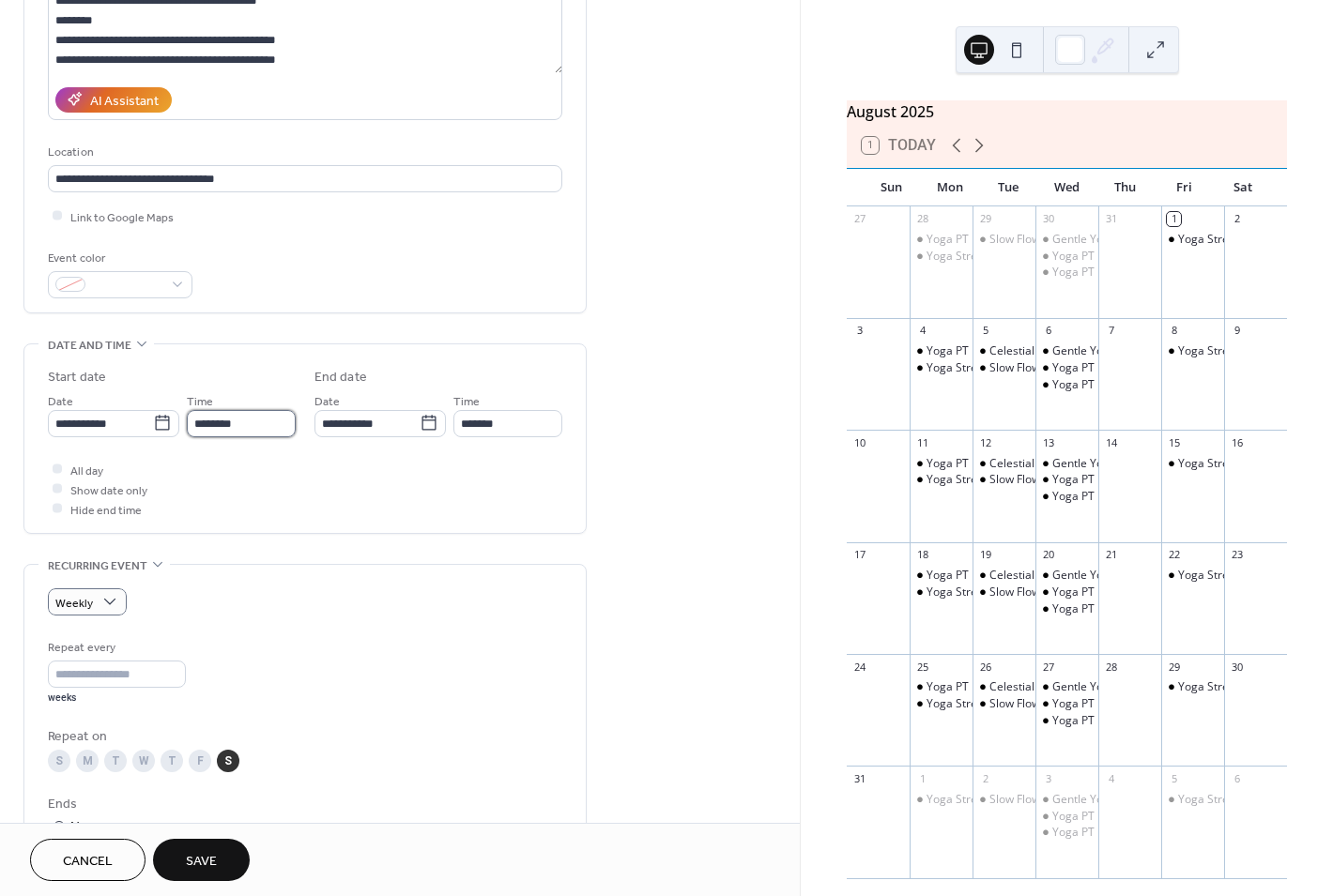 click on "********" at bounding box center [241, 423] 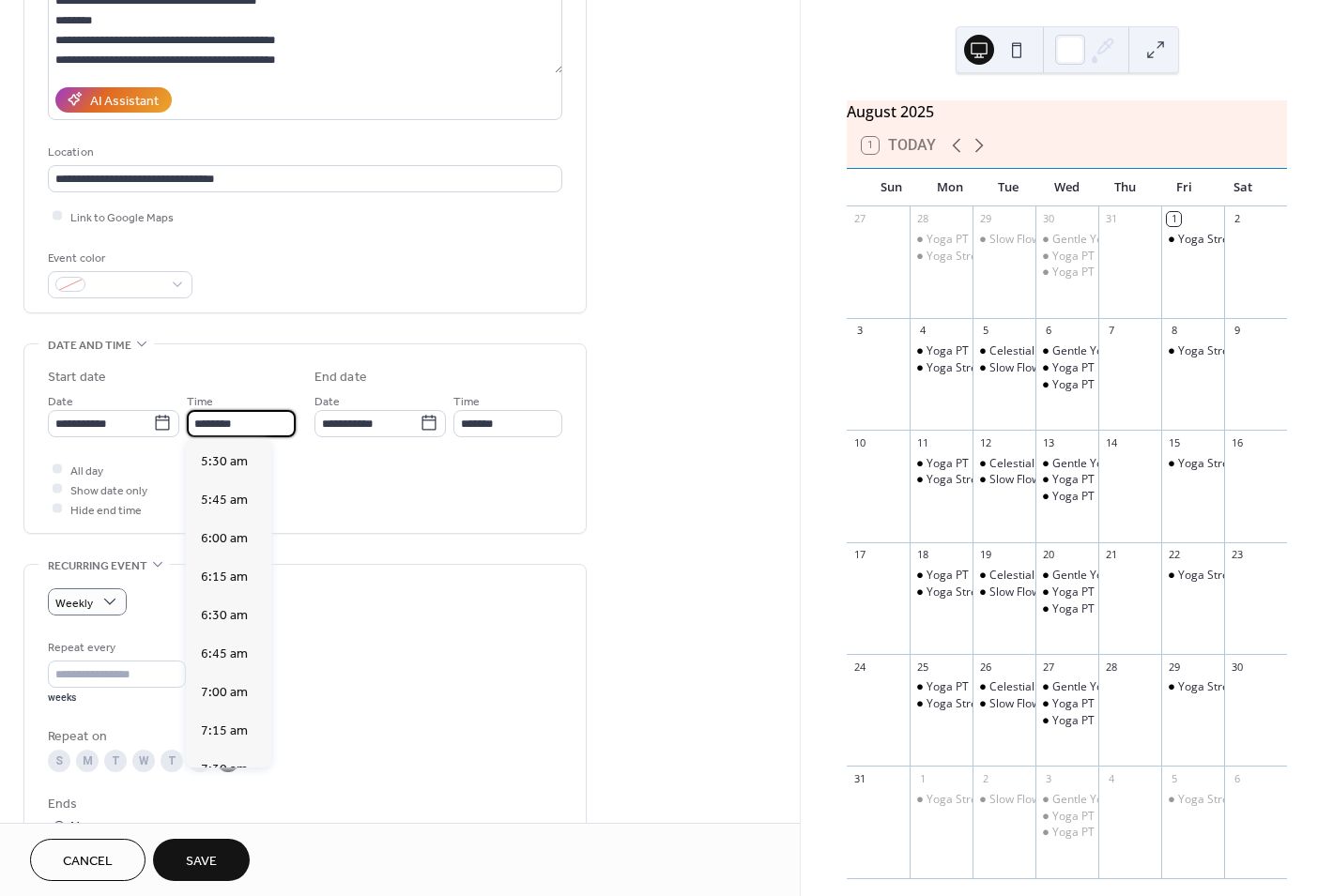 scroll, scrollTop: 844, scrollLeft: 0, axis: vertical 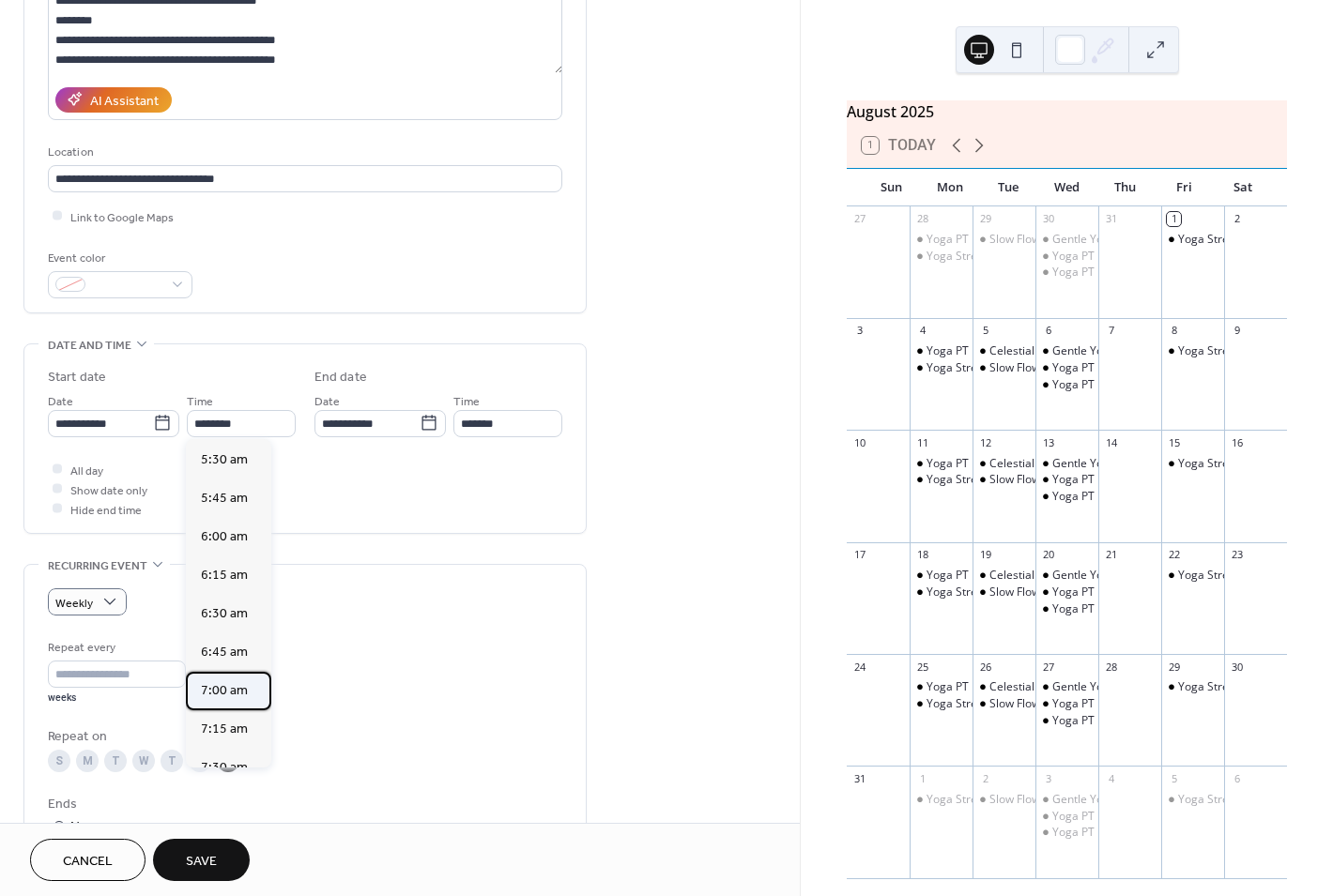 click on "7:00 am" at bounding box center (228, 691) 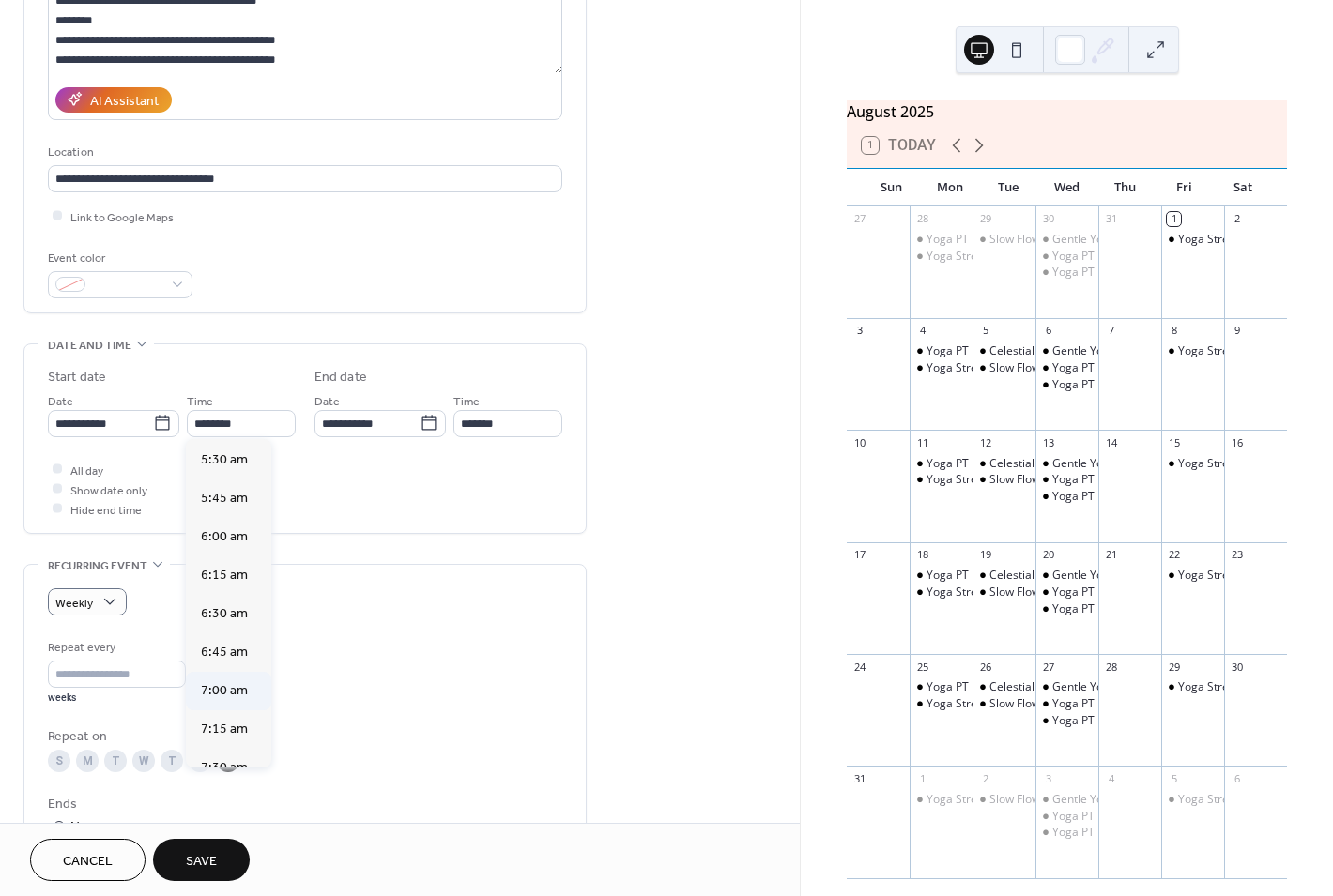 type on "*******" 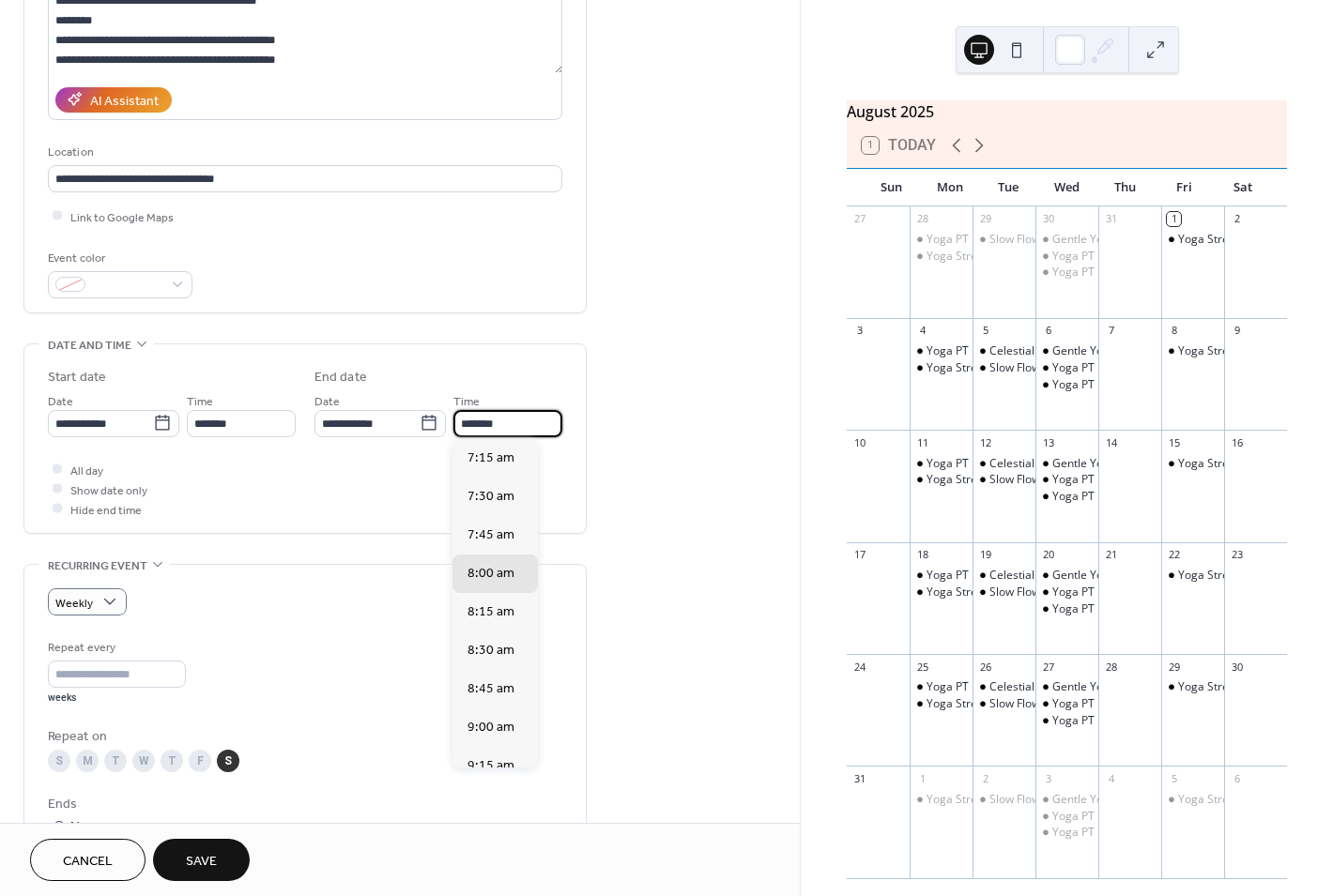 click on "*******" at bounding box center [508, 423] 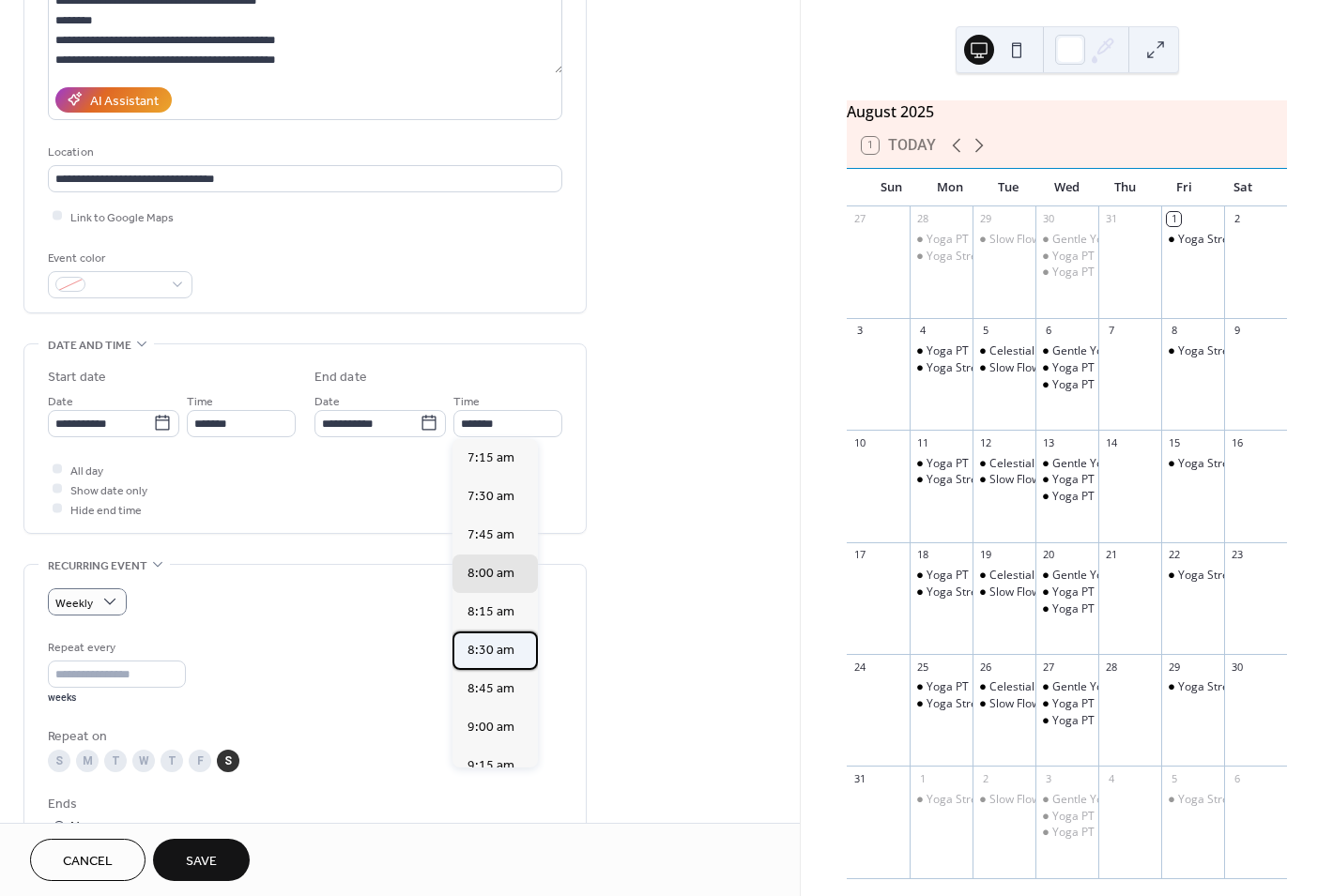 click on "8:30 am" at bounding box center [491, 649] 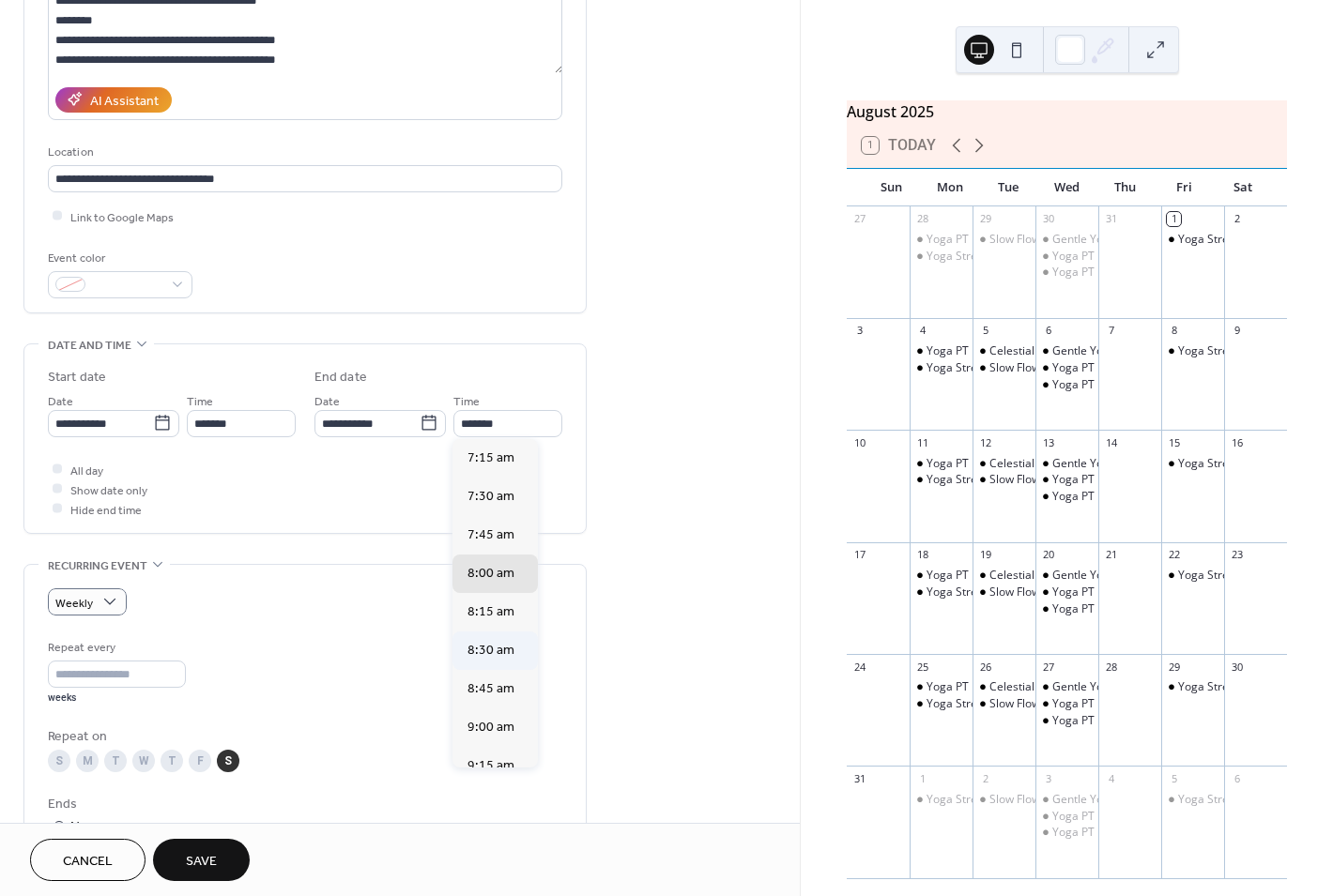 type on "*******" 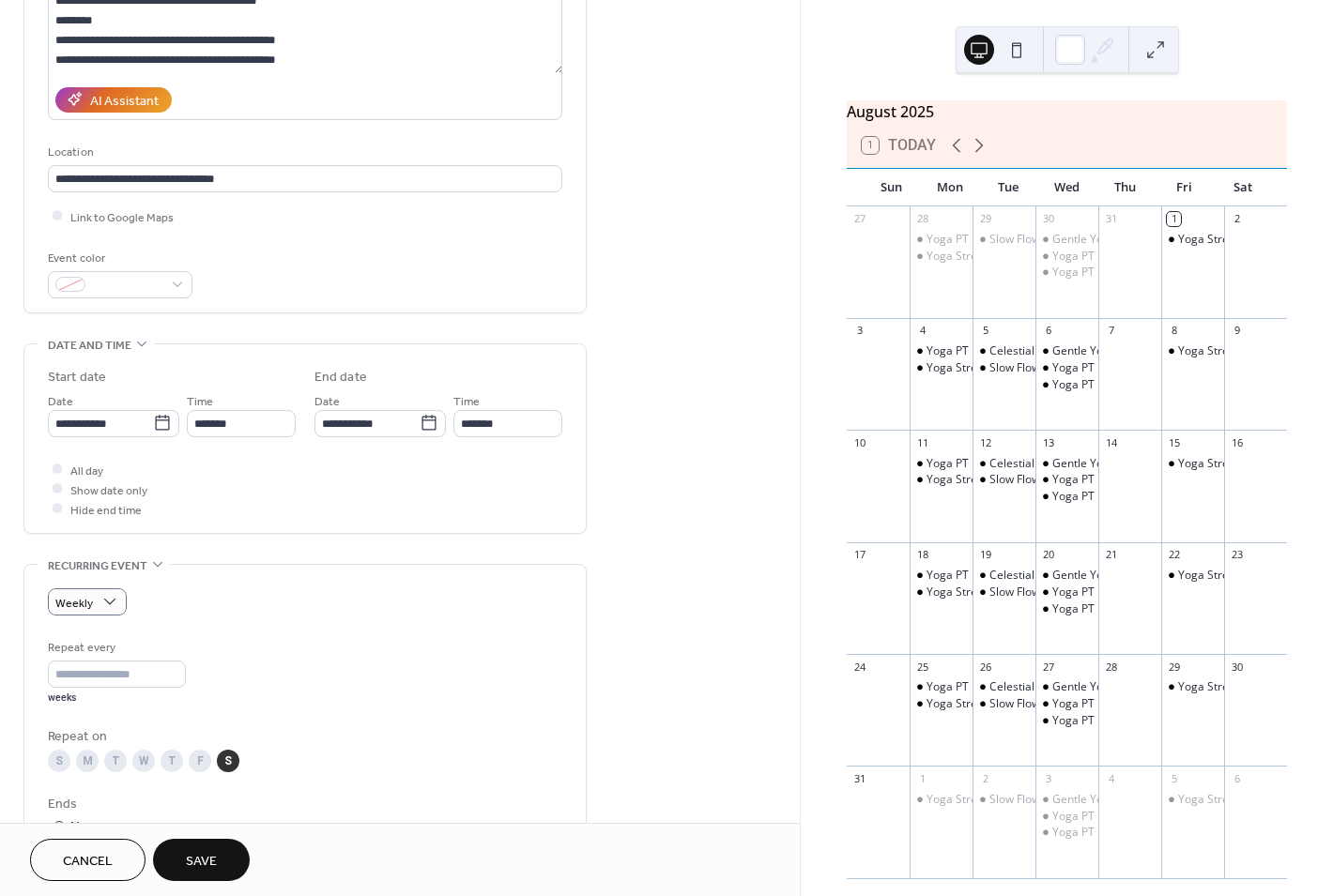 scroll, scrollTop: 0, scrollLeft: 0, axis: both 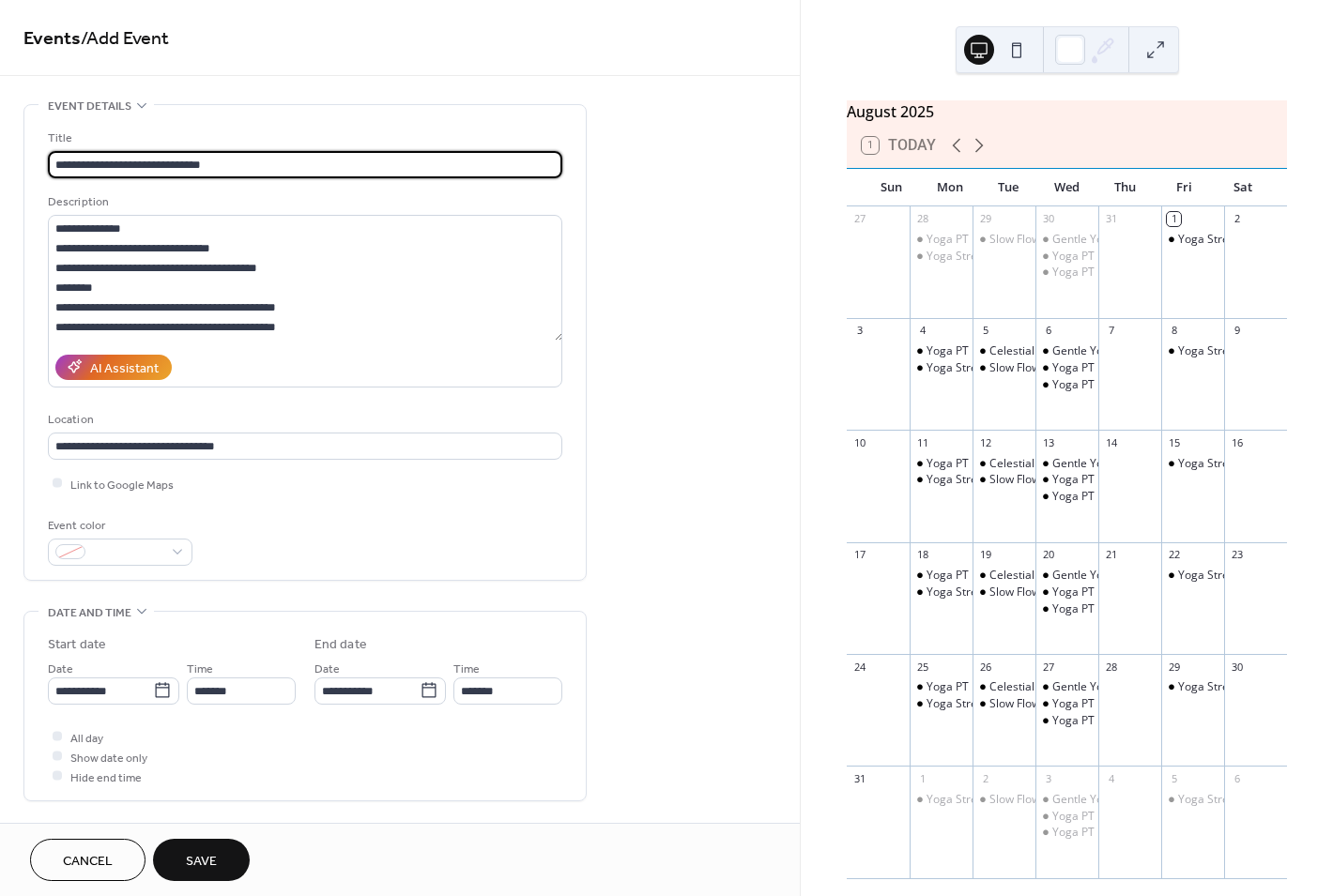 click on "**********" at bounding box center [305, 164] 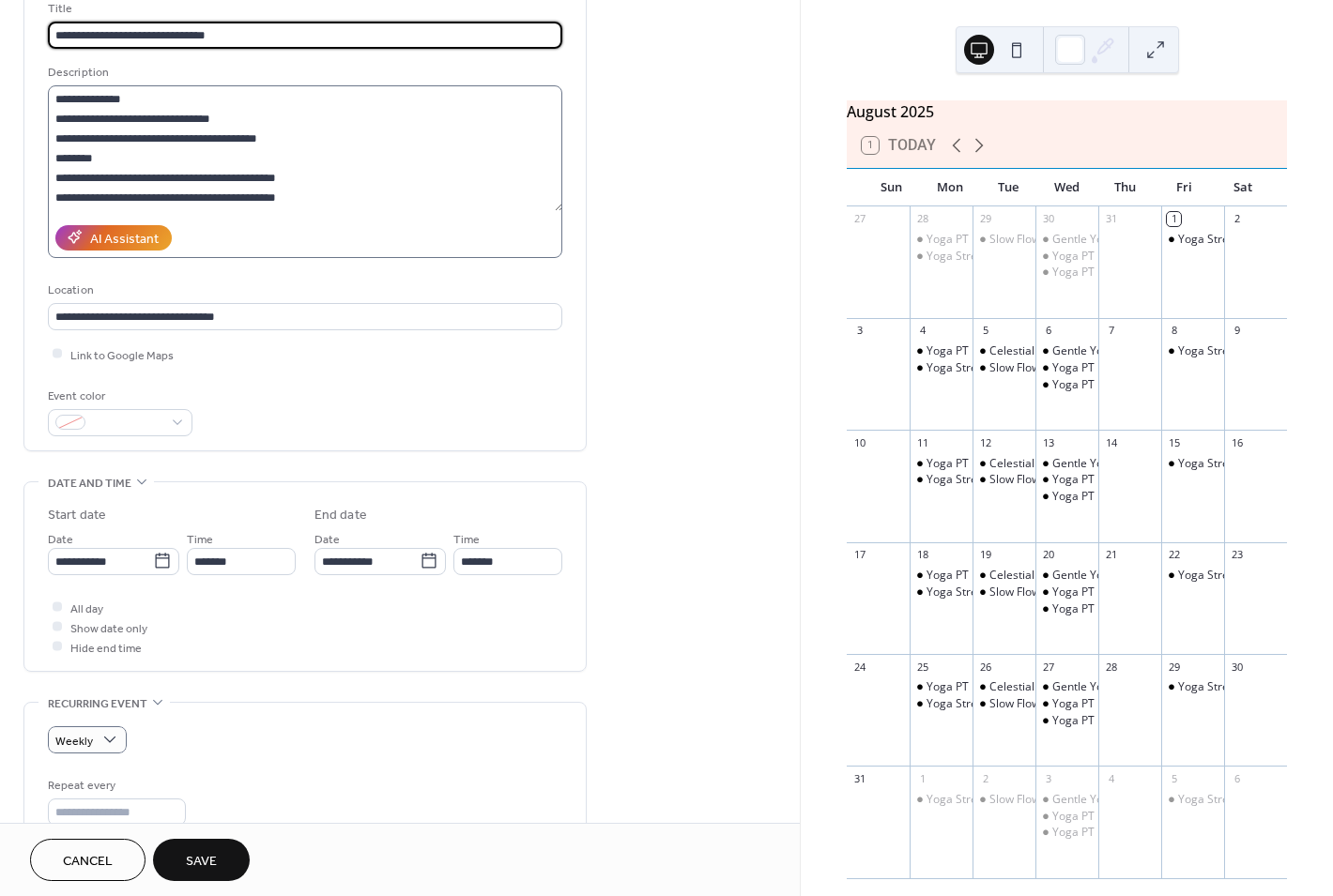 scroll, scrollTop: 206, scrollLeft: 0, axis: vertical 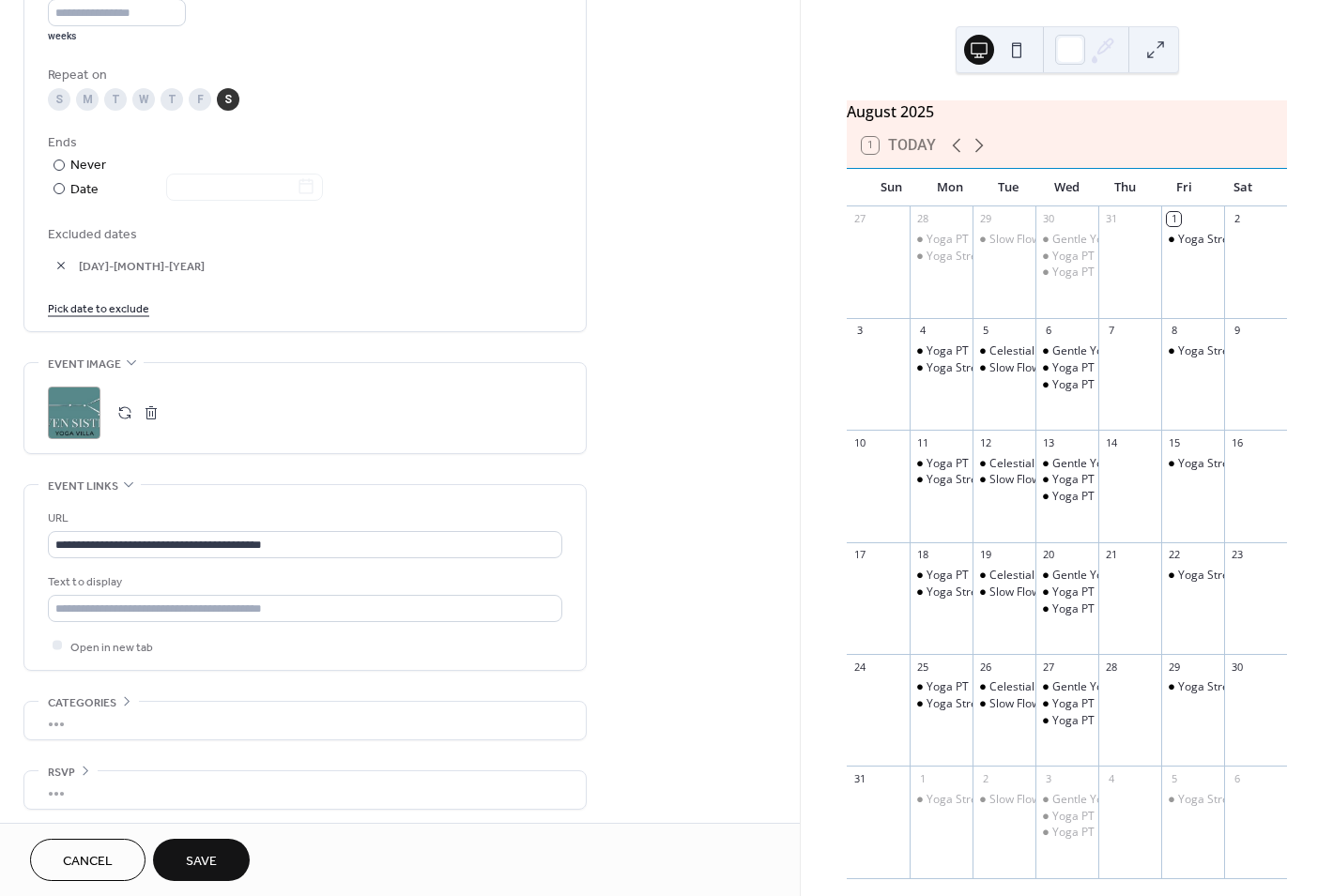 type on "**********" 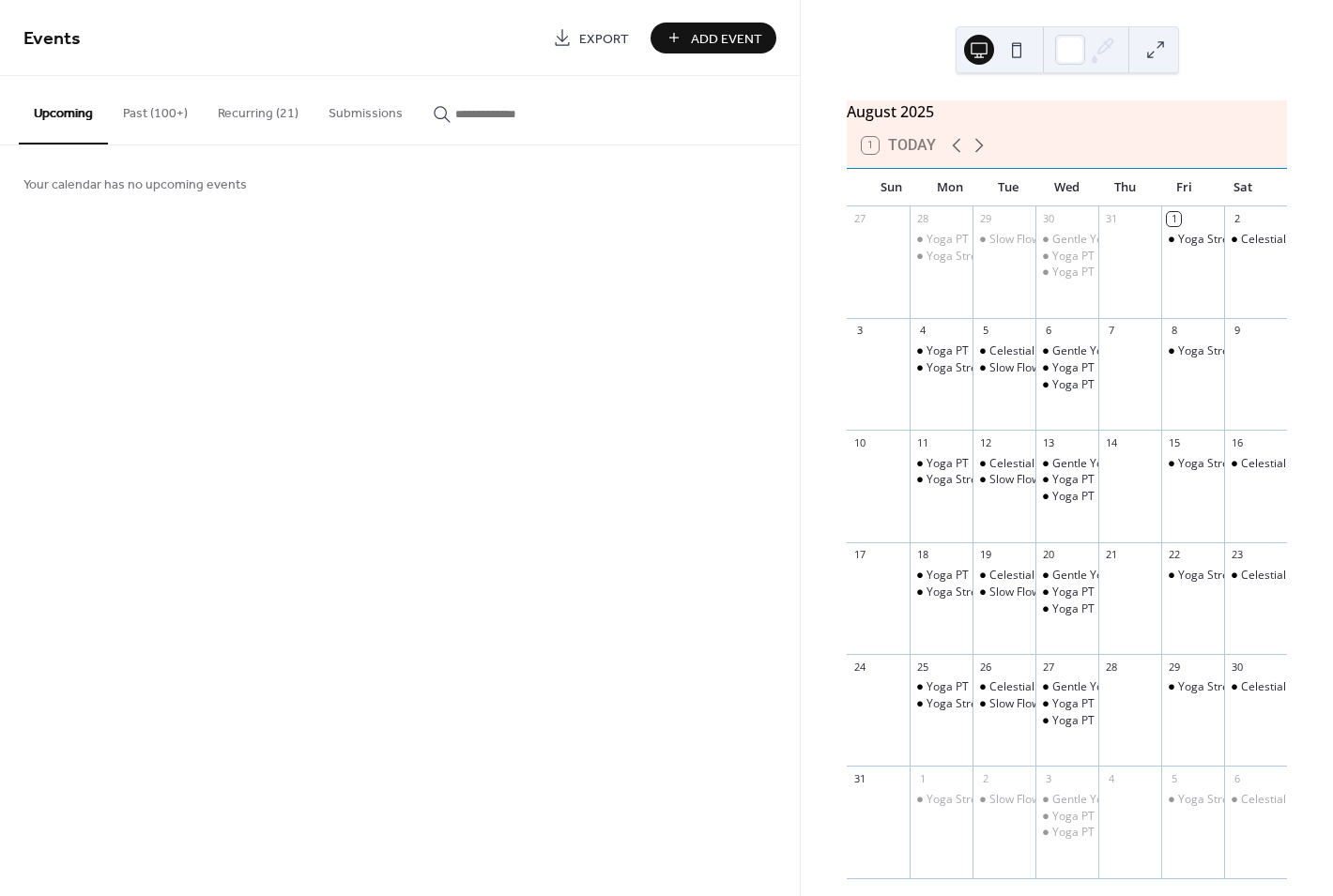 click on "Recurring (21)" at bounding box center (258, 109) 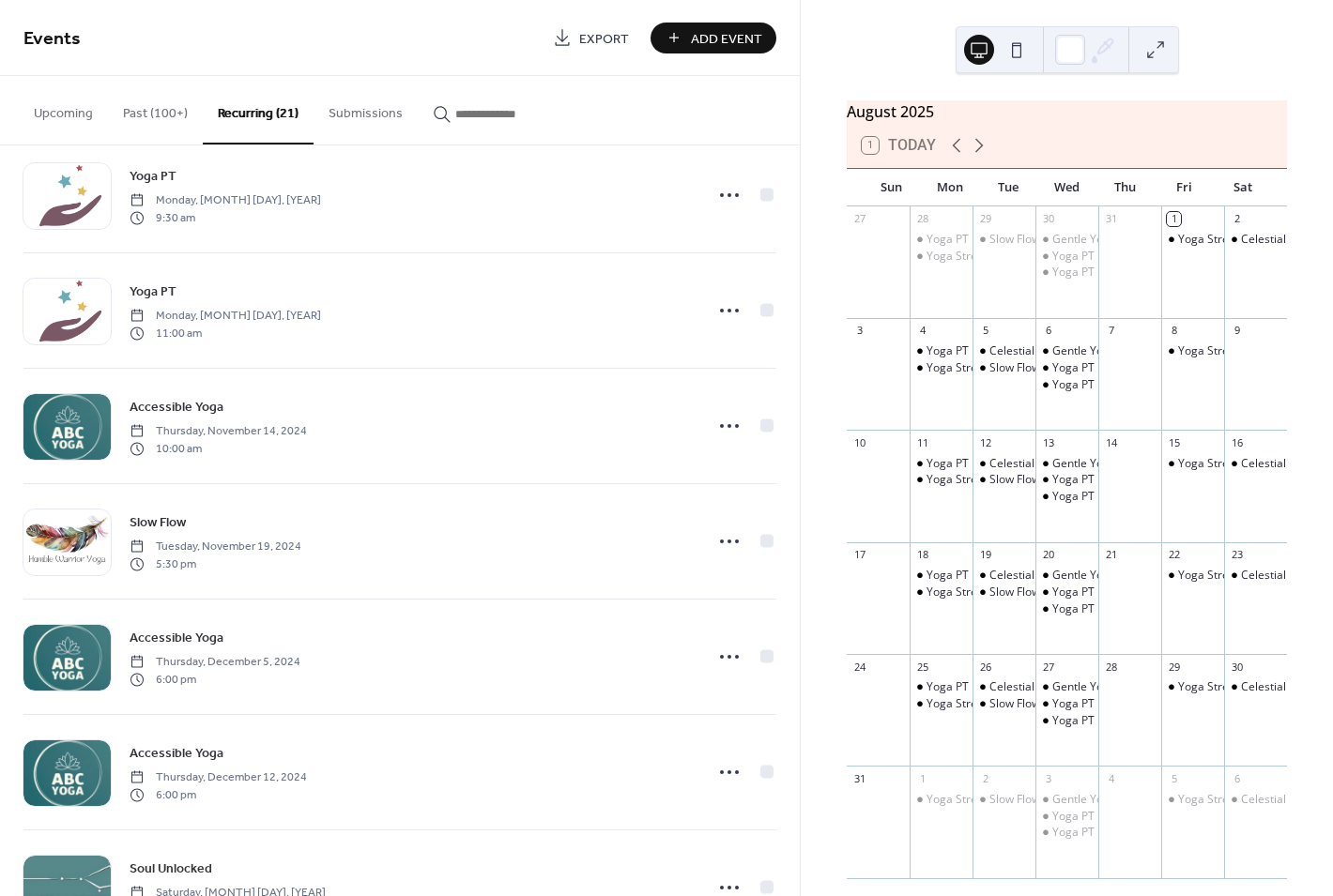 scroll, scrollTop: 1718, scrollLeft: 0, axis: vertical 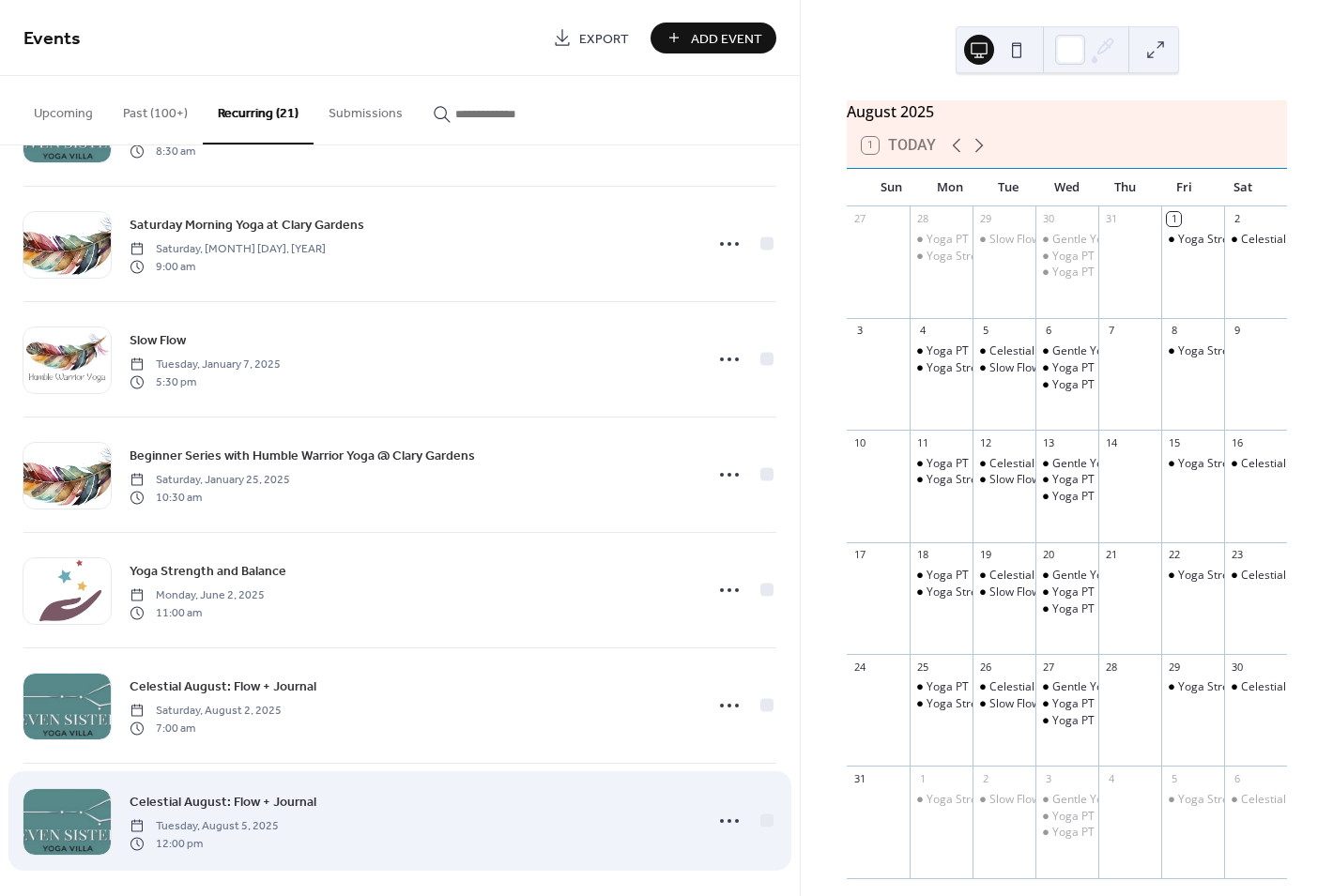click on "Celestial August: Flow + Journal  Tuesday, [MONTH] [DAY], [YEAR] [TIME]" at bounding box center [410, 821] 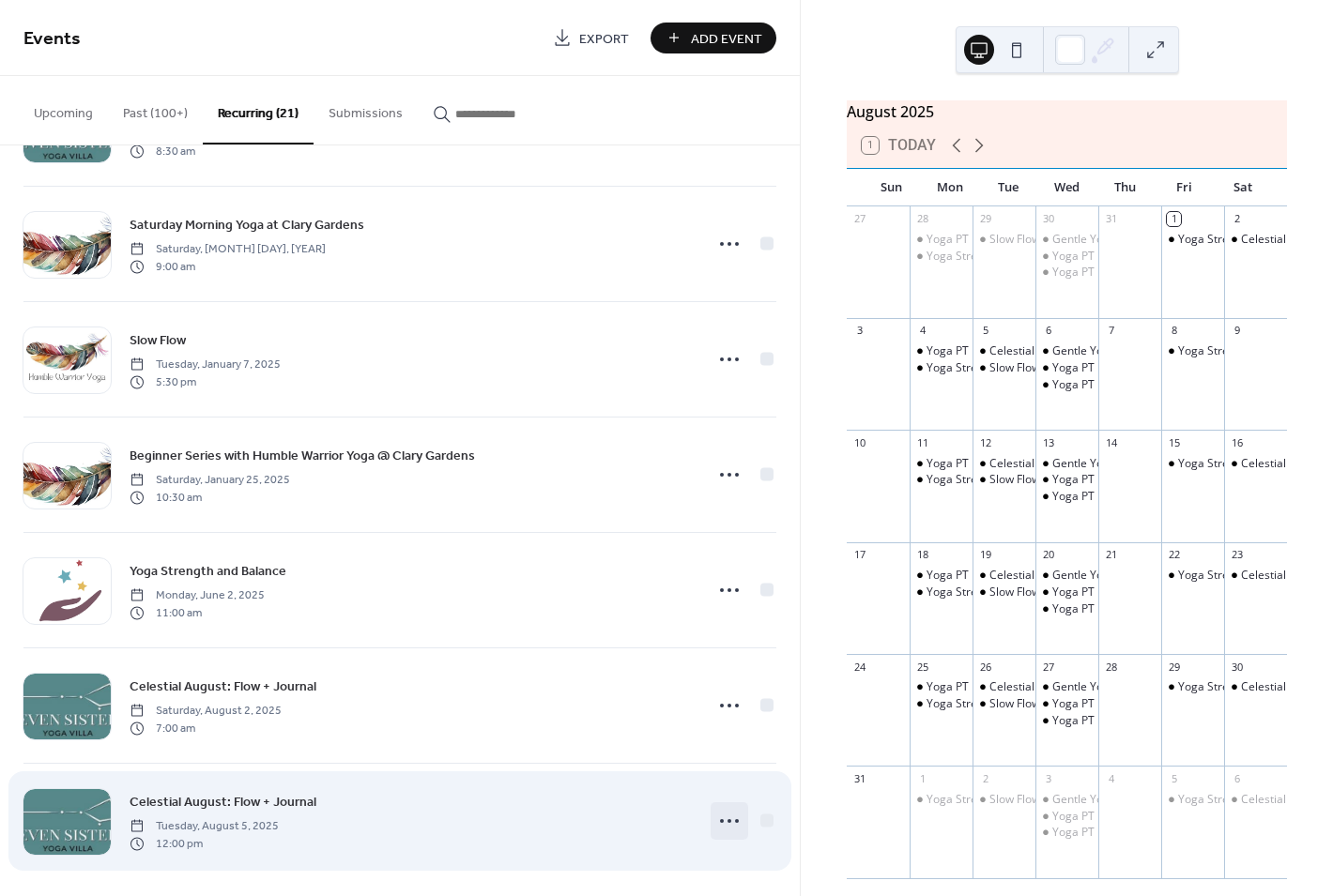 click 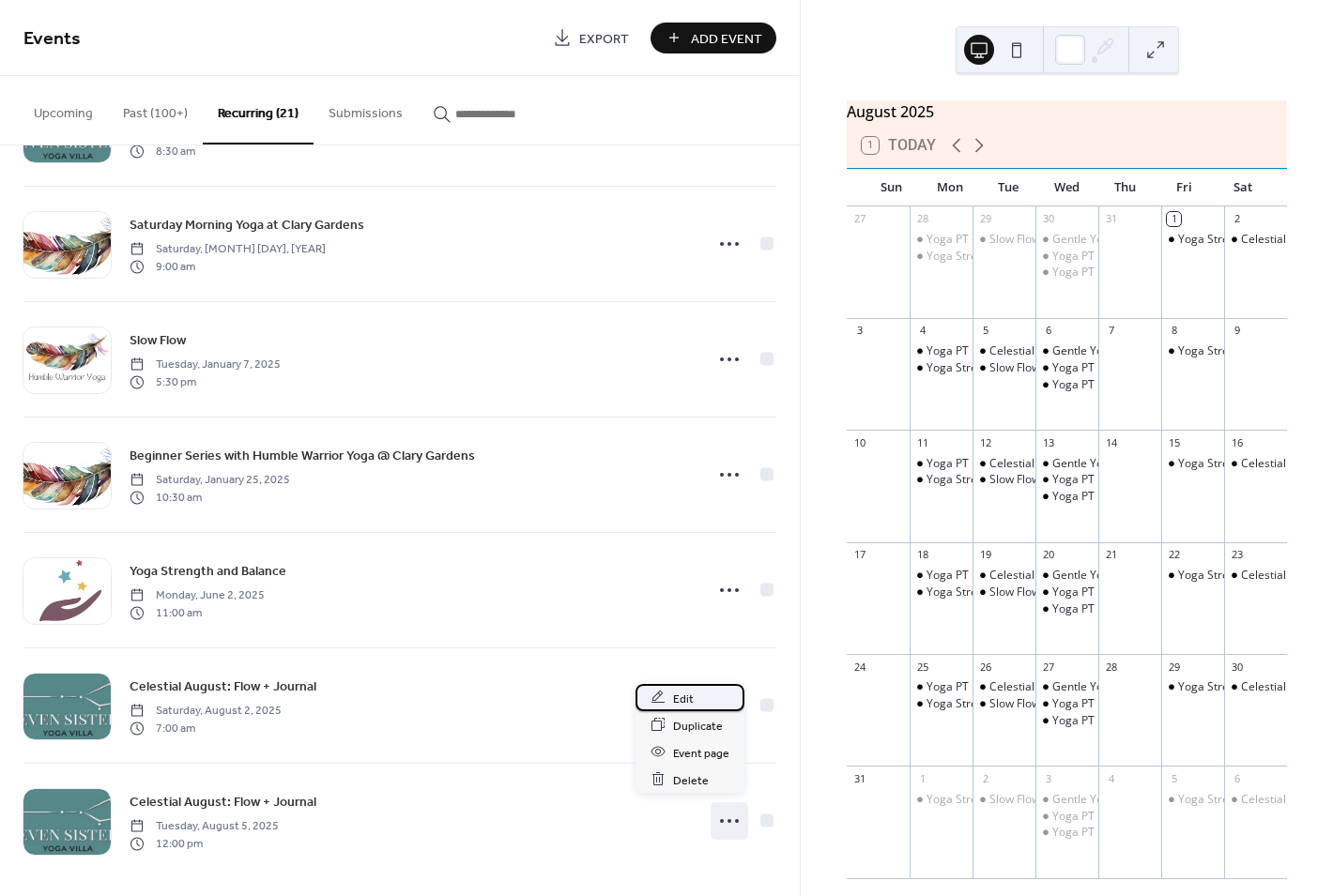 click on "Edit" at bounding box center [683, 698] 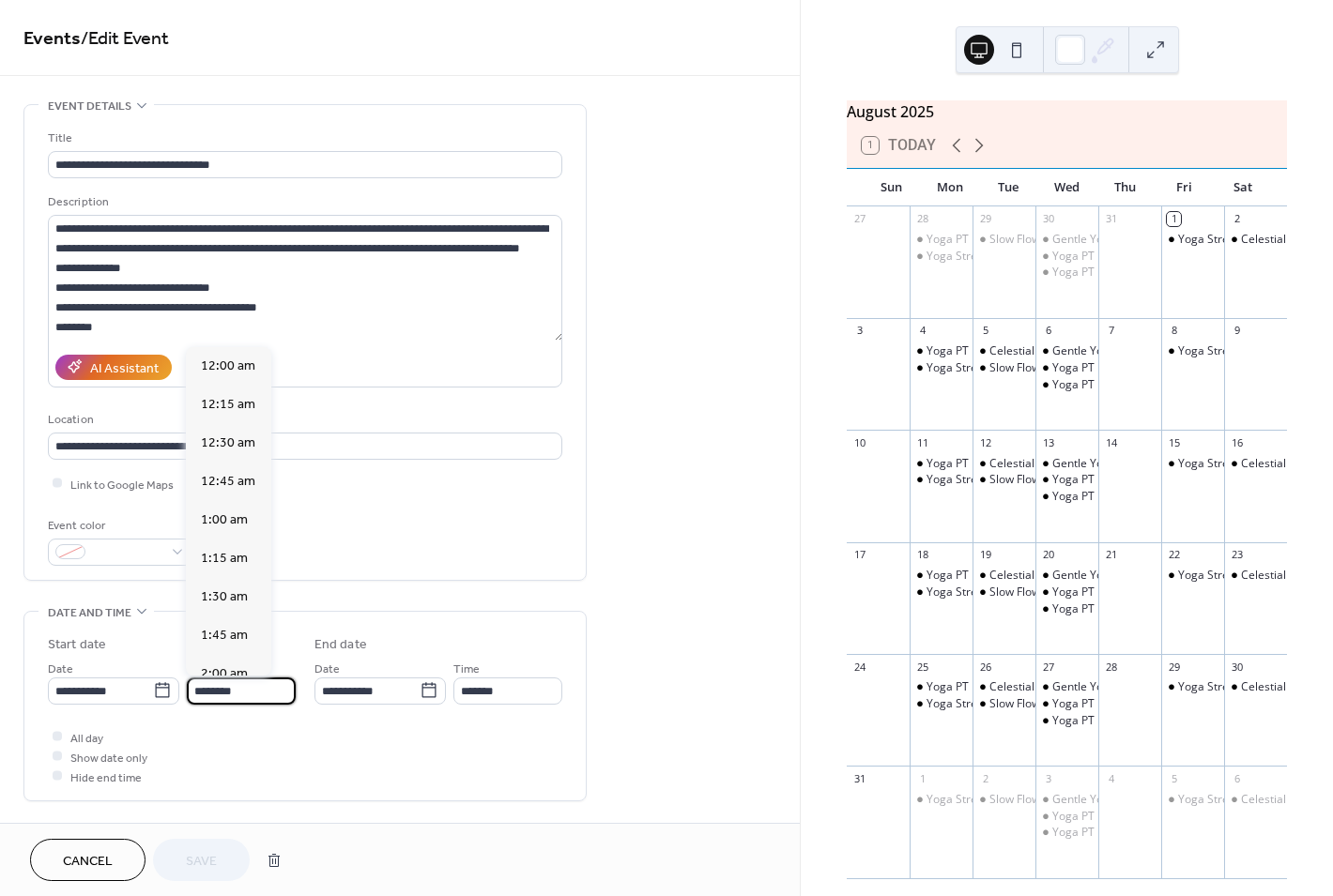 click on "********" at bounding box center (241, 691) 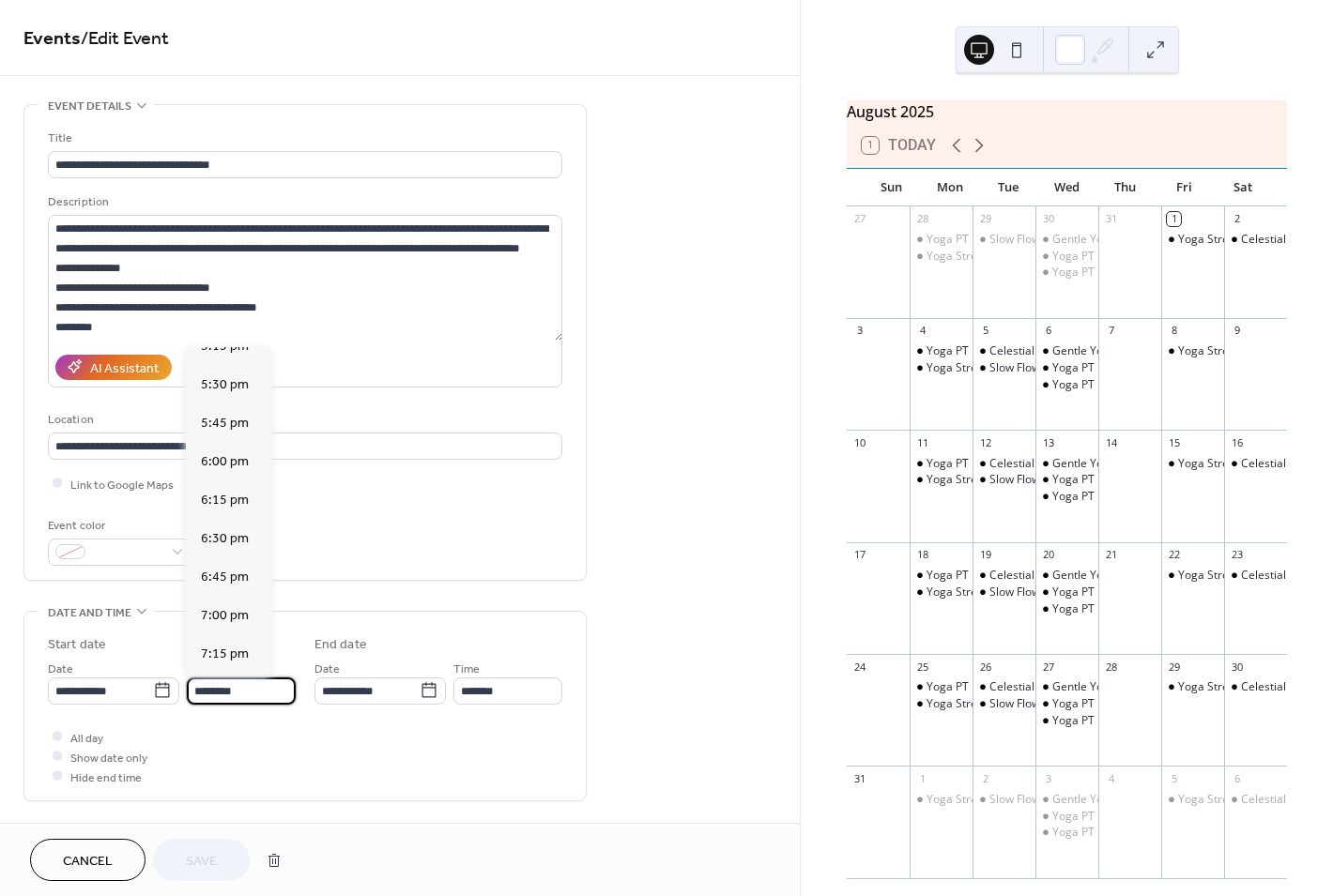 scroll, scrollTop: 2685, scrollLeft: 0, axis: vertical 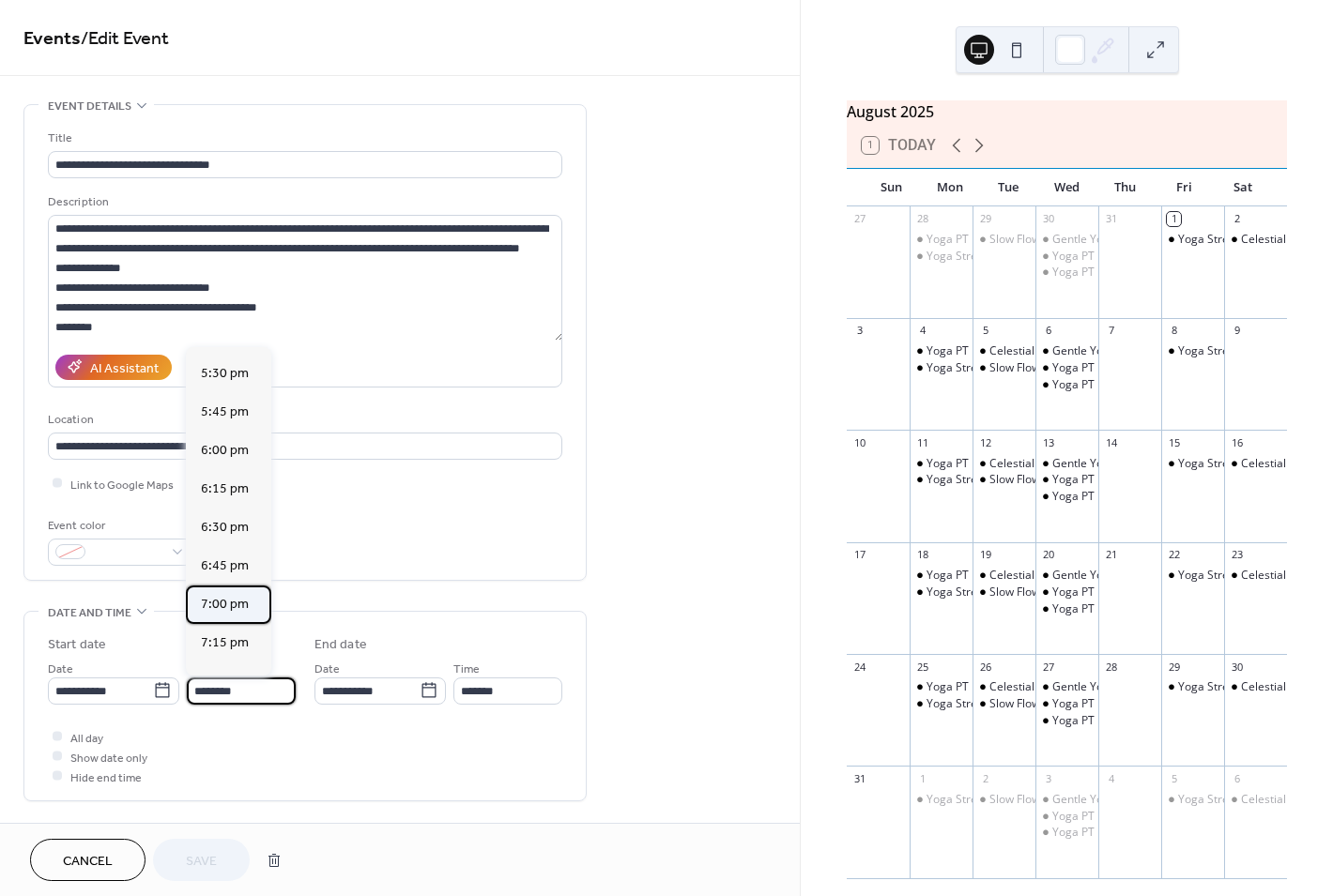 click on "7:00 pm" at bounding box center [224, 604] 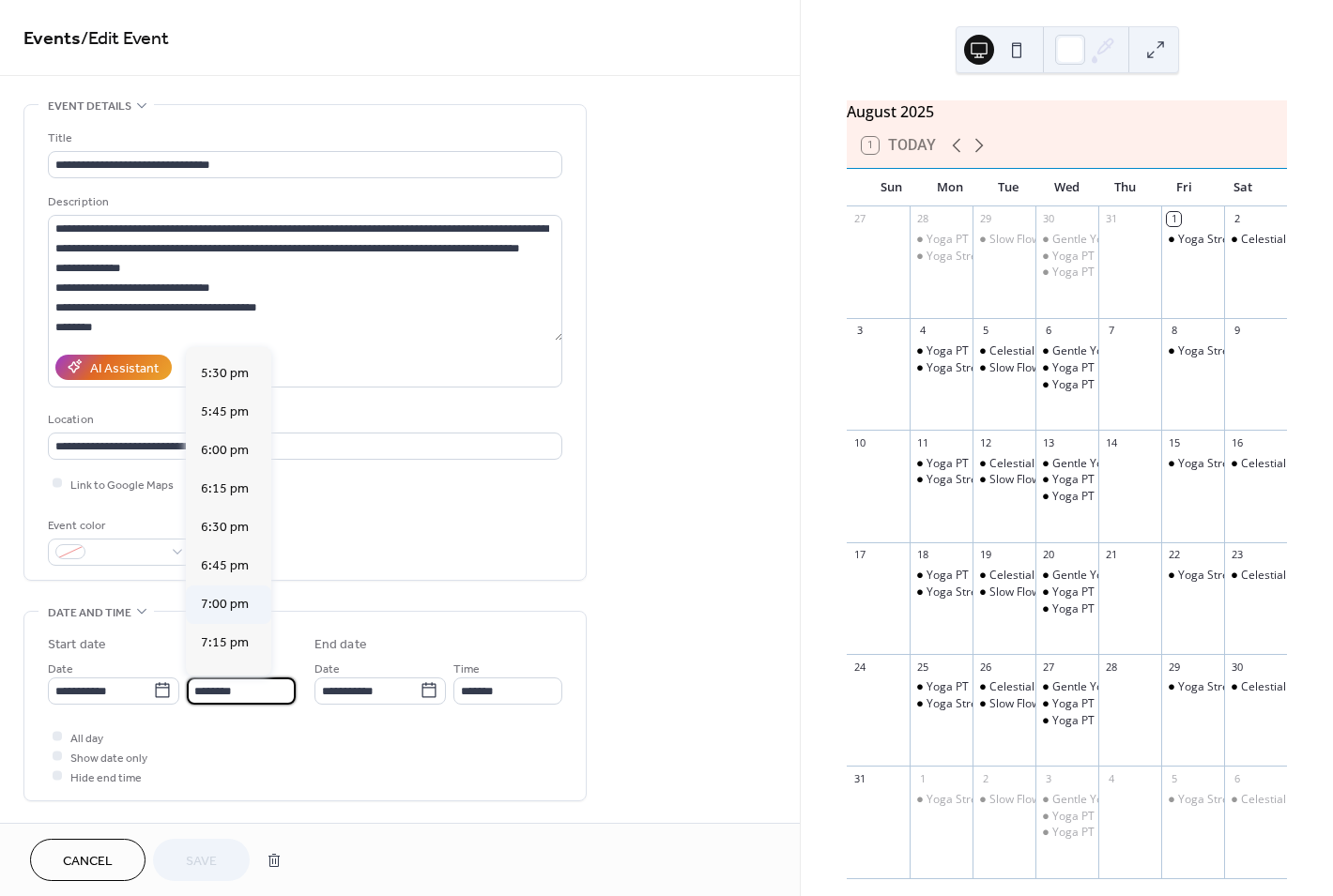 type on "*******" 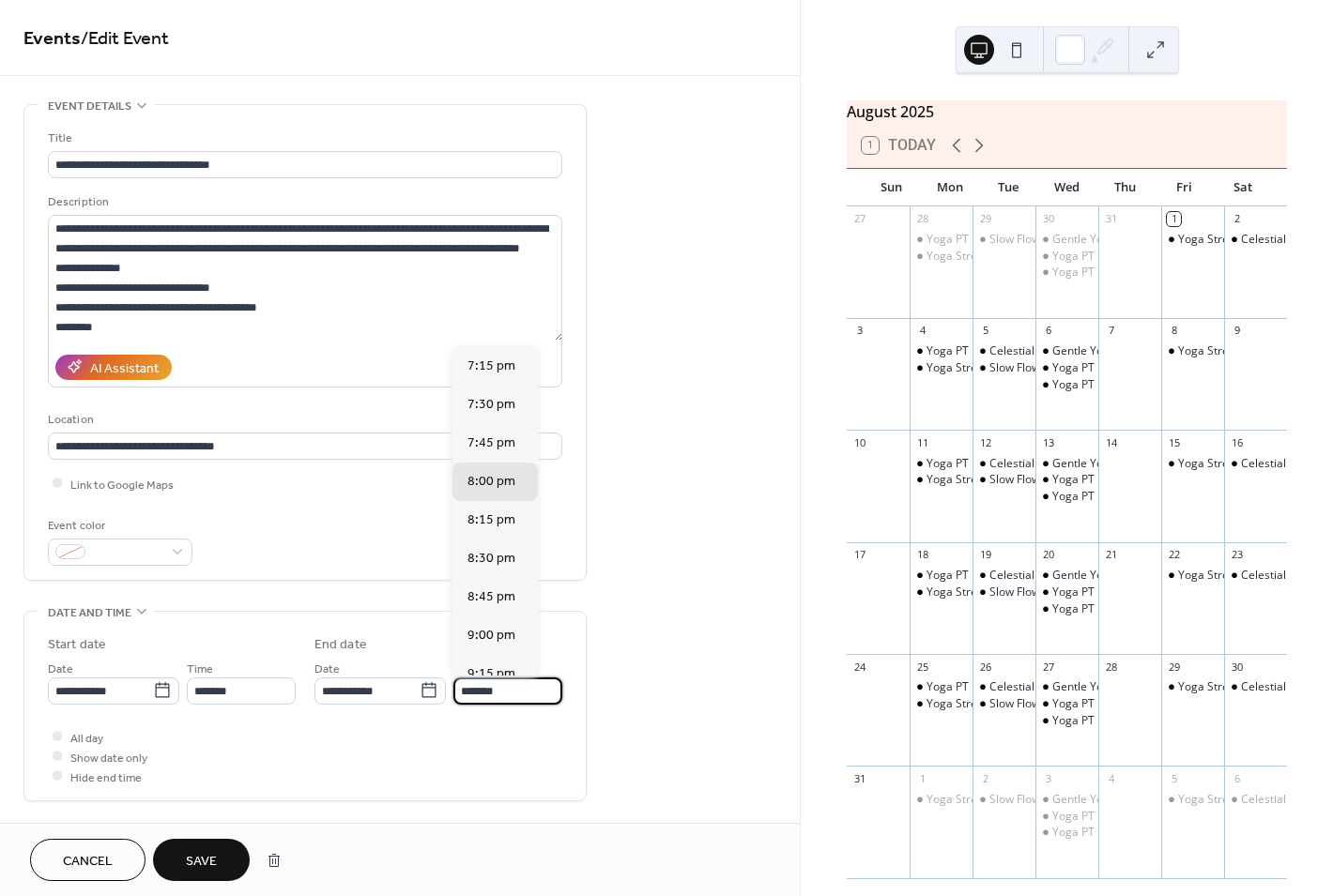 click on "*******" at bounding box center (508, 691) 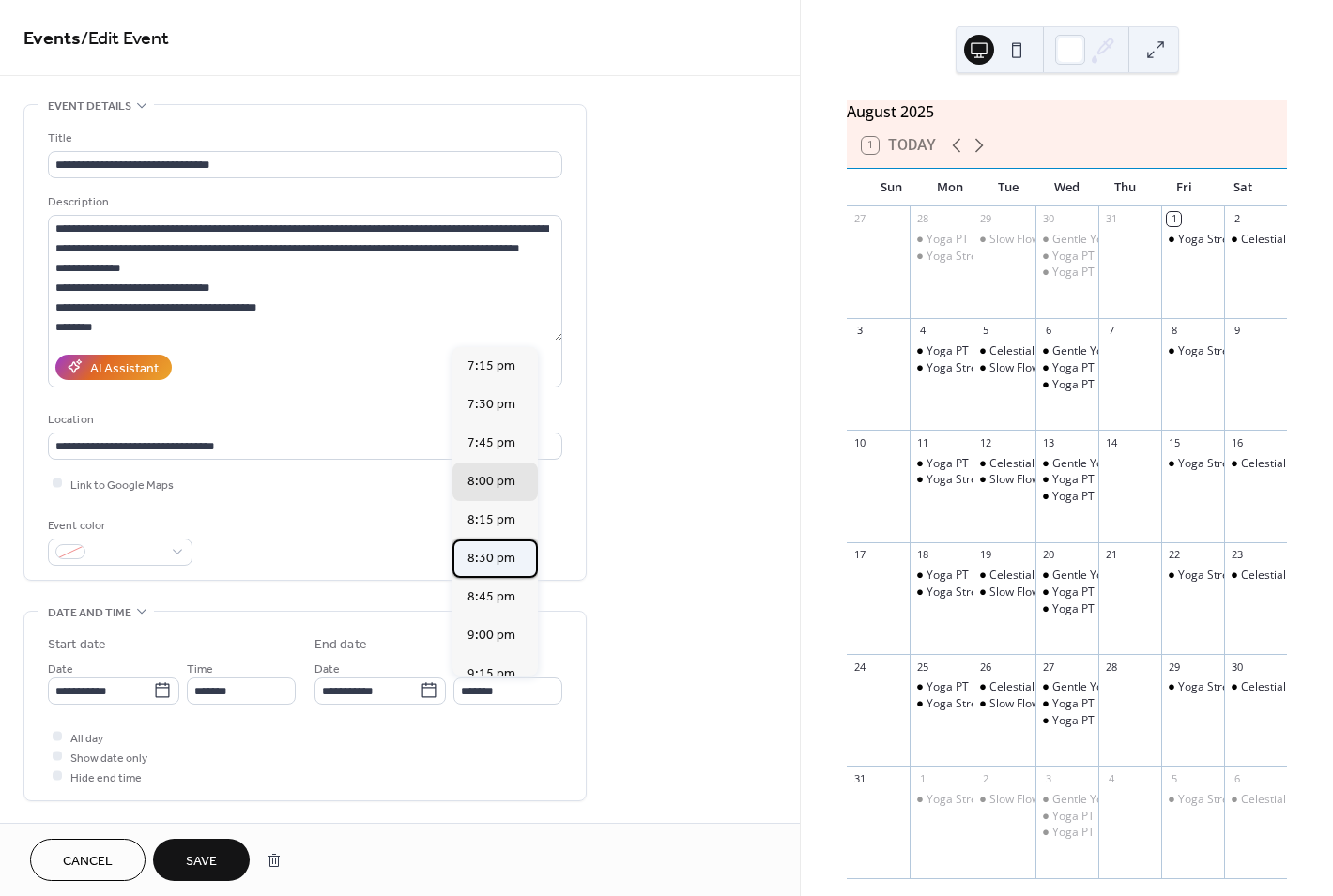 click on "8:30 pm" at bounding box center [491, 558] 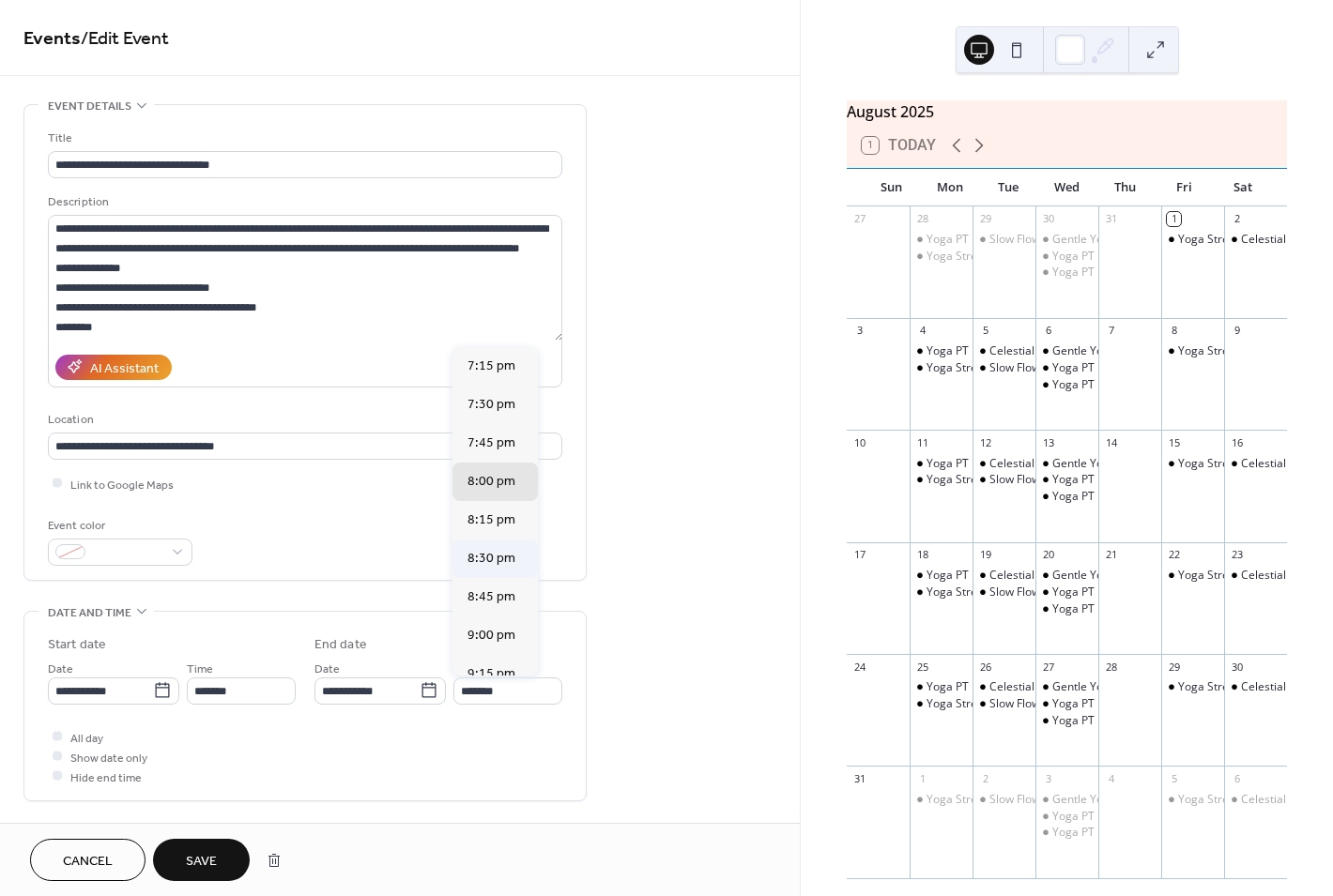 type on "*******" 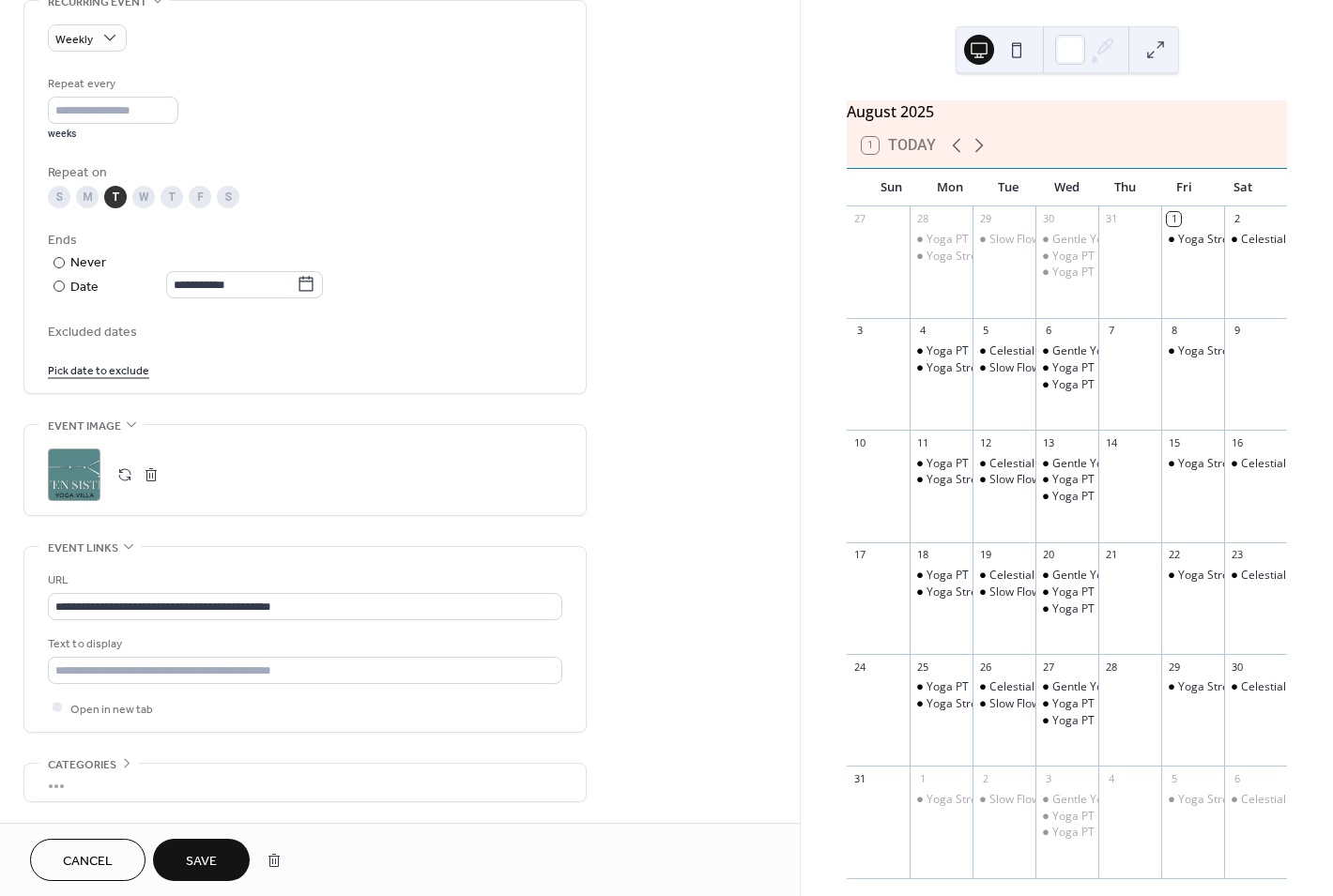scroll, scrollTop: 892, scrollLeft: 0, axis: vertical 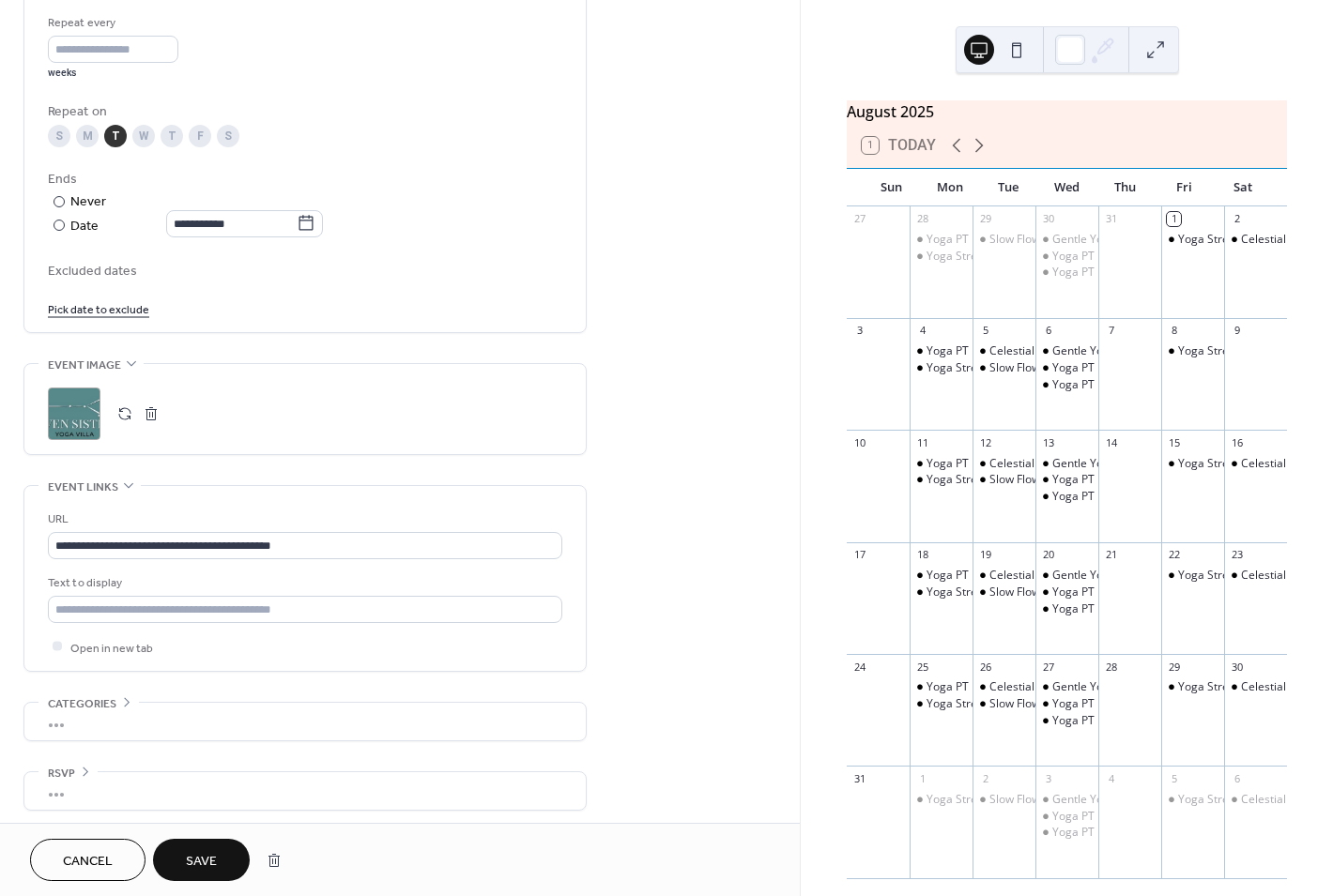 click on "Save" at bounding box center (201, 861) 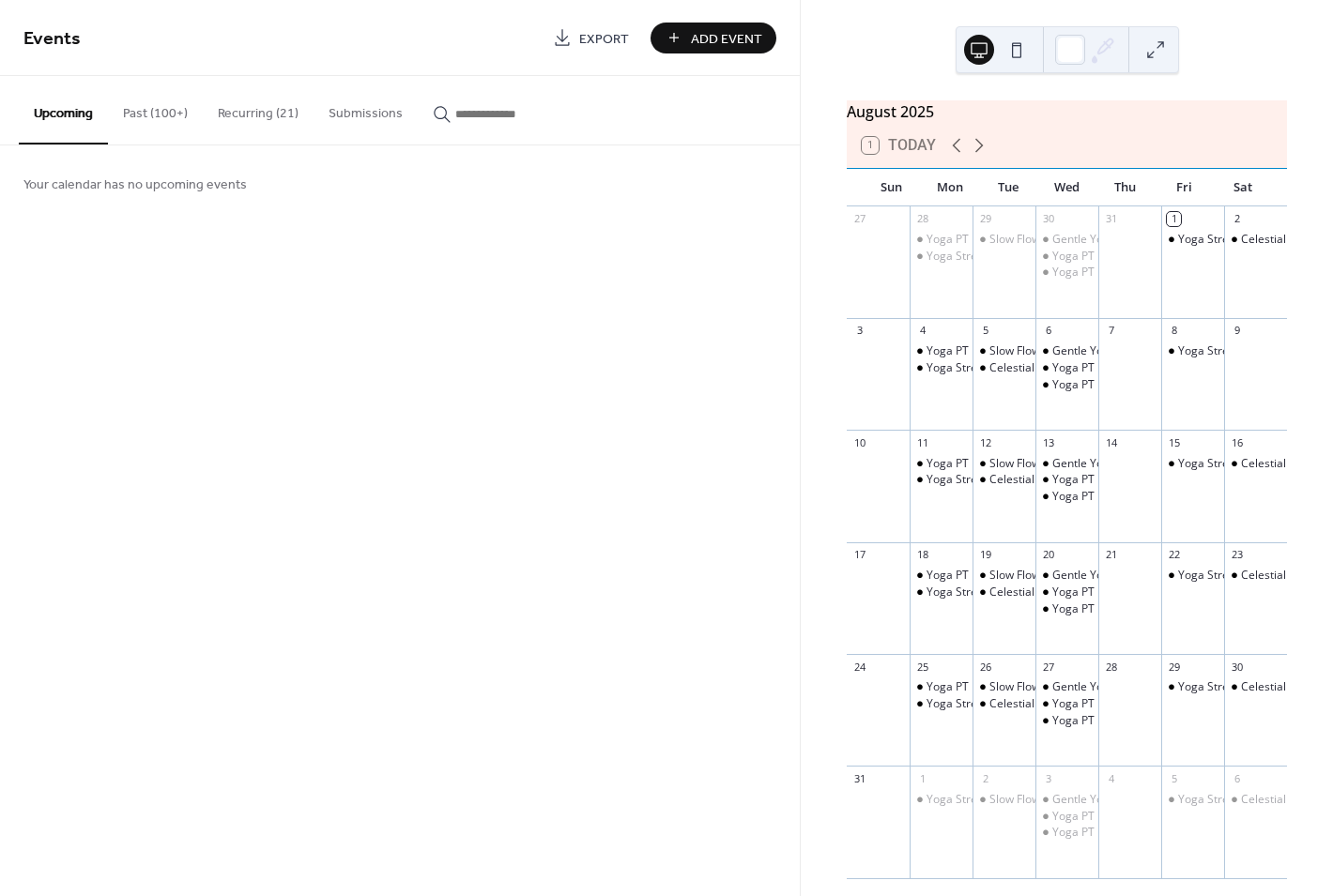 click on "Recurring (21)" at bounding box center [258, 109] 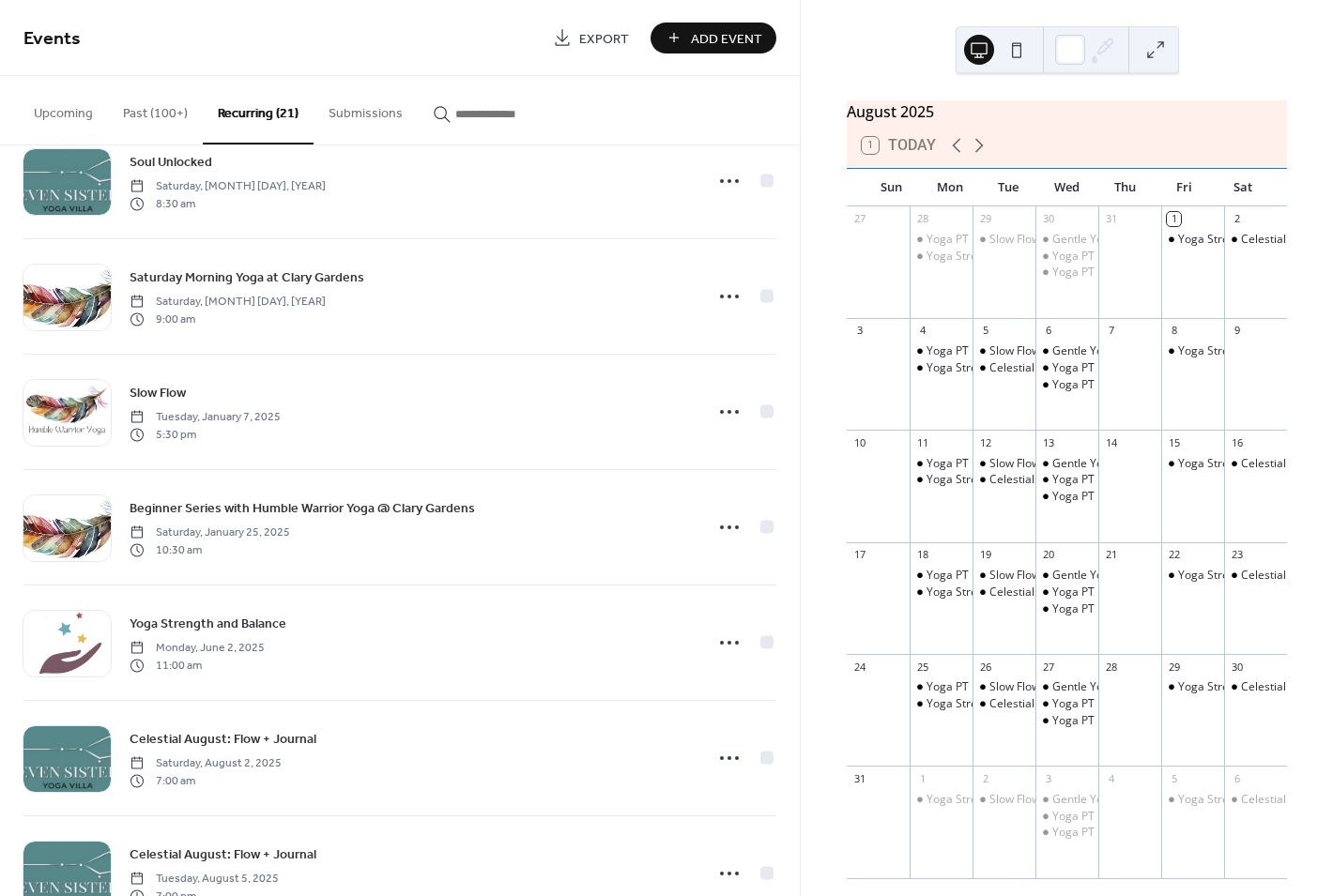 scroll, scrollTop: 1718, scrollLeft: 0, axis: vertical 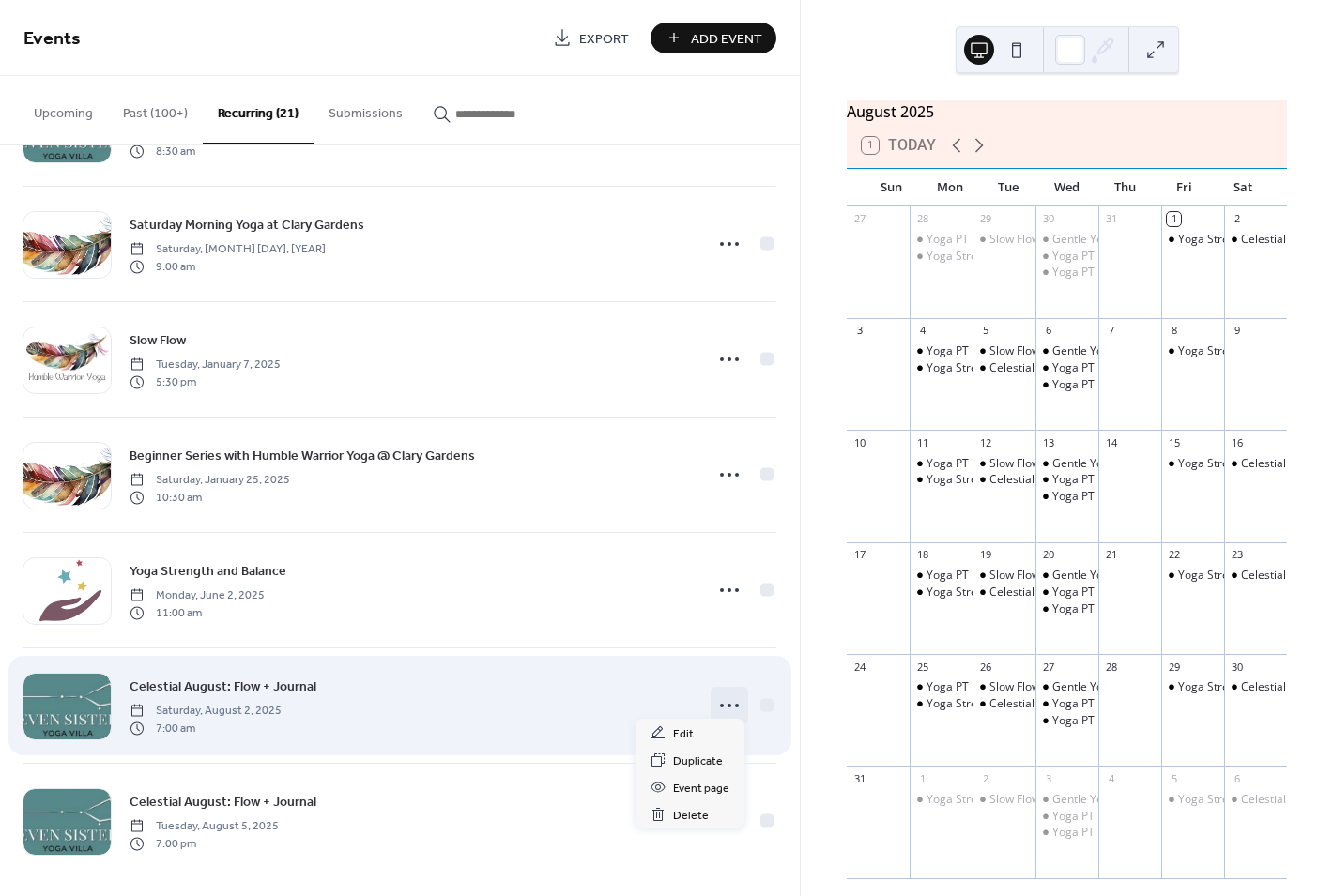 click 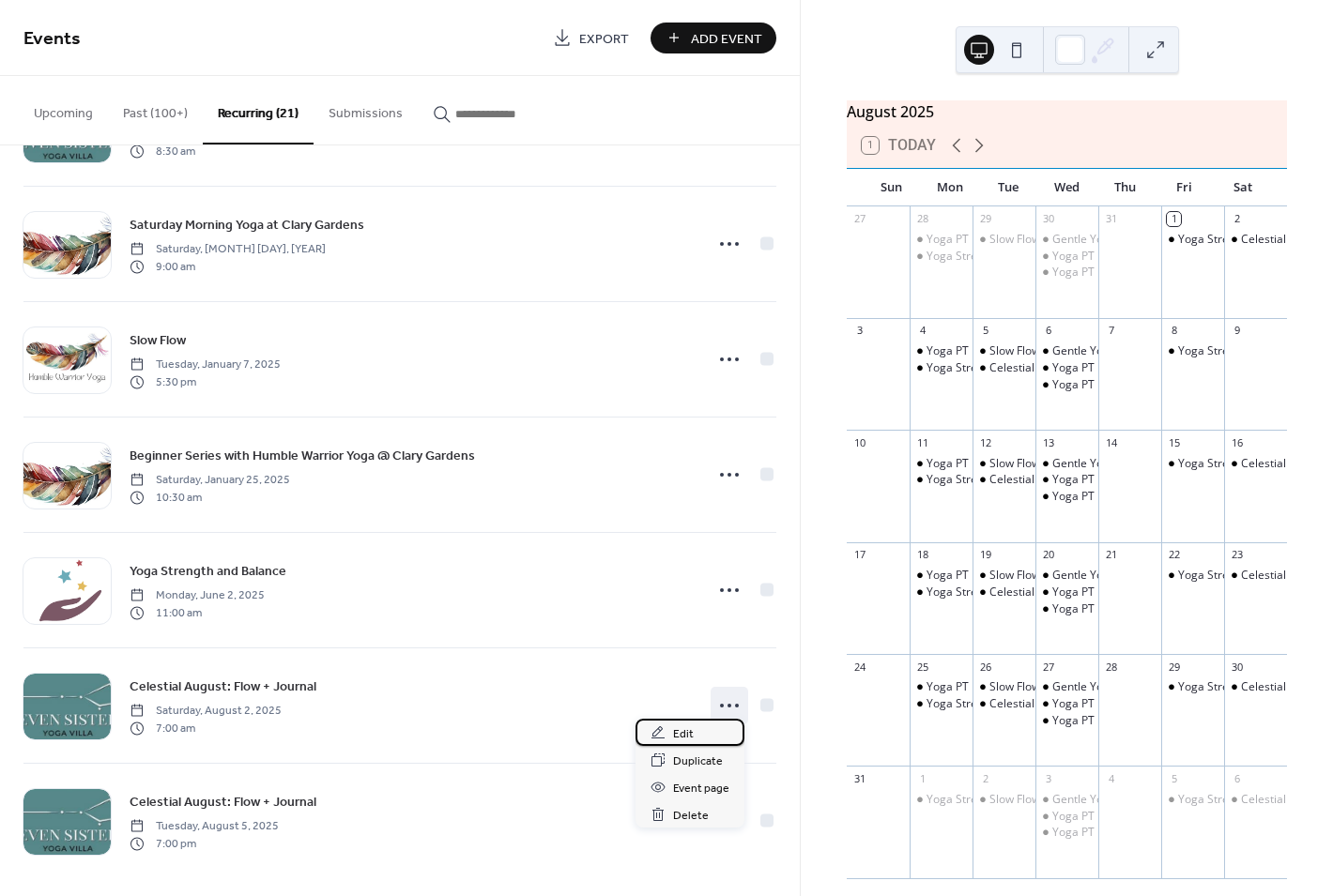 click on "Edit" at bounding box center (683, 734) 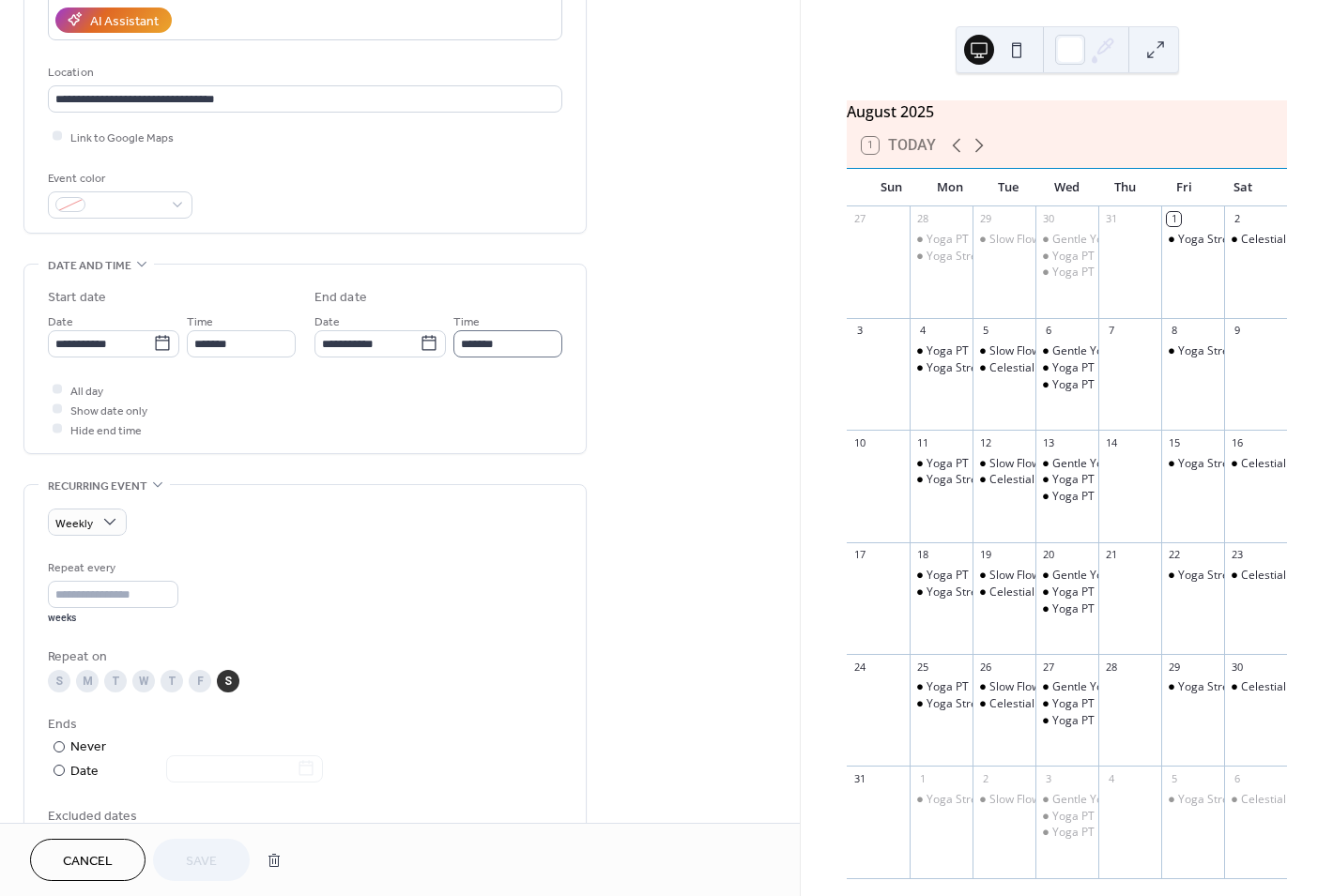 scroll, scrollTop: 349, scrollLeft: 0, axis: vertical 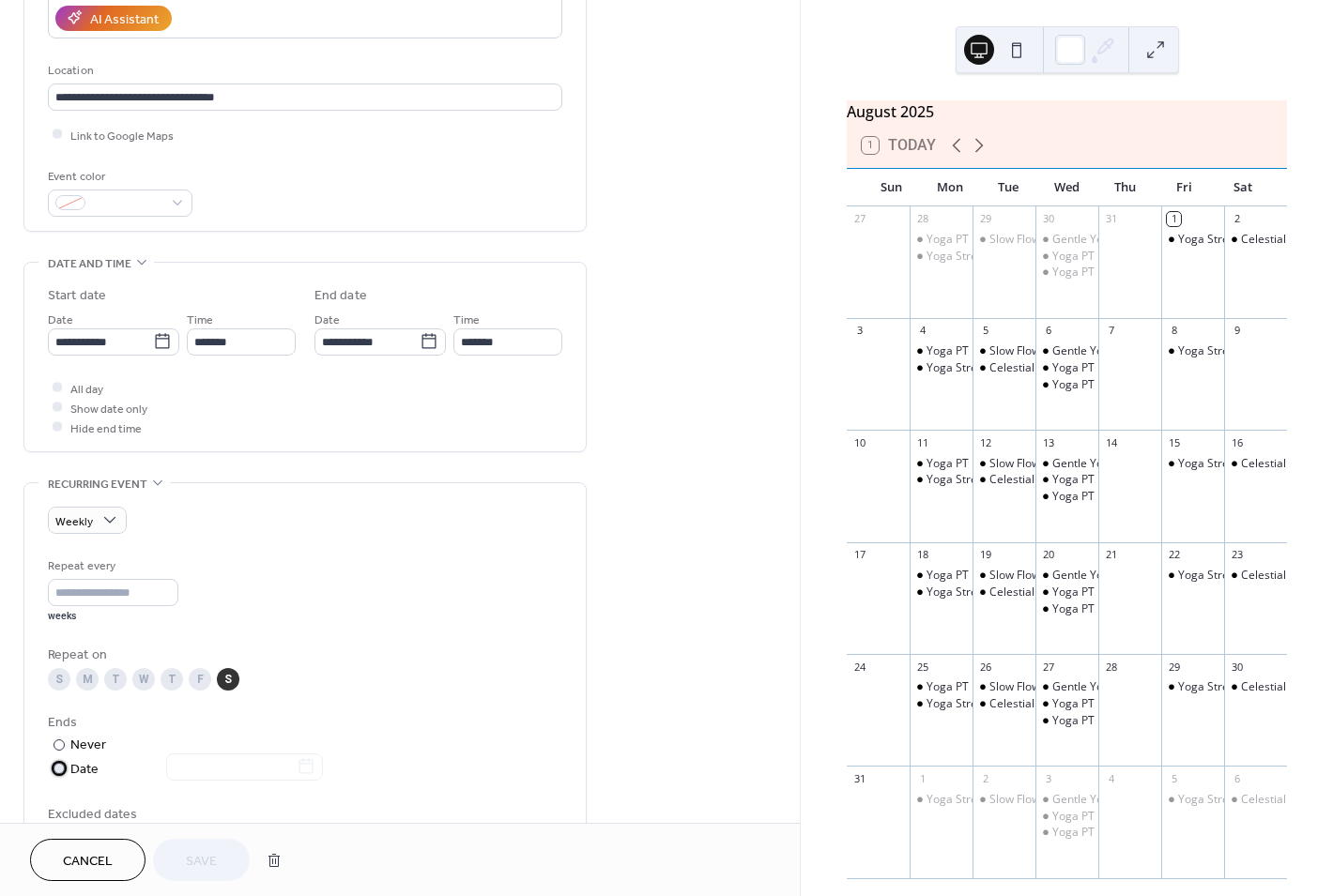 click at bounding box center [59, 768] 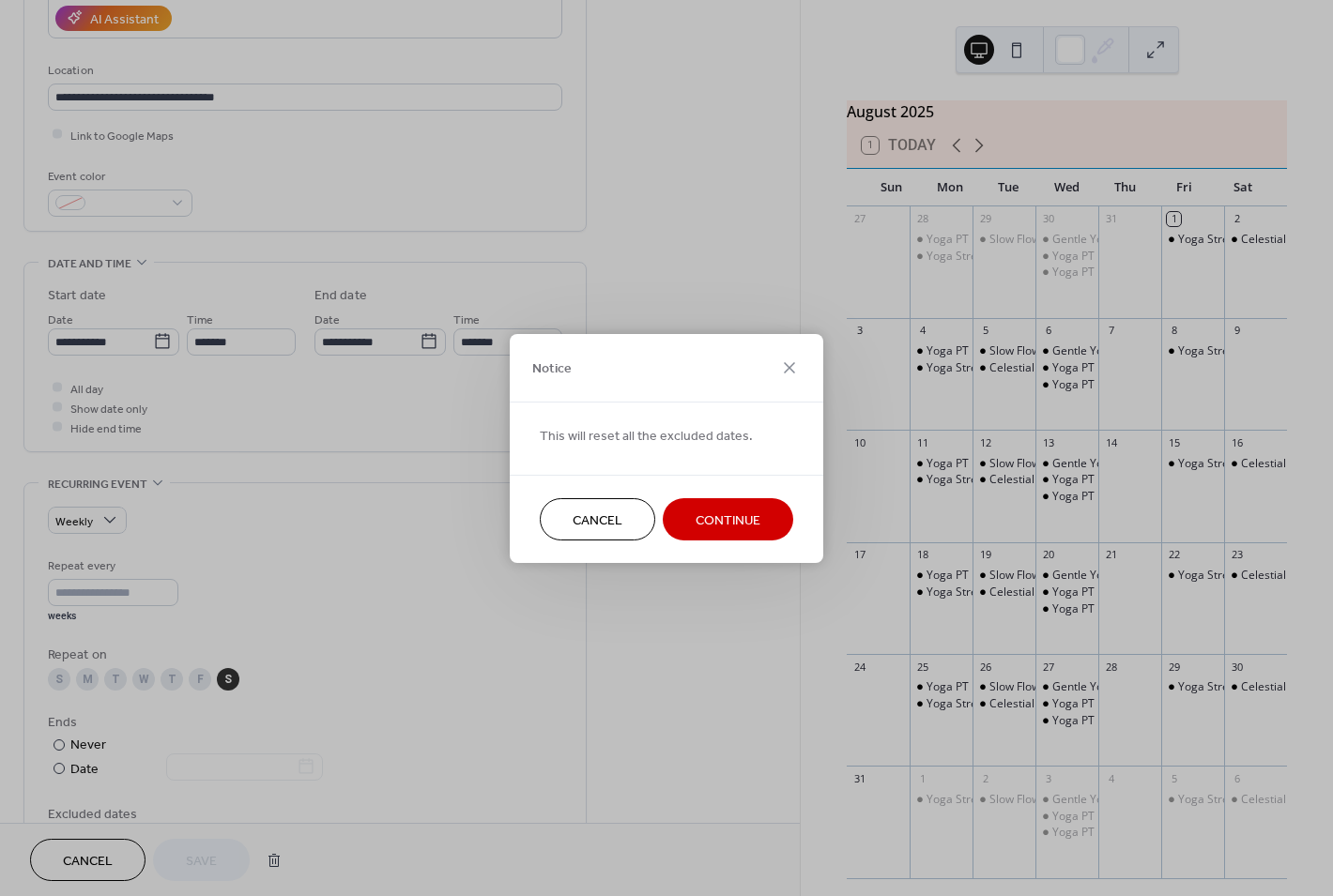 click on "Continue" at bounding box center [728, 520] 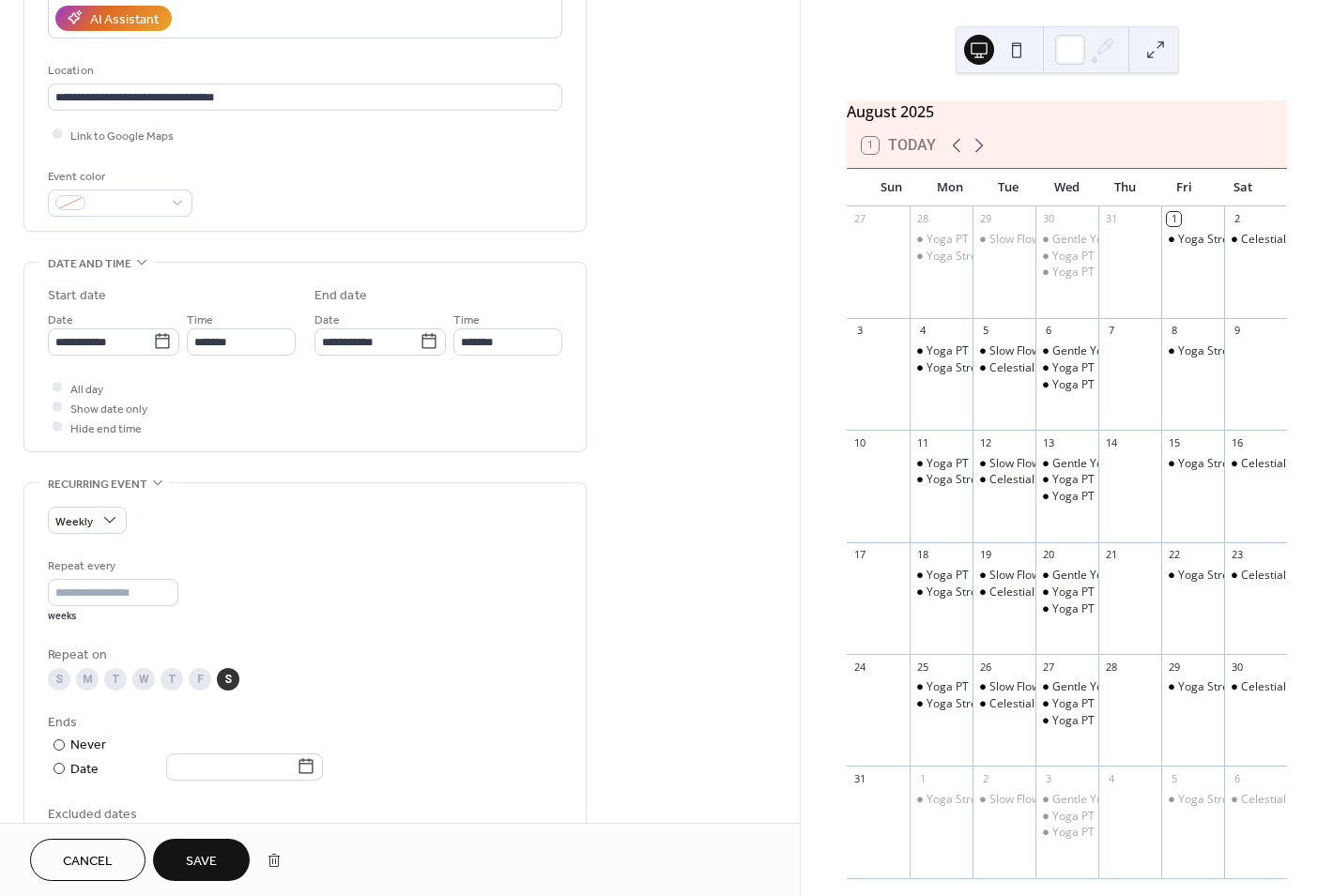 scroll, scrollTop: 350, scrollLeft: 0, axis: vertical 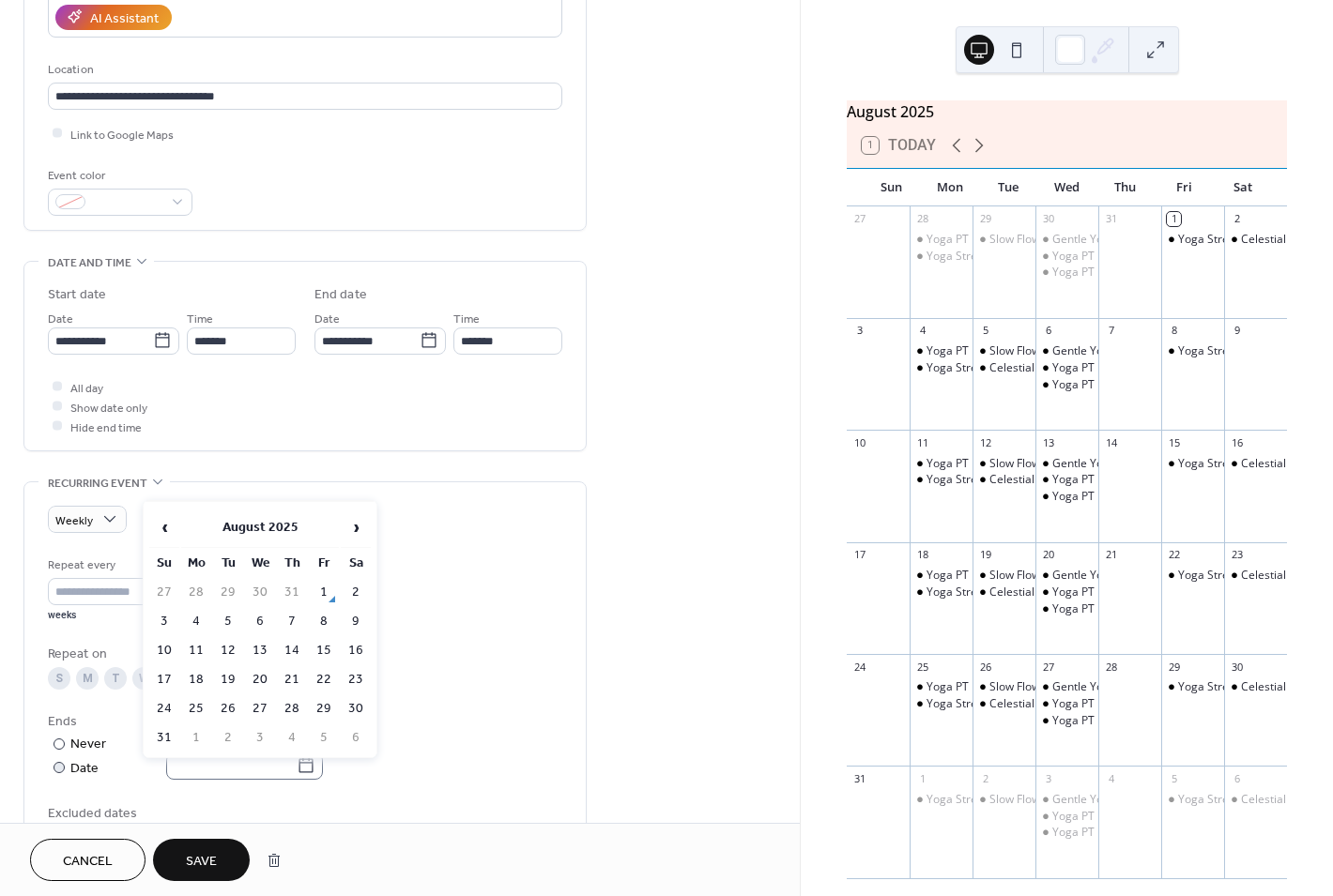 click 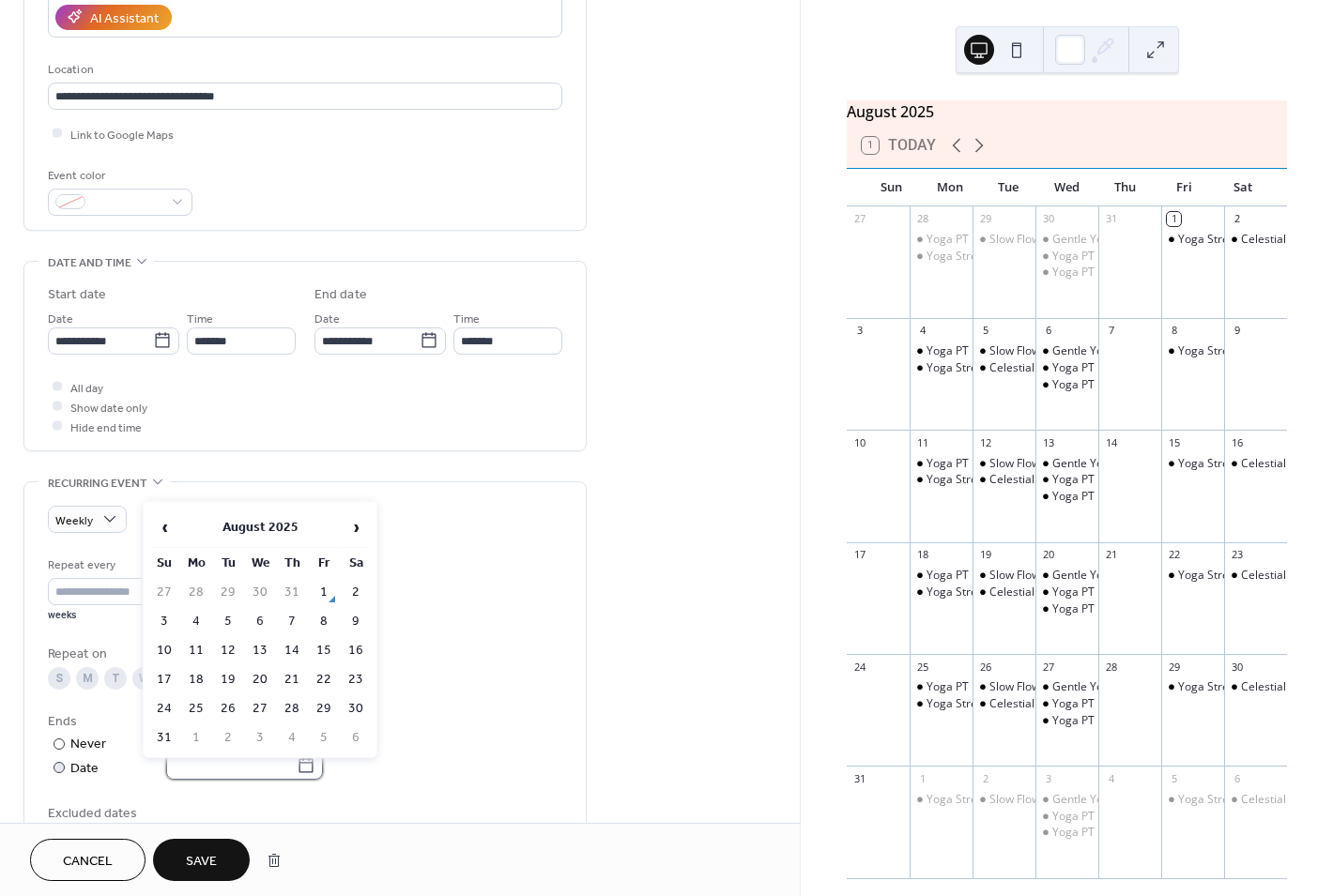 click at bounding box center (231, 766) 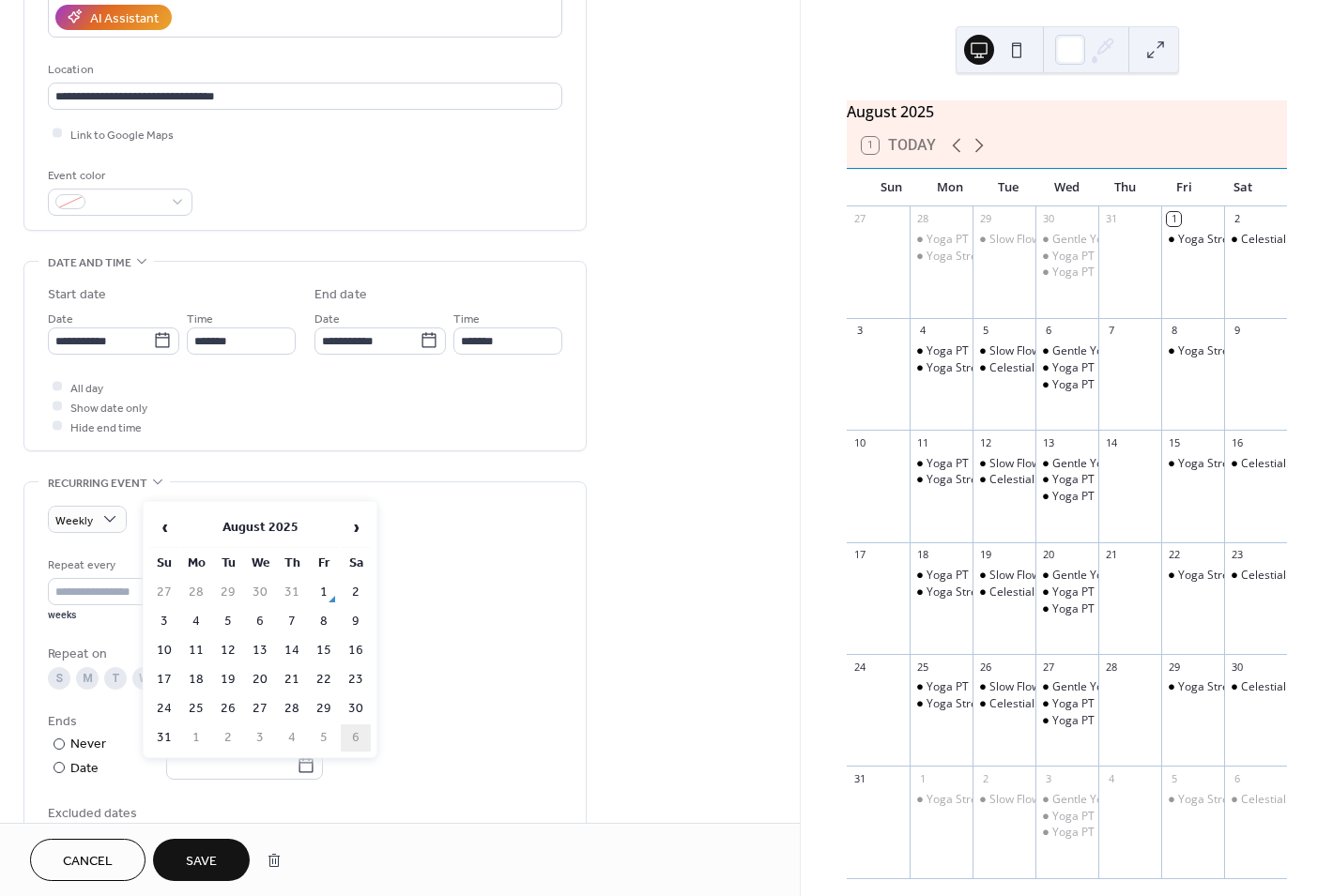 click on "6" at bounding box center (356, 737) 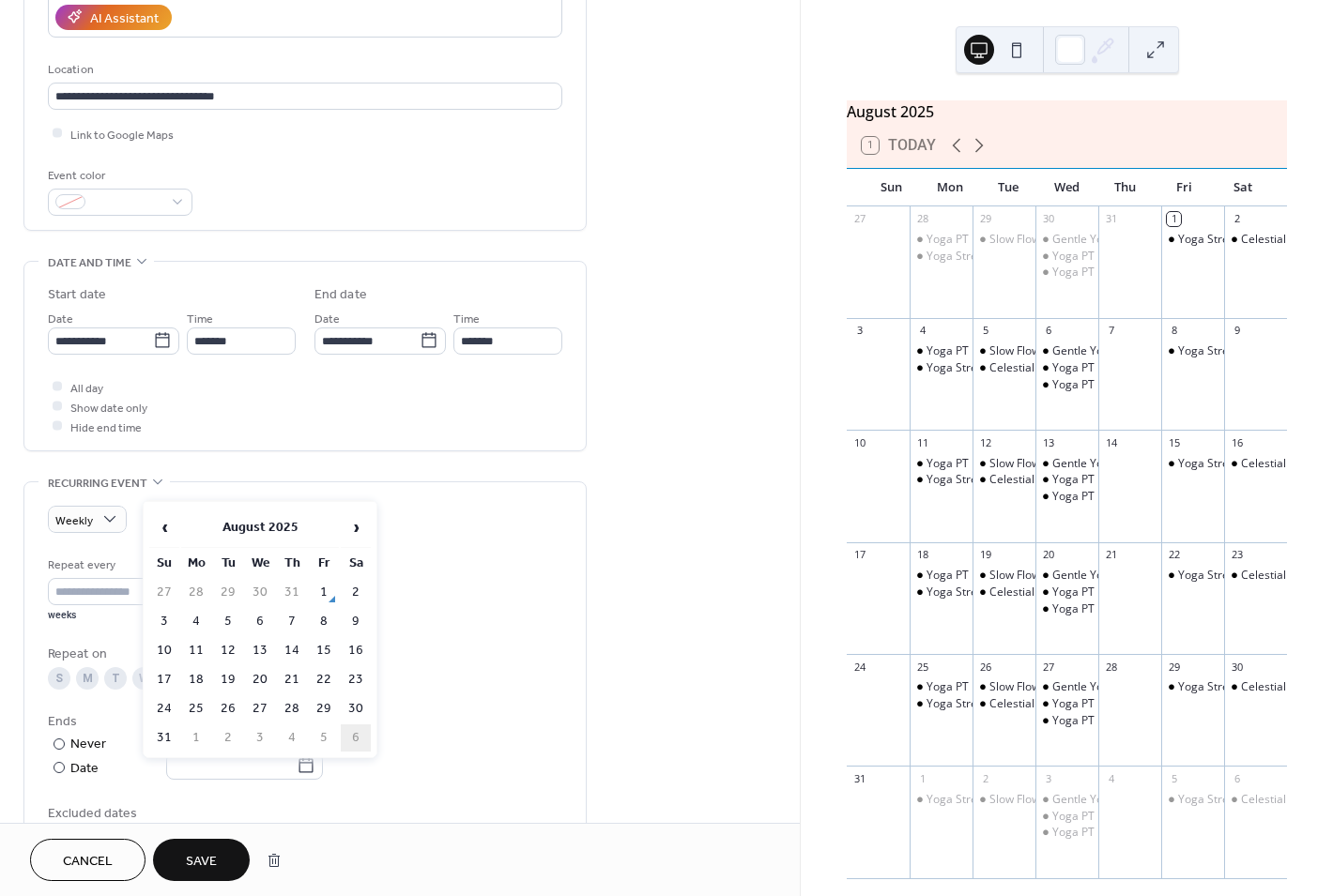 type on "**********" 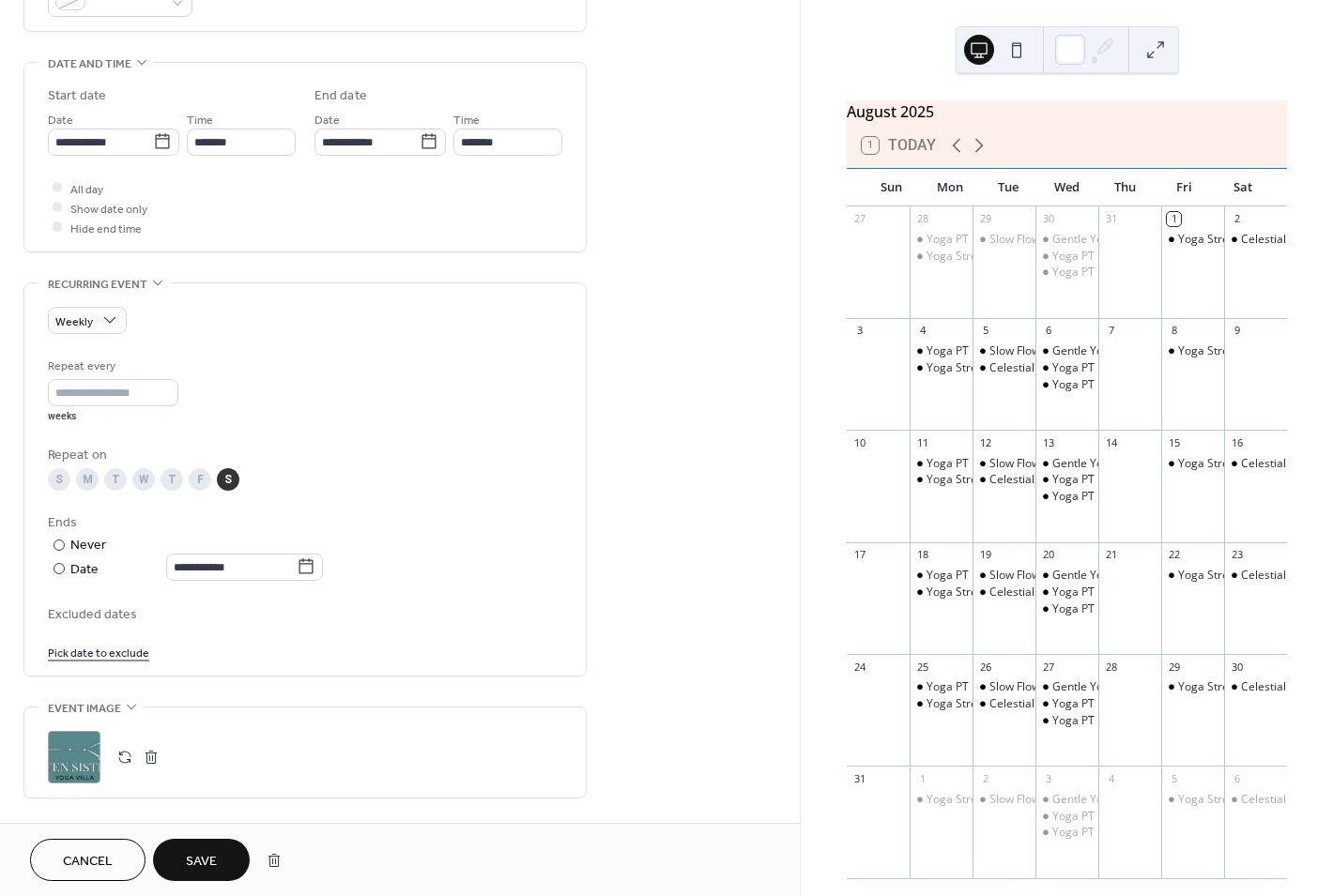 scroll, scrollTop: 576, scrollLeft: 0, axis: vertical 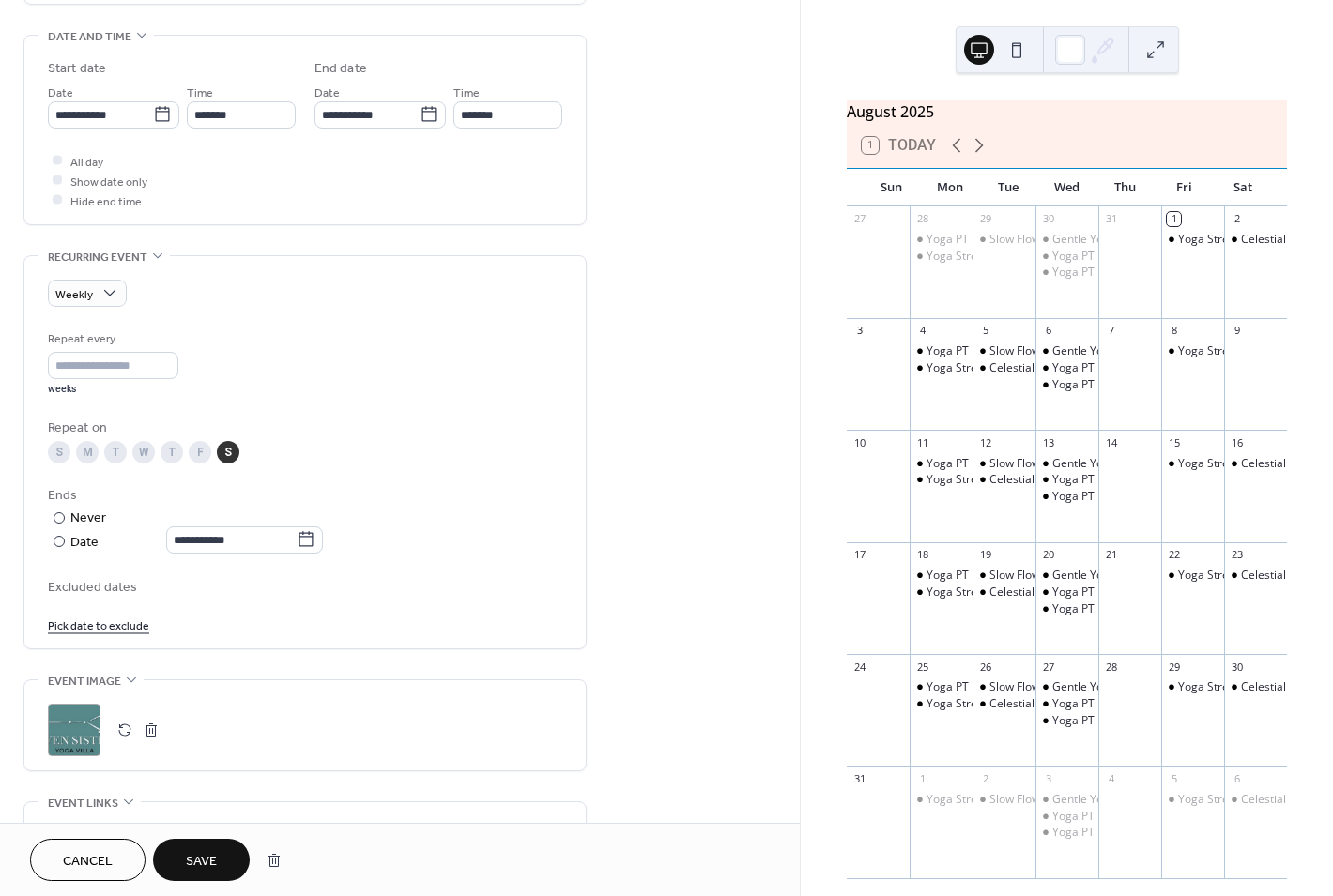 click on "Pick date to exclude" at bounding box center [99, 624] 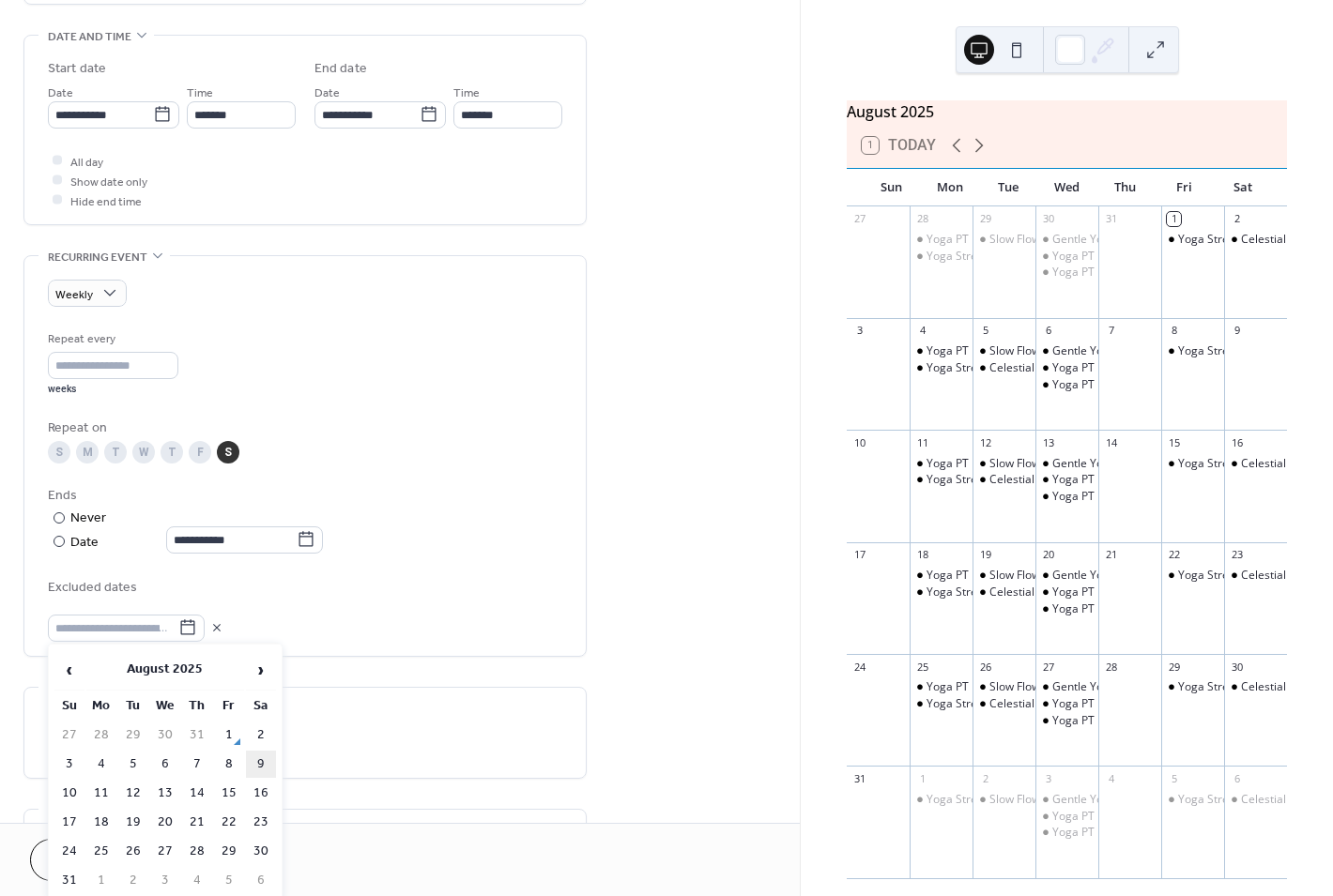 click on "9" at bounding box center [261, 764] 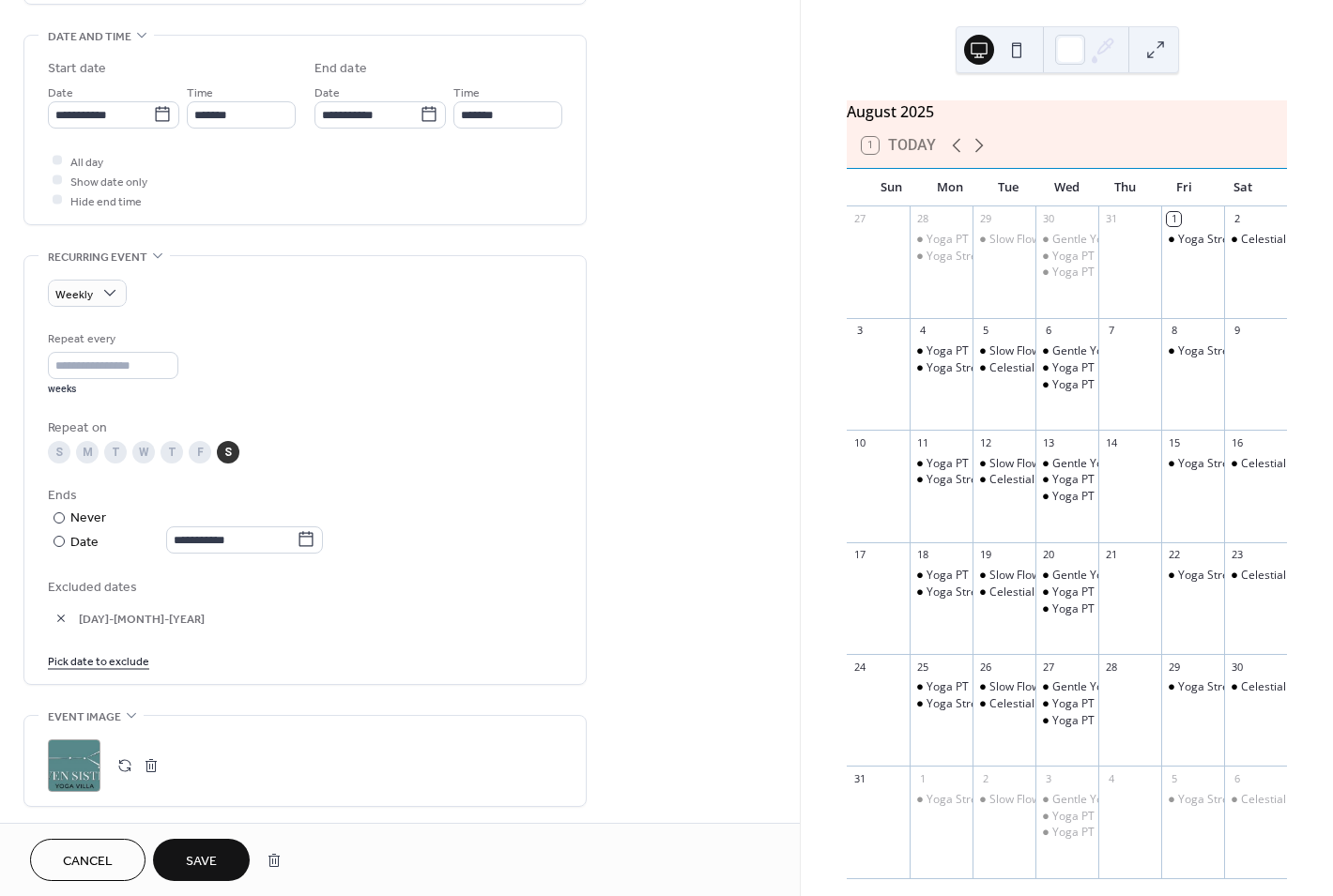 click on "Save" at bounding box center (201, 861) 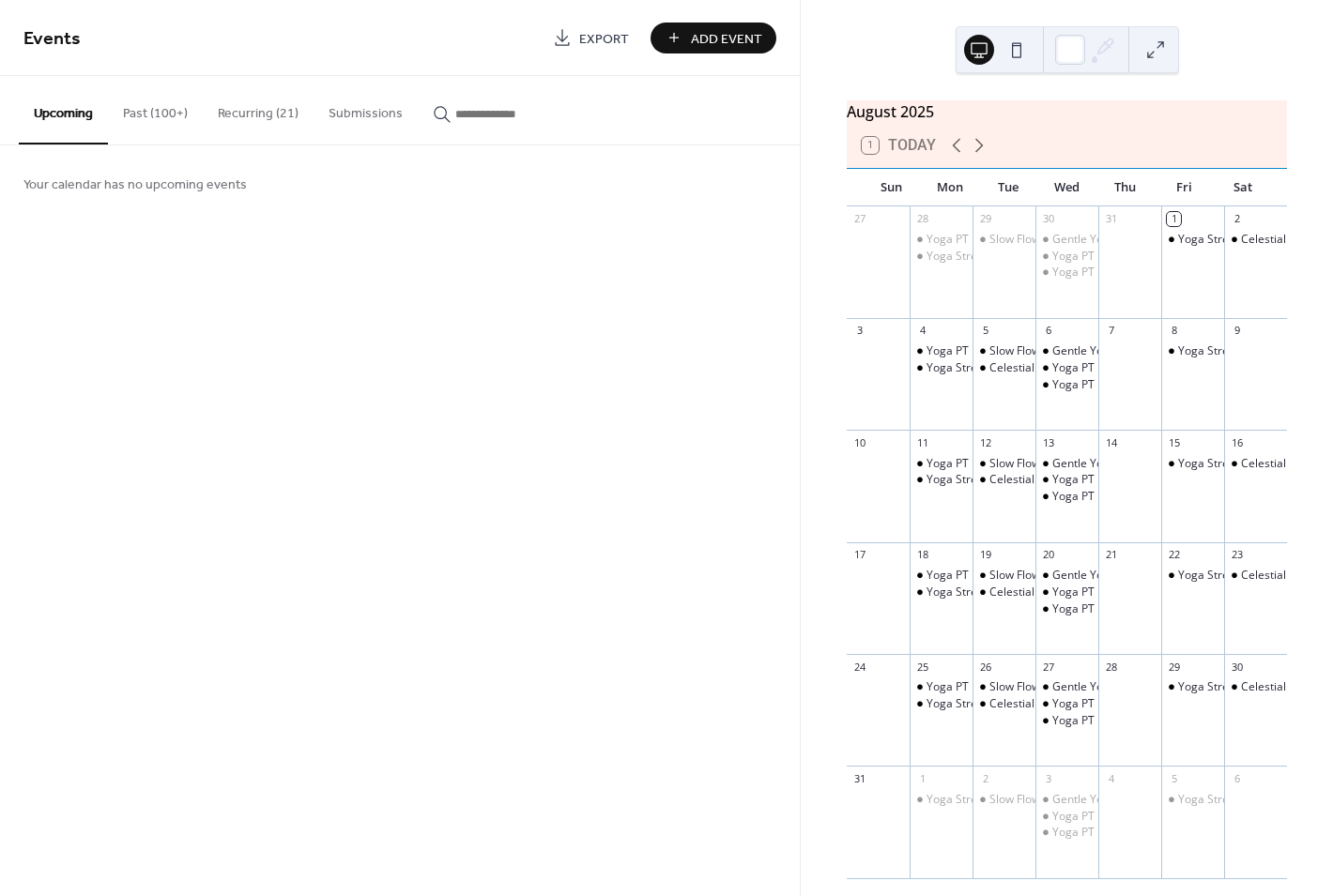 click on "Recurring (21)" at bounding box center [258, 109] 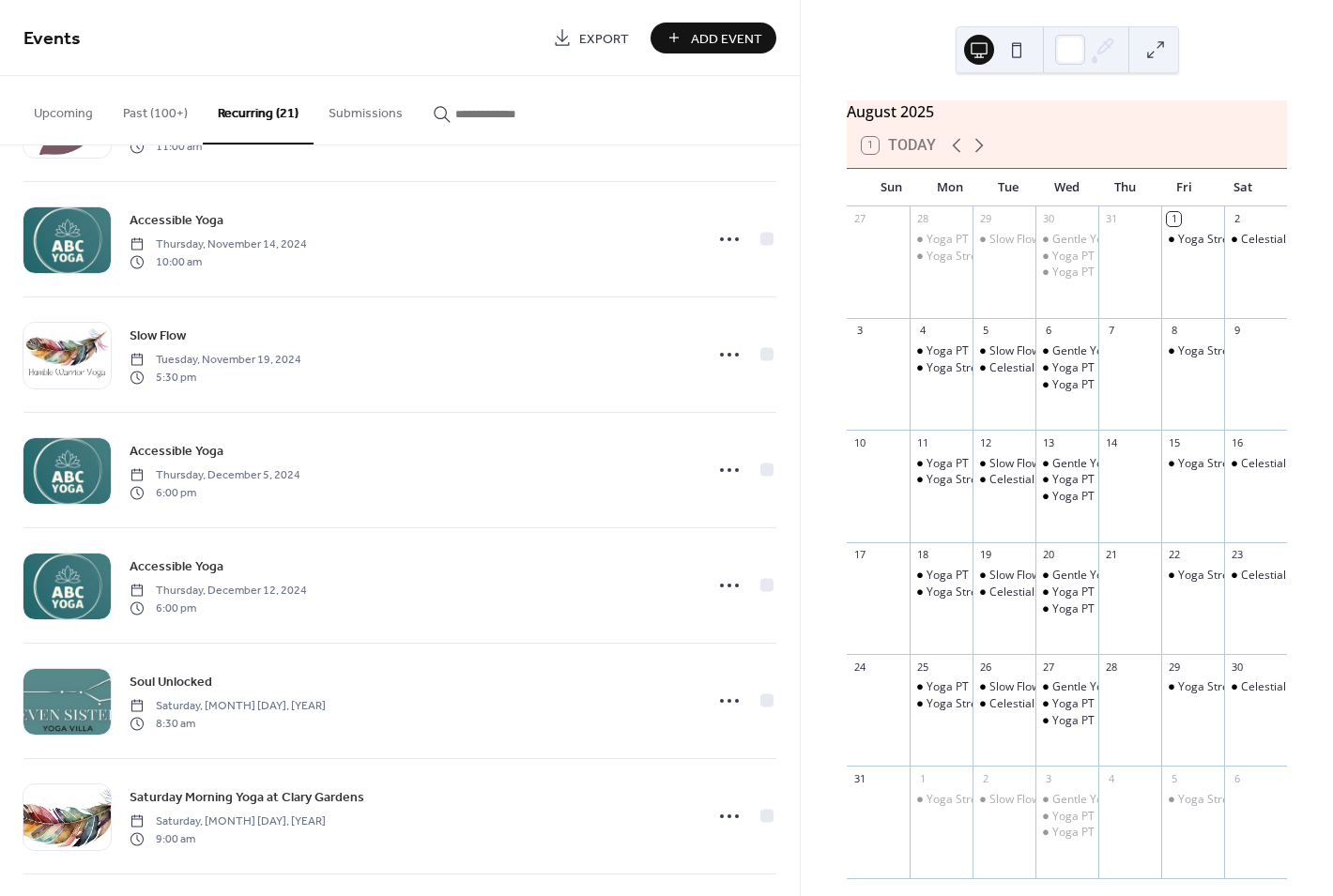 scroll, scrollTop: 1147, scrollLeft: 0, axis: vertical 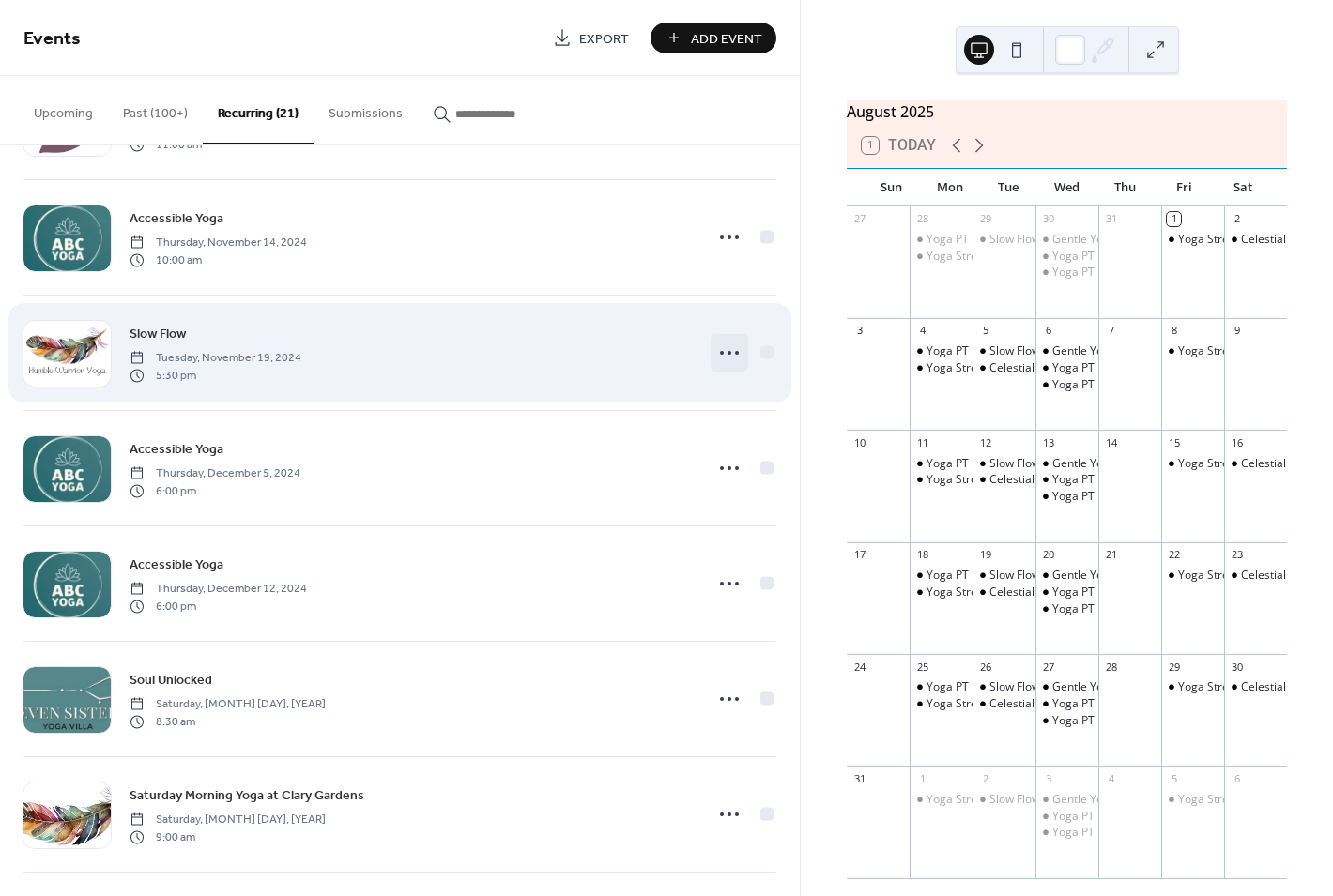 click 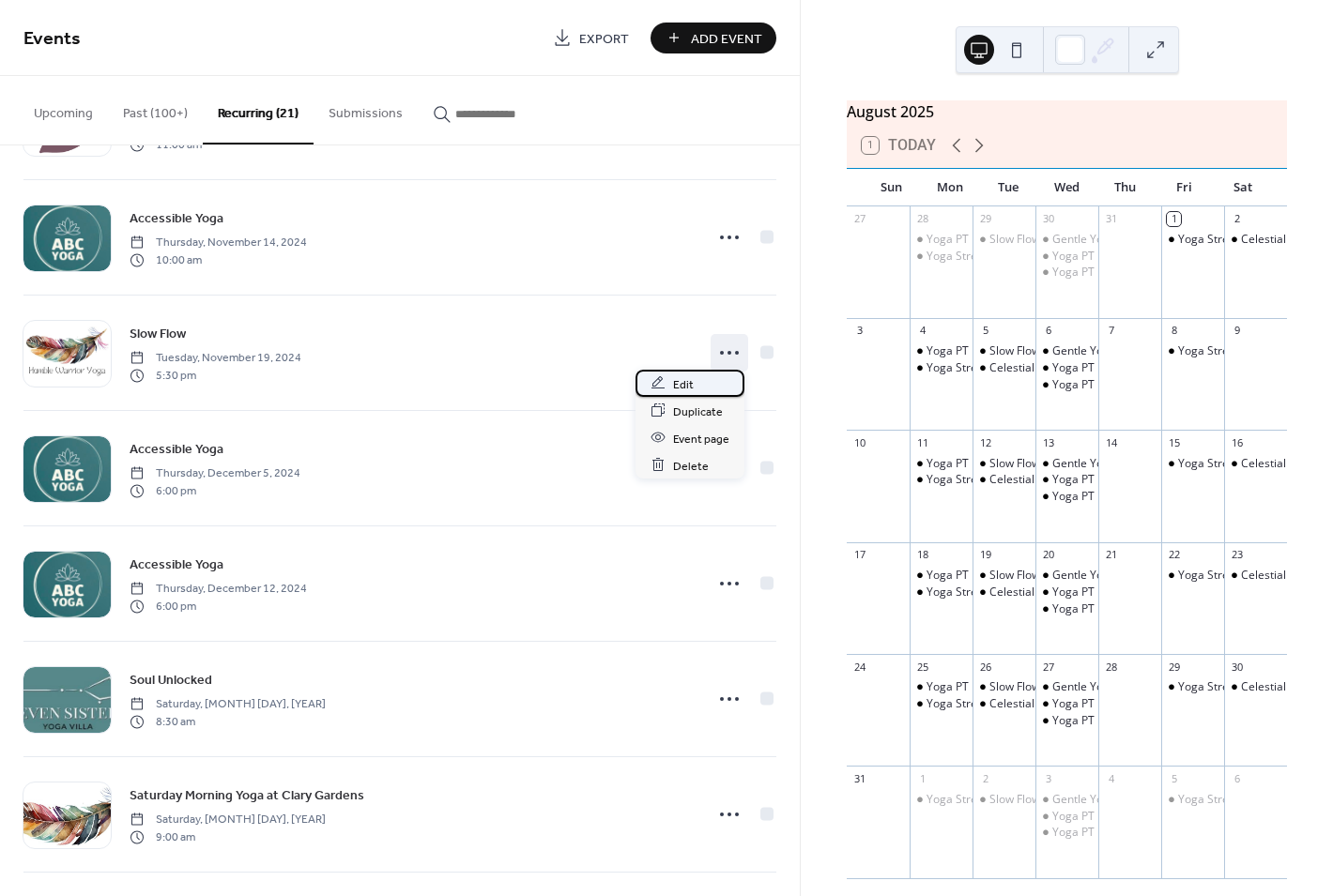 click on "Edit" at bounding box center [683, 384] 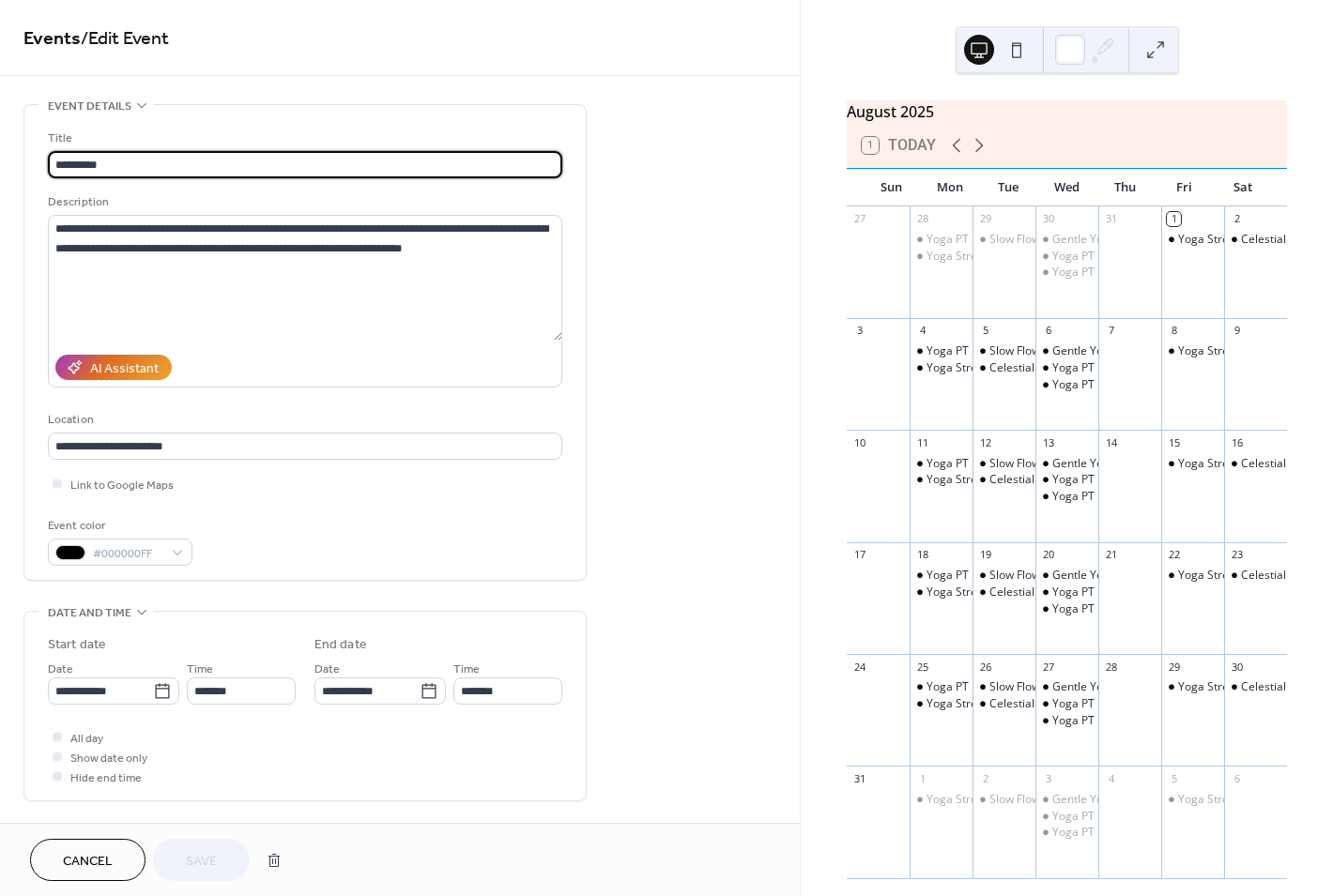 type on "**********" 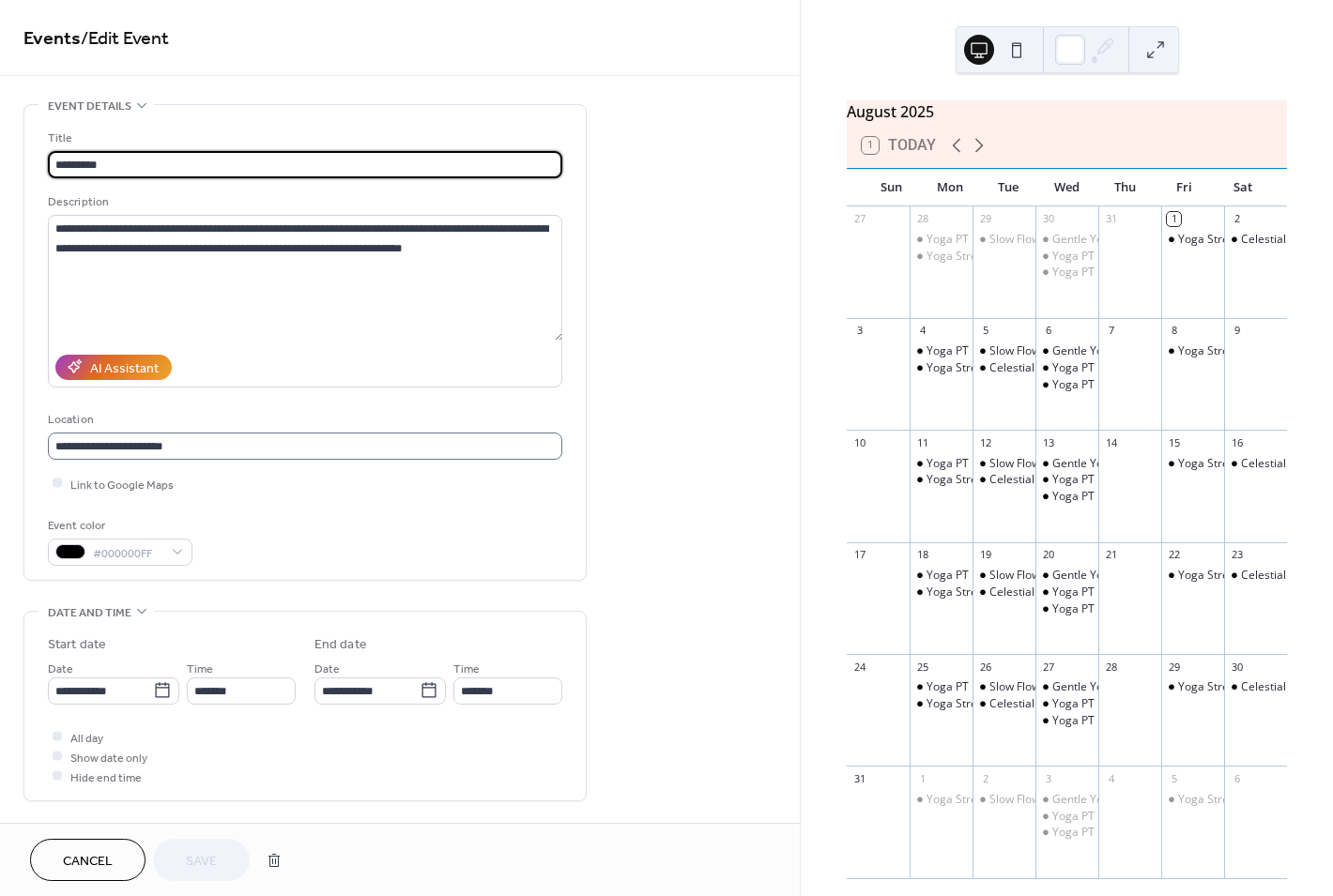 scroll, scrollTop: 0, scrollLeft: 0, axis: both 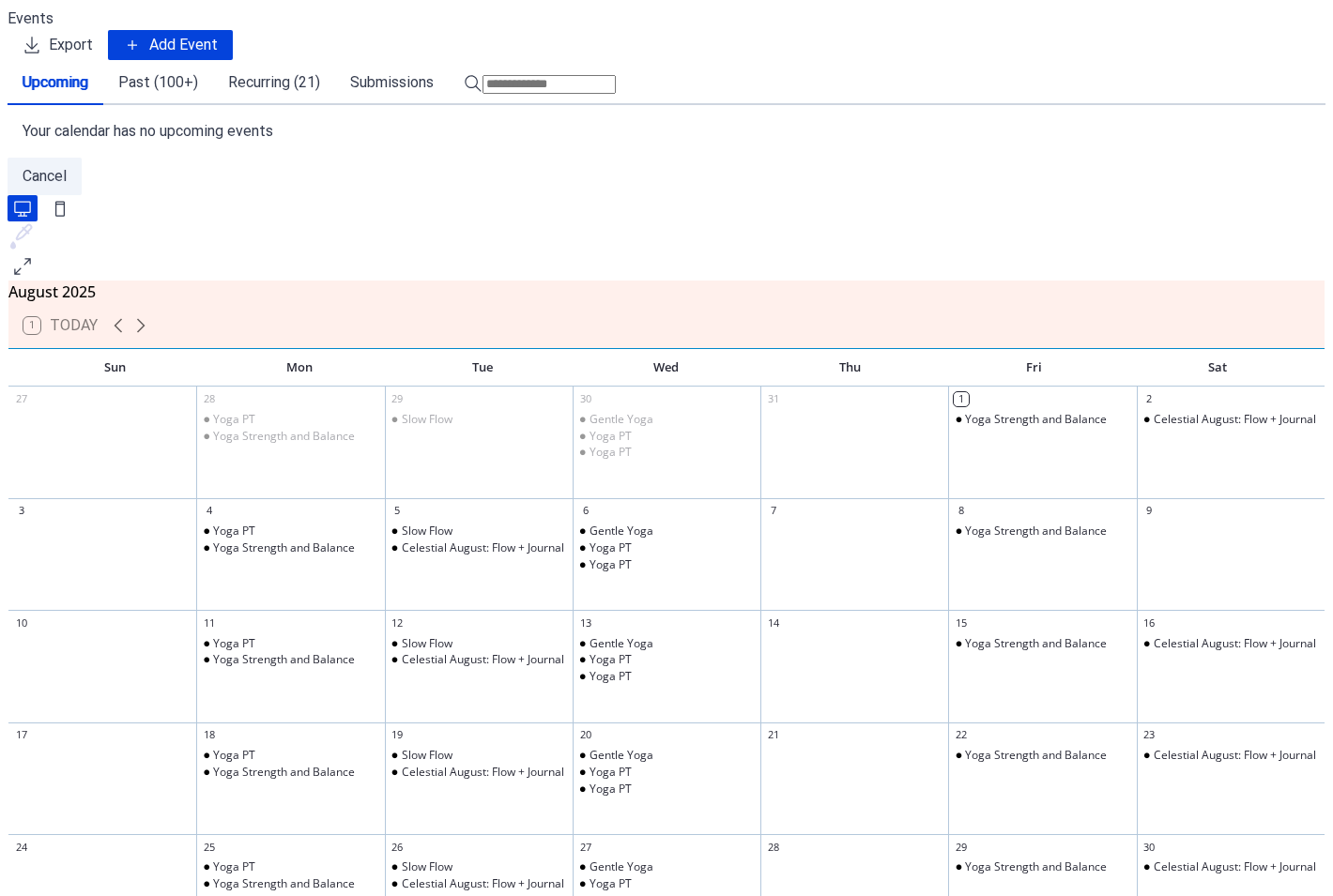 click on "Recurring (21)" at bounding box center [274, 83] 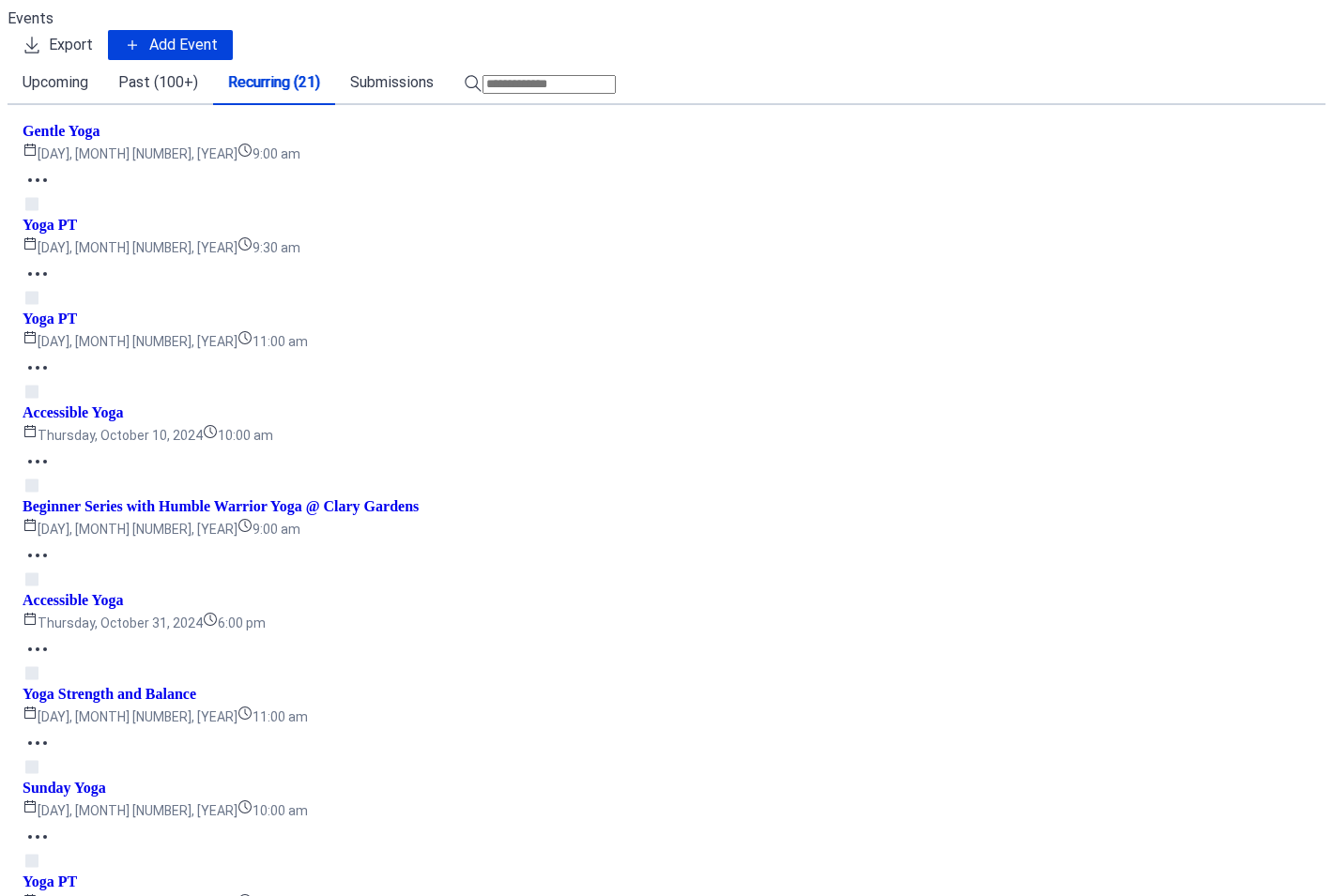 scroll, scrollTop: 1583, scrollLeft: 0, axis: vertical 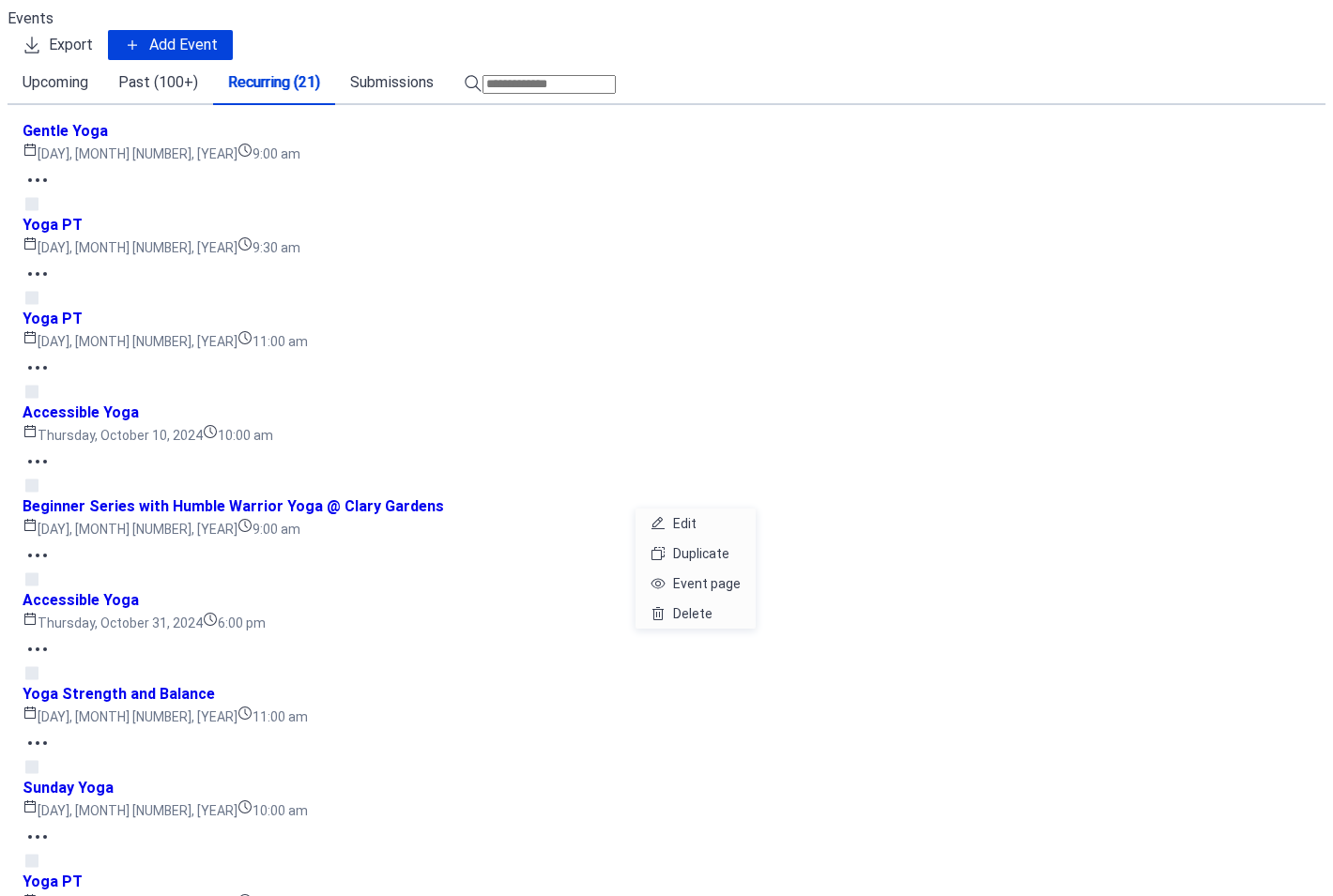 click 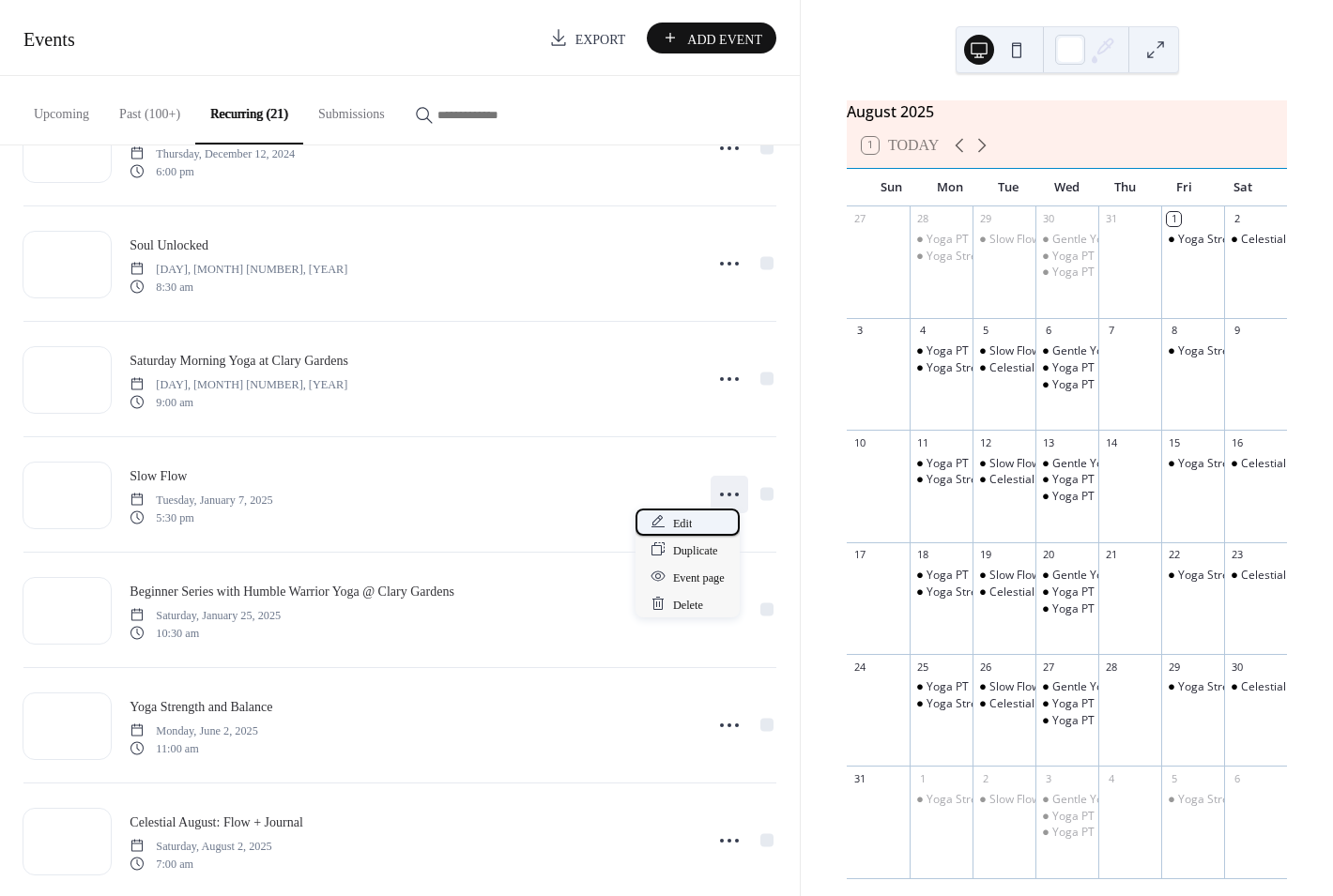 click on "Edit" at bounding box center (682, 523) 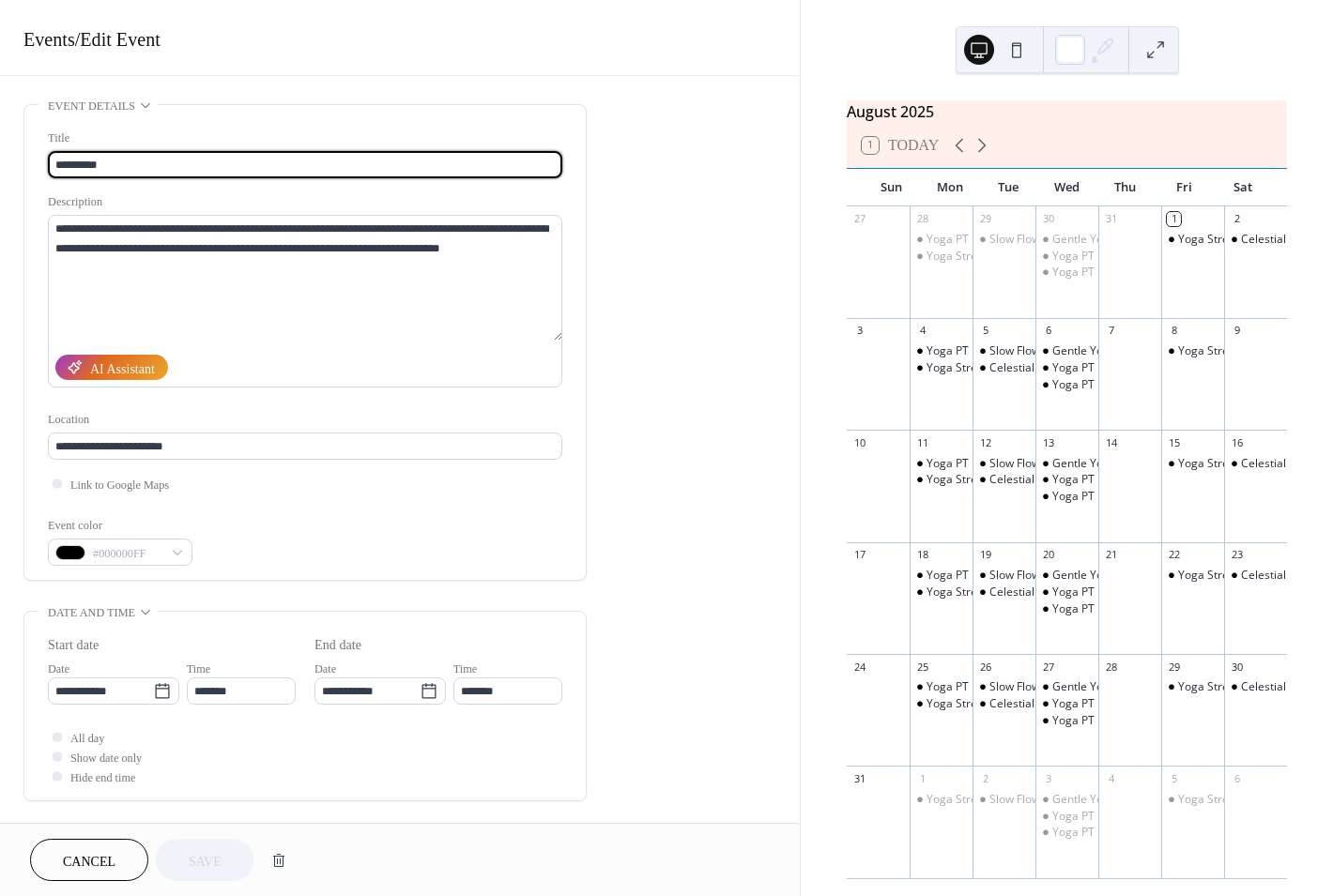 type on "**********" 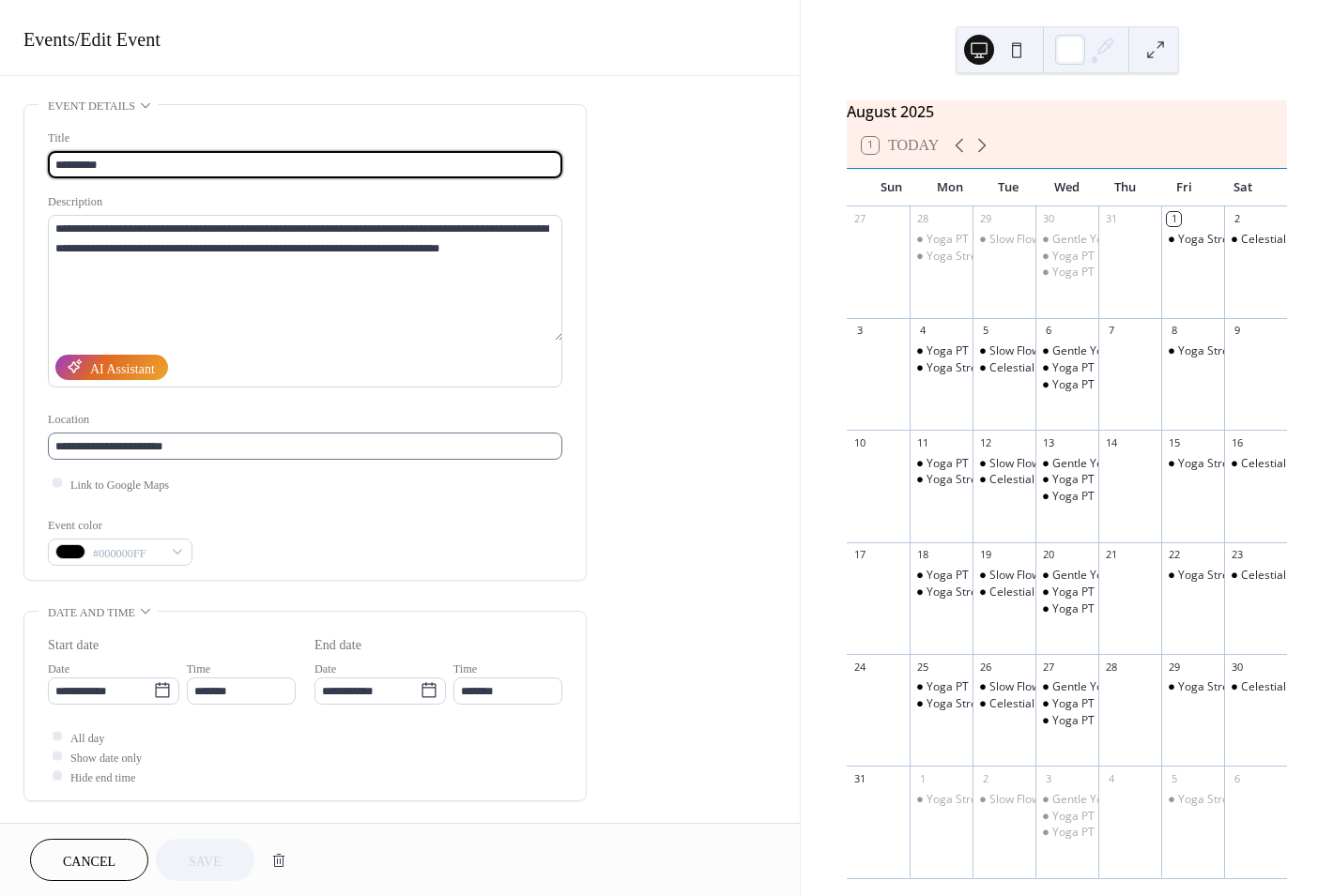 scroll, scrollTop: 0, scrollLeft: 0, axis: both 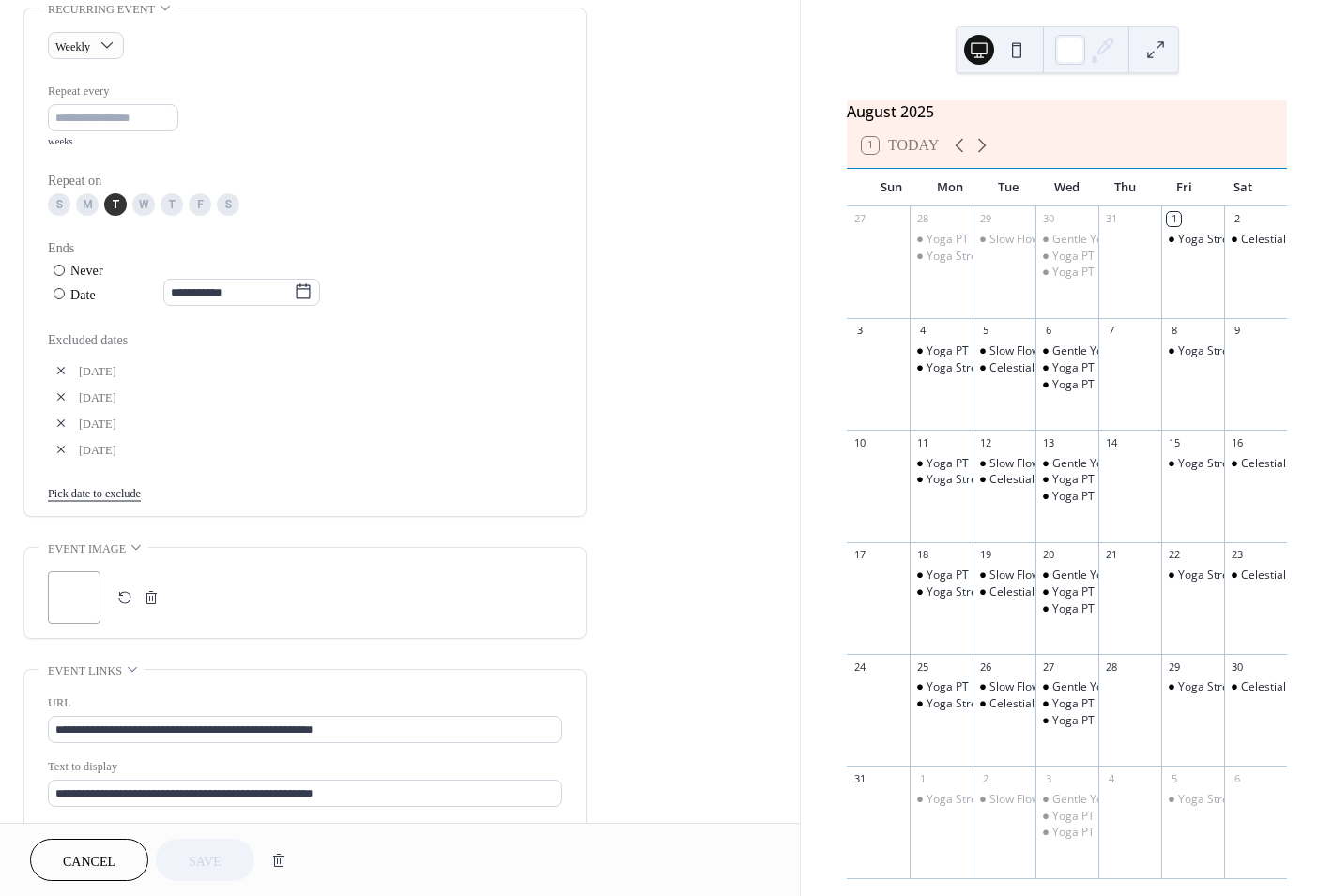 click on "Pick date to exclude" at bounding box center [99, 491] 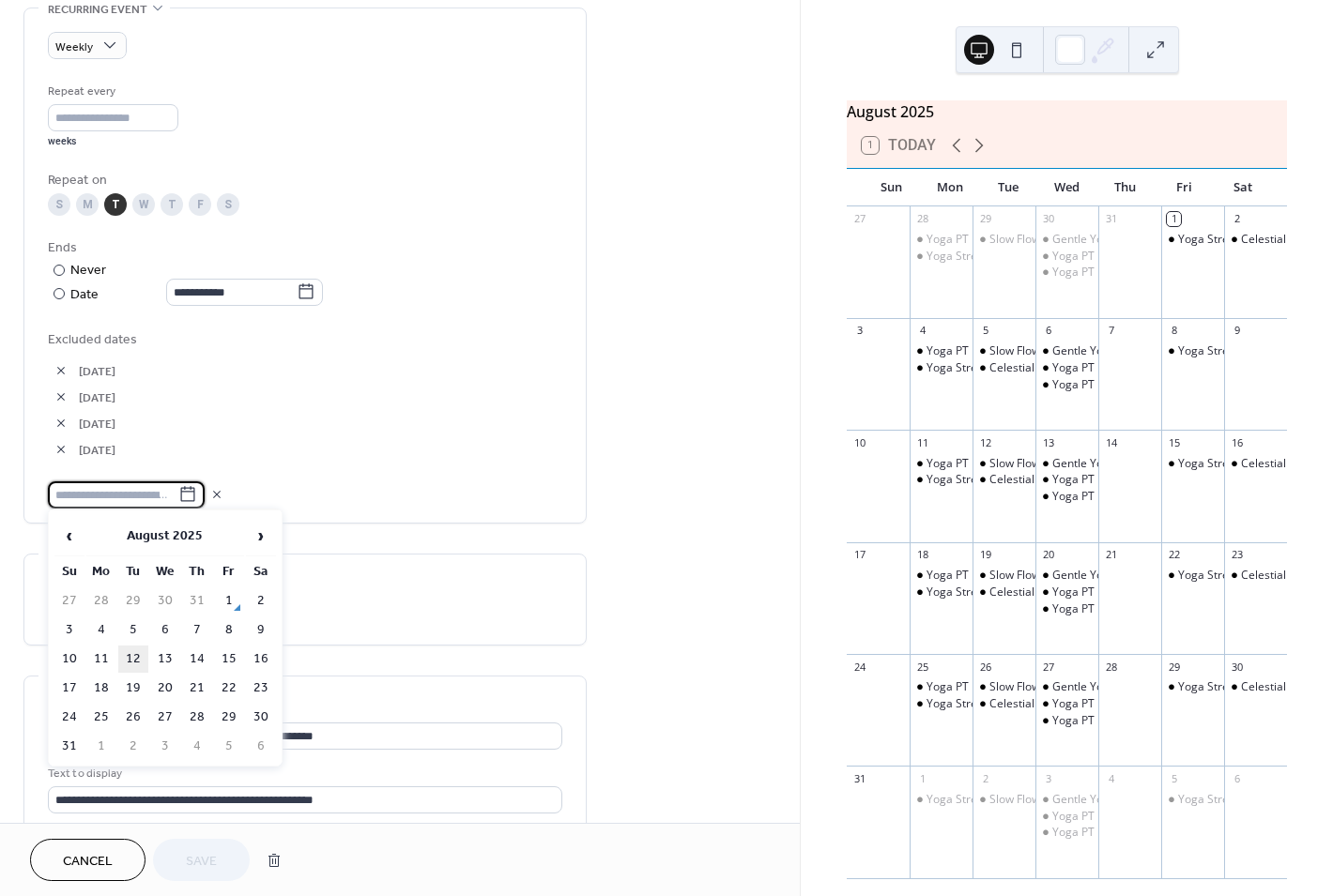 click on "12" at bounding box center [133, 659] 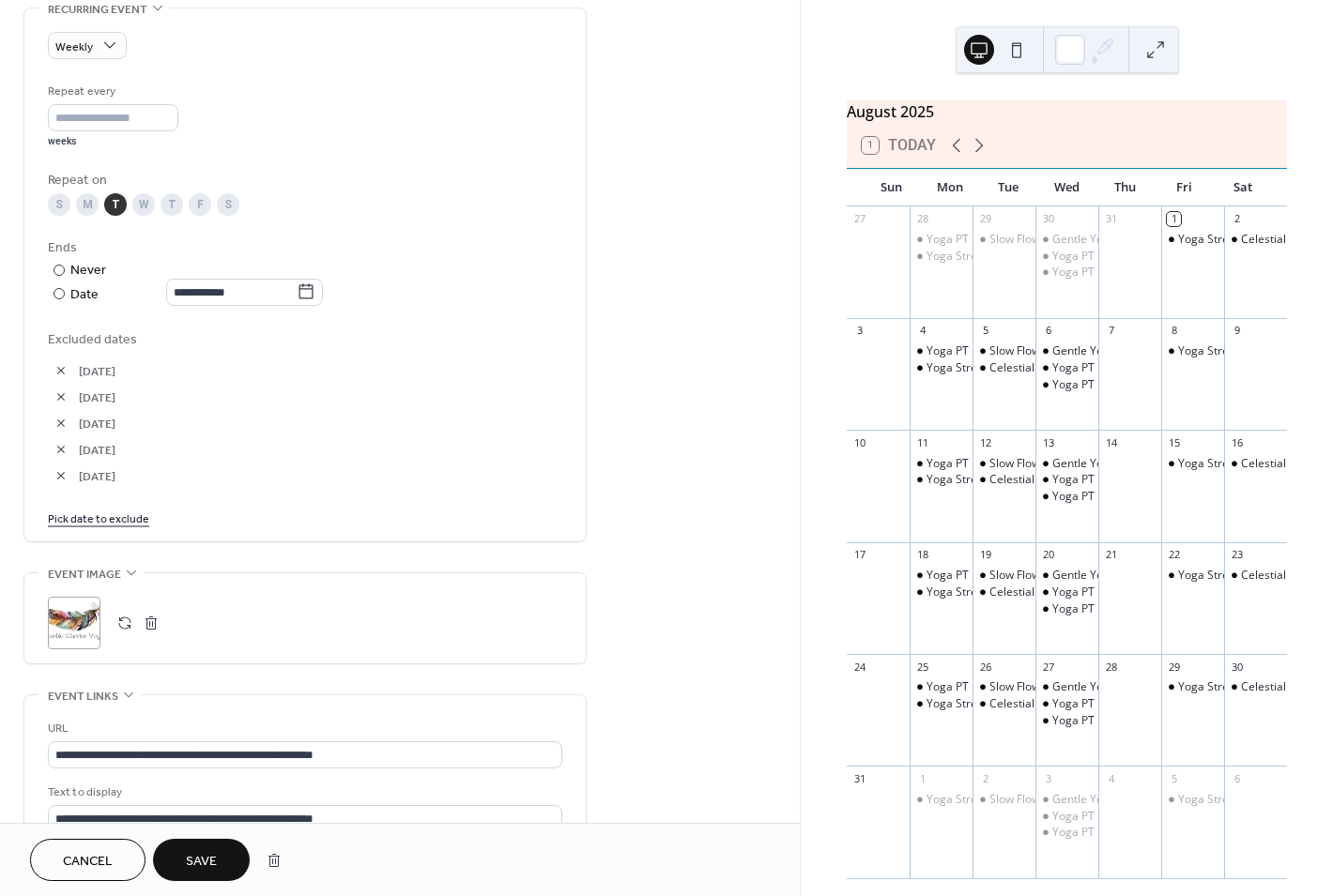 scroll, scrollTop: 828, scrollLeft: 0, axis: vertical 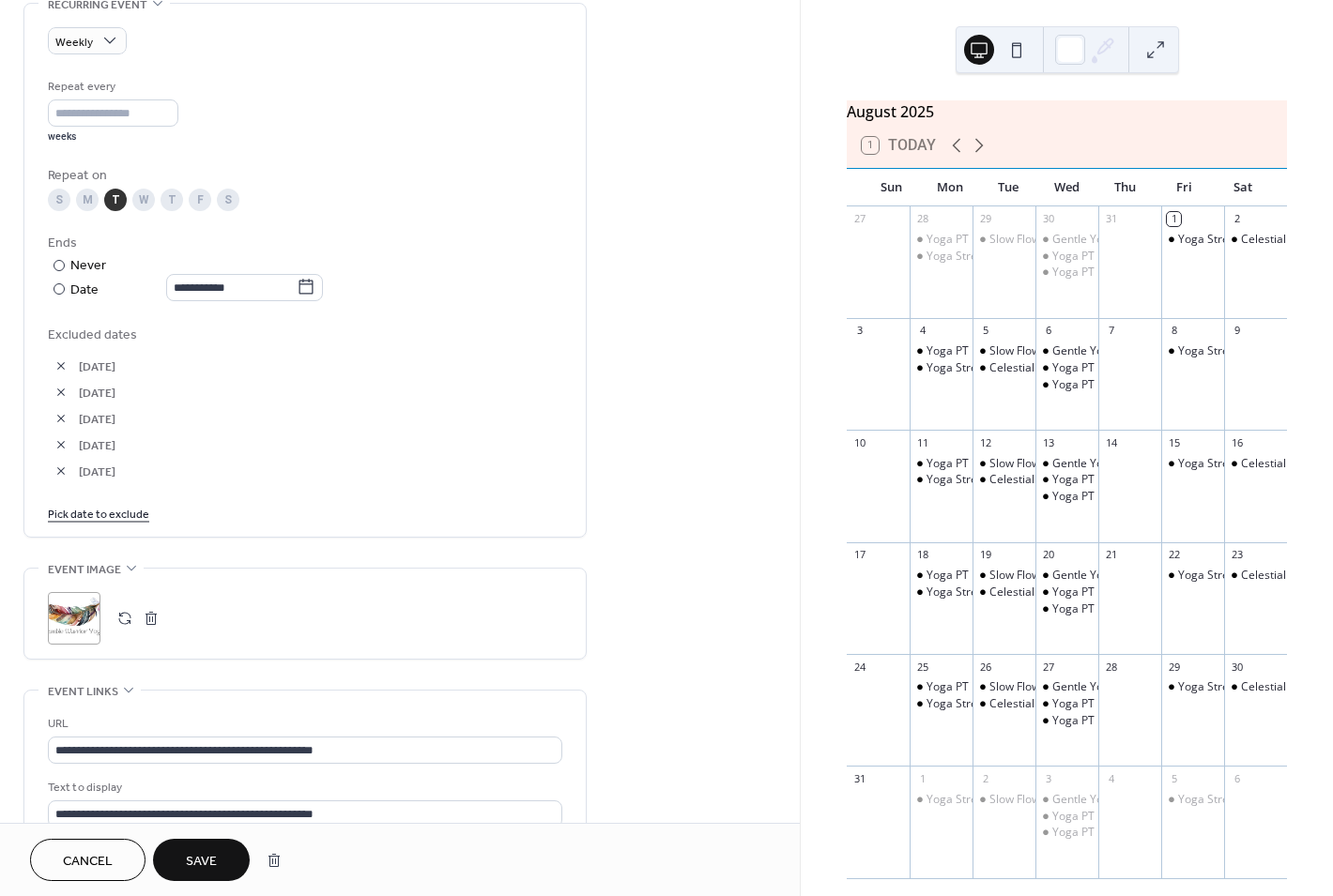 click on "Pick date to exclude" at bounding box center (99, 512) 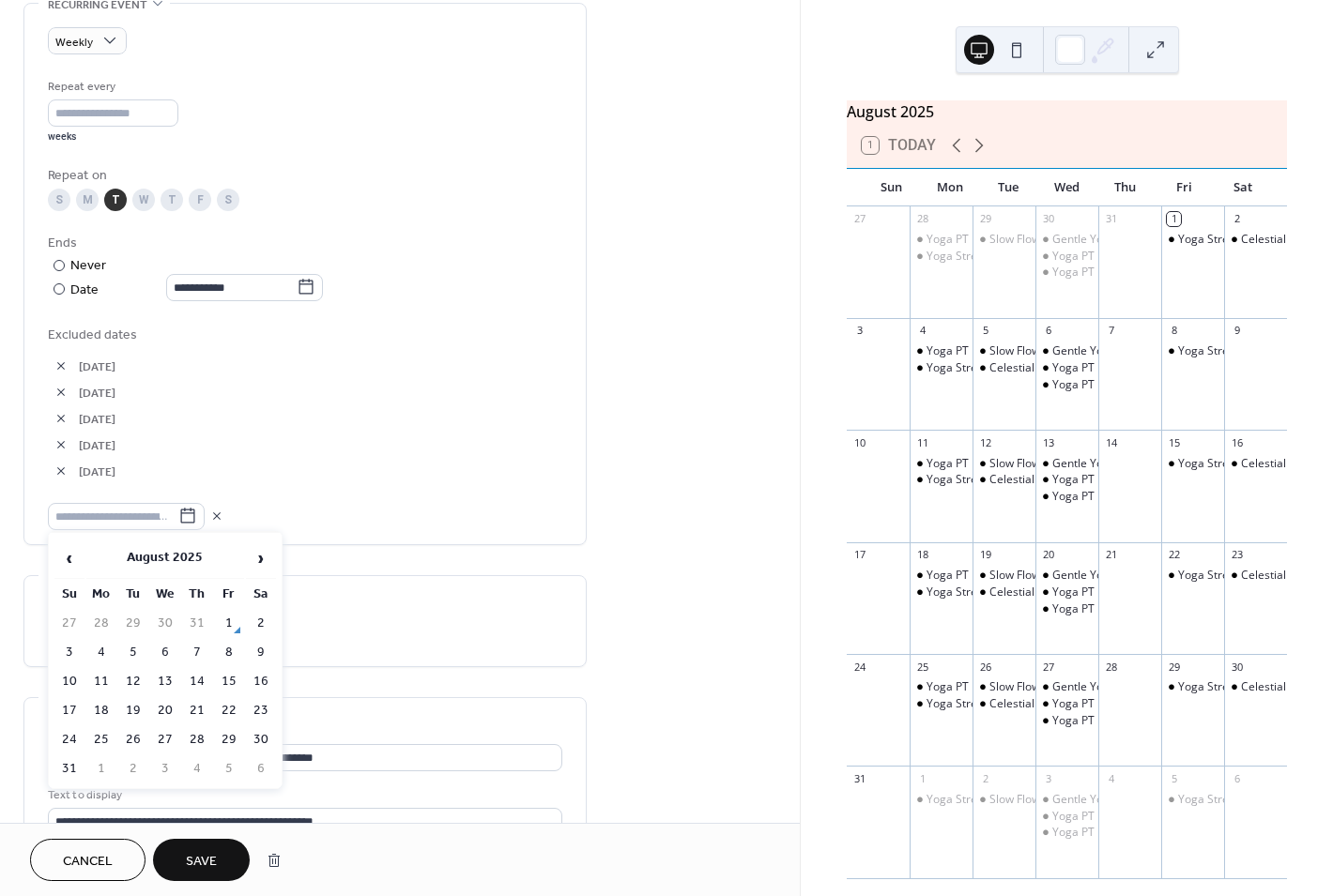 click on "19" at bounding box center (133, 710) 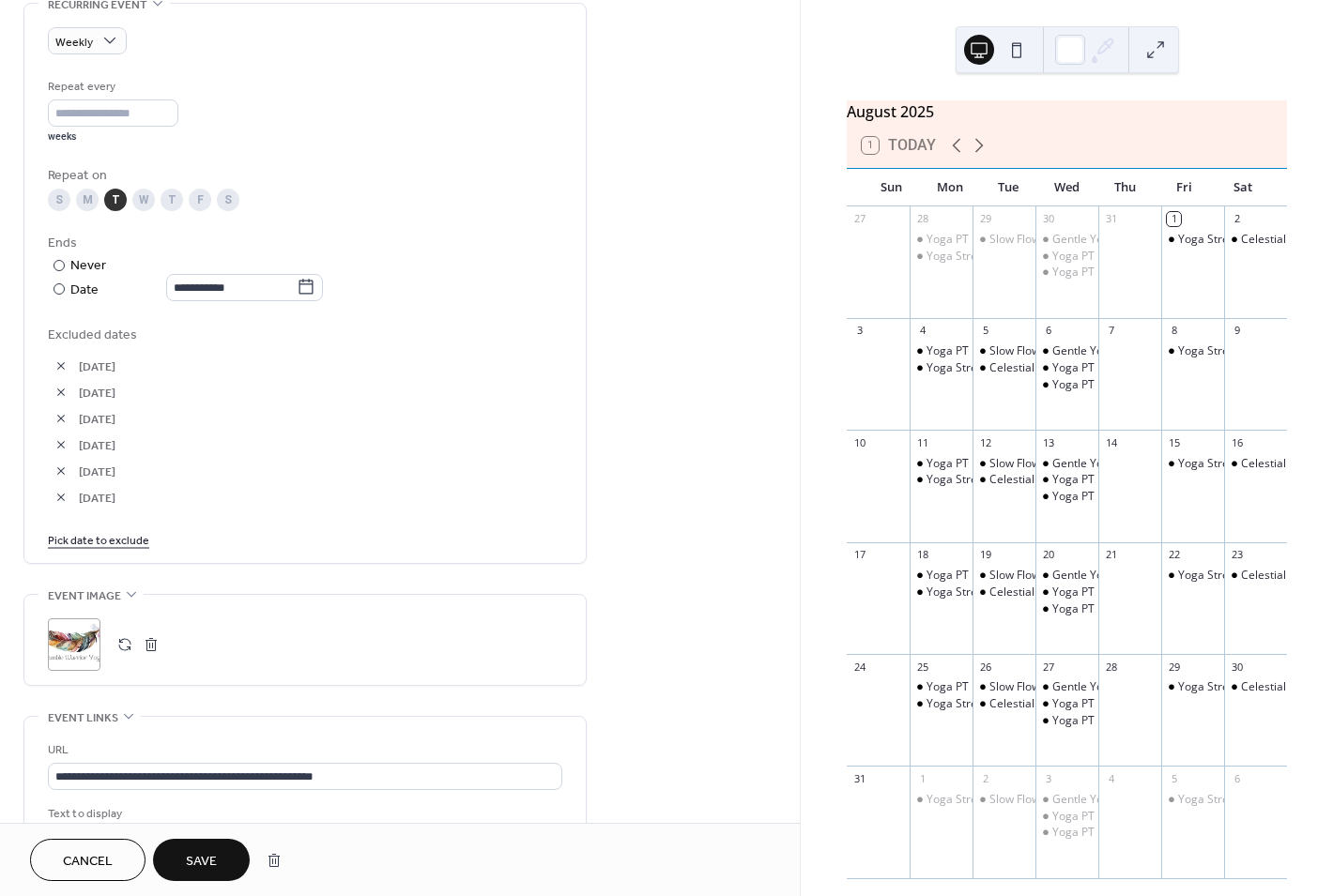 click on "Pick date to exclude" at bounding box center [99, 539] 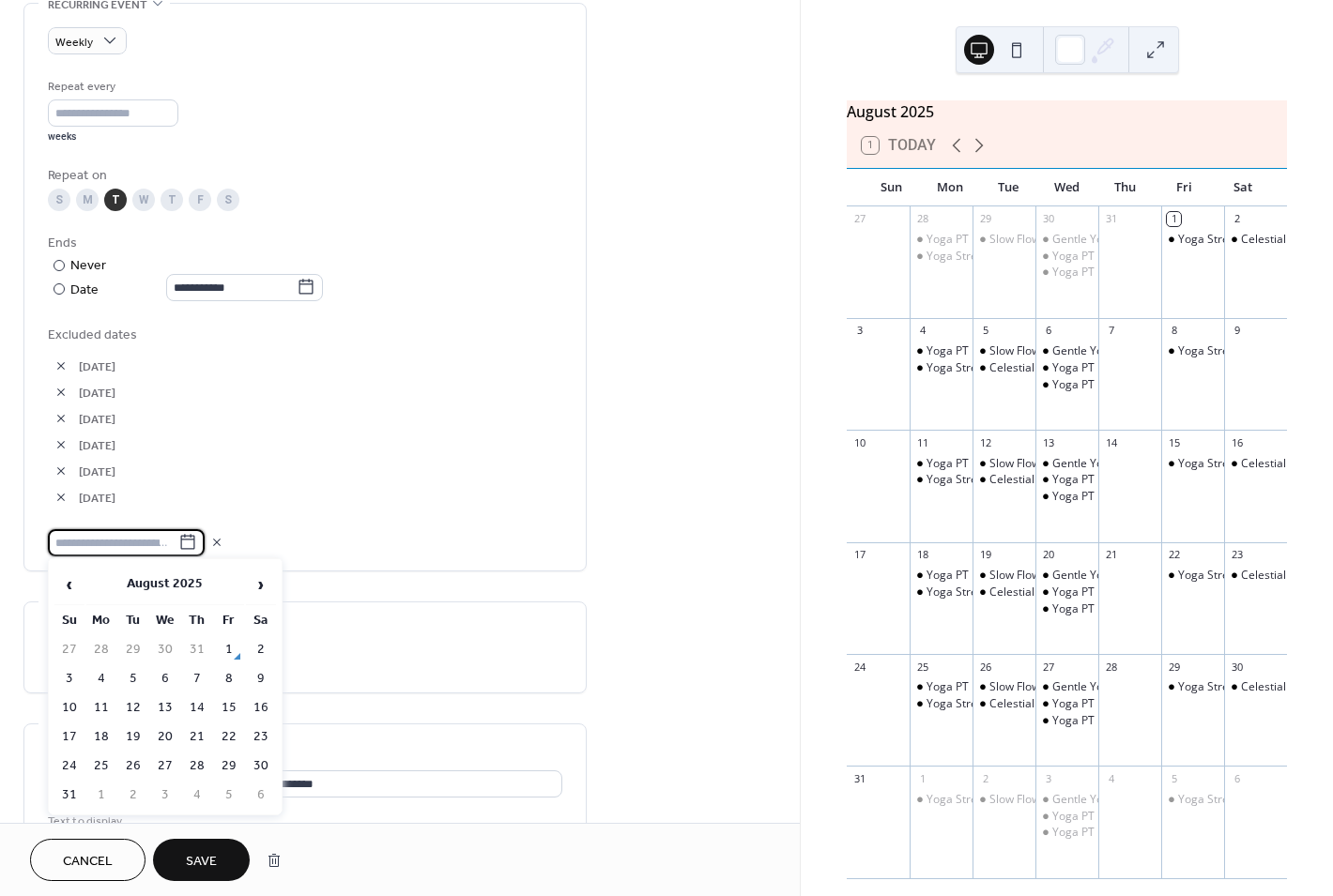 click on "26" at bounding box center (133, 766) 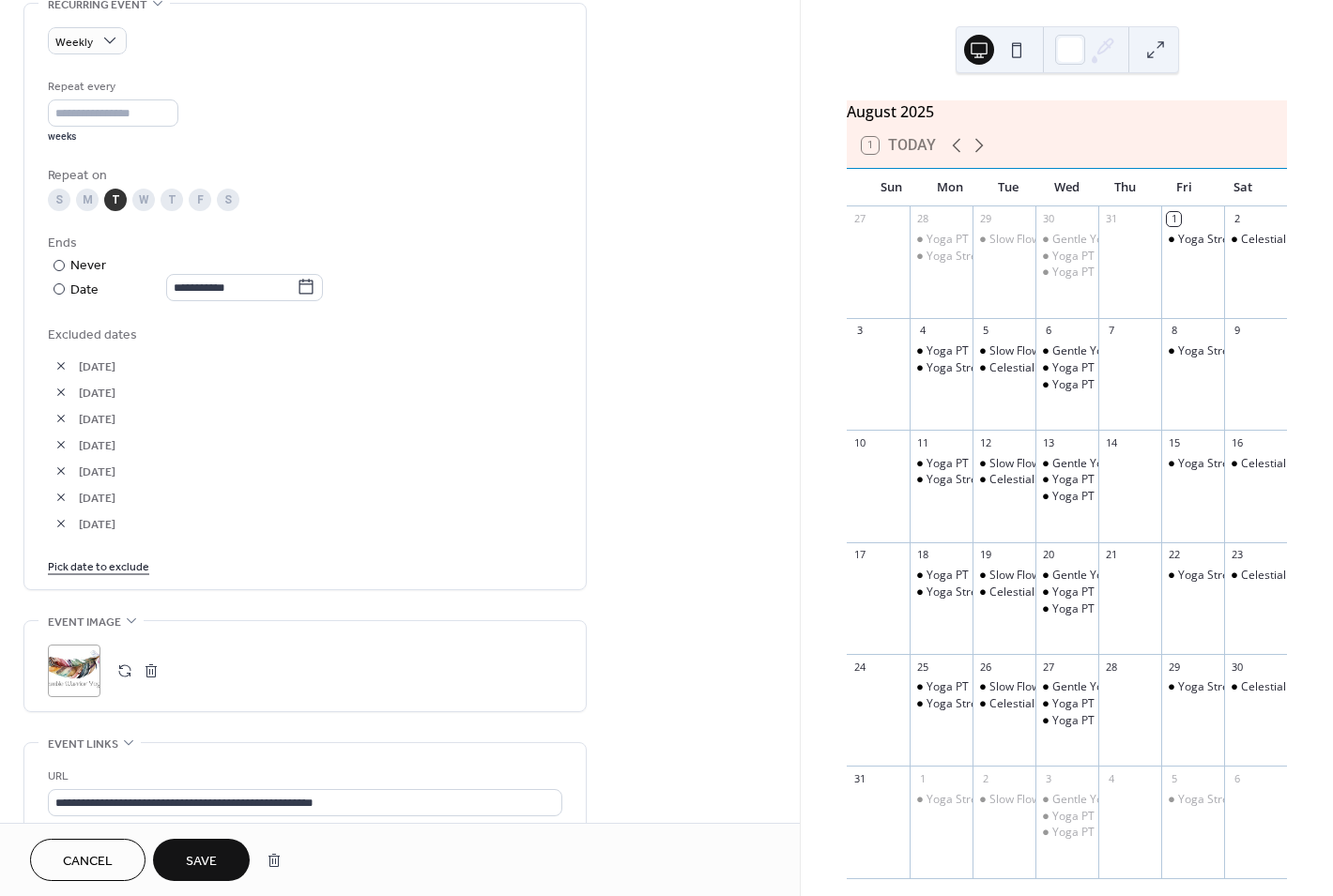 click on "Save" at bounding box center [201, 861] 